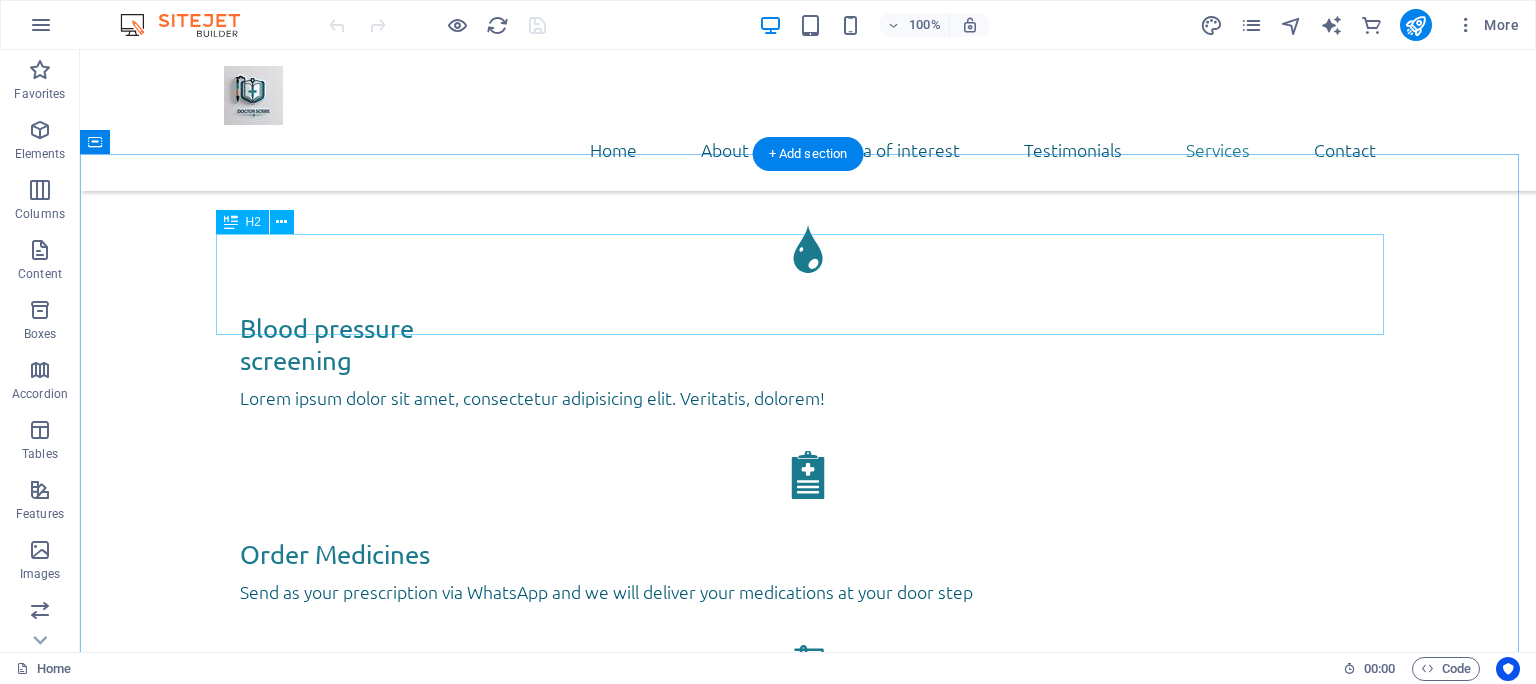 scroll, scrollTop: 3168, scrollLeft: 0, axis: vertical 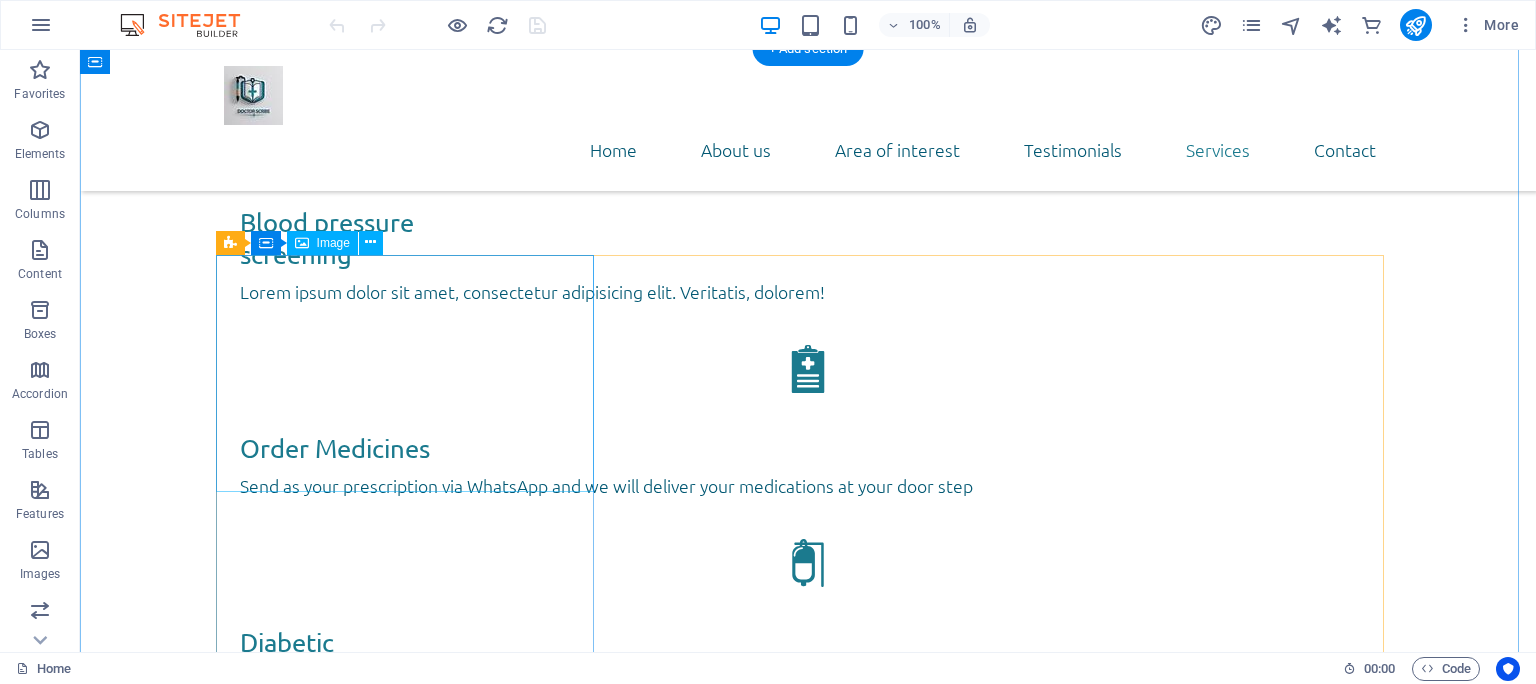 click at bounding box center [808, 2898] 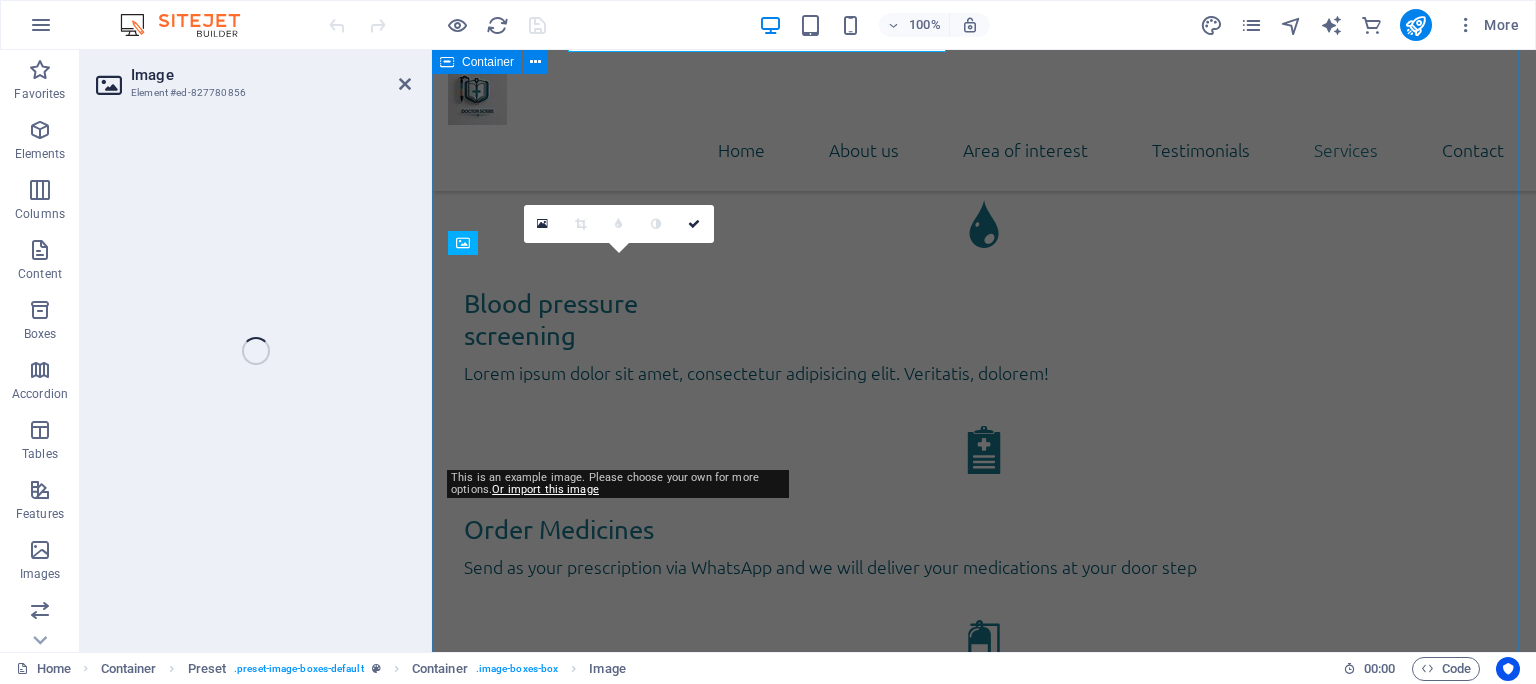 scroll, scrollTop: 4347, scrollLeft: 0, axis: vertical 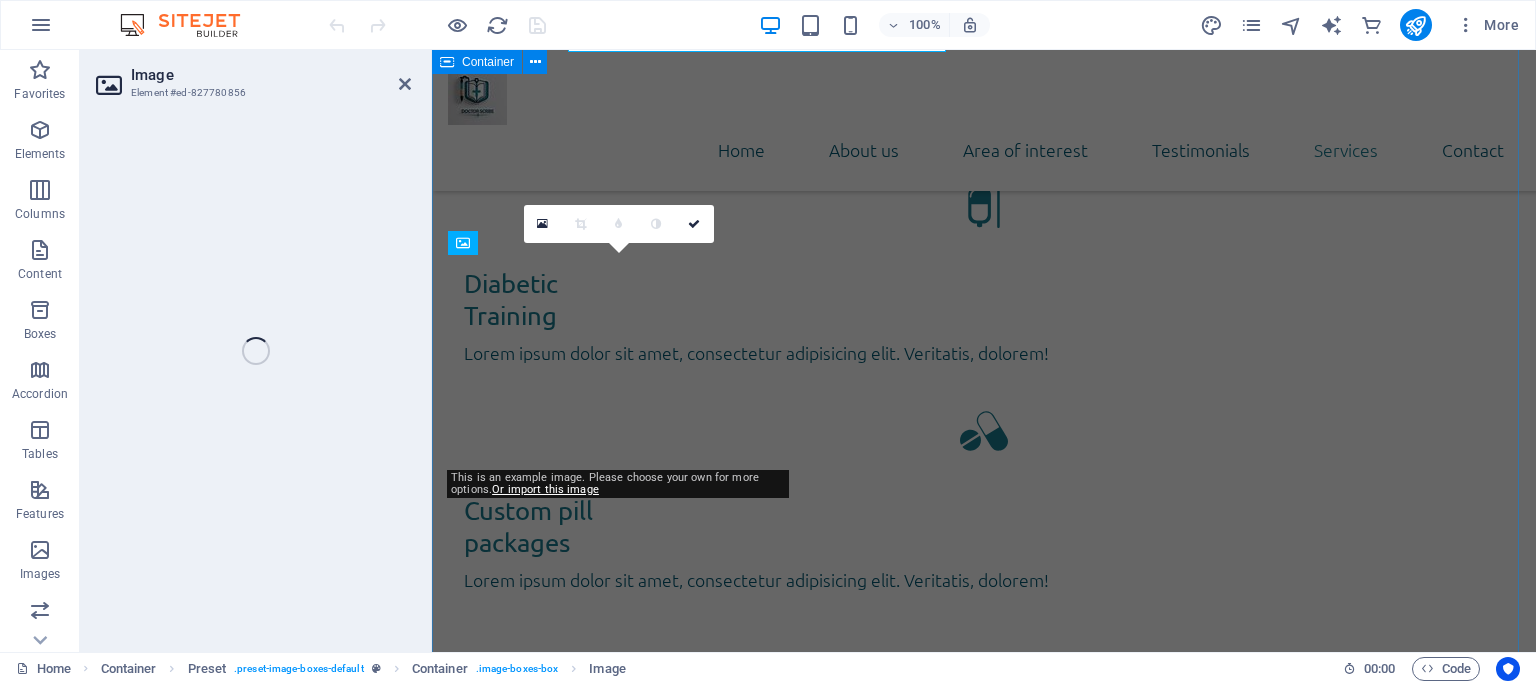 select on "%" 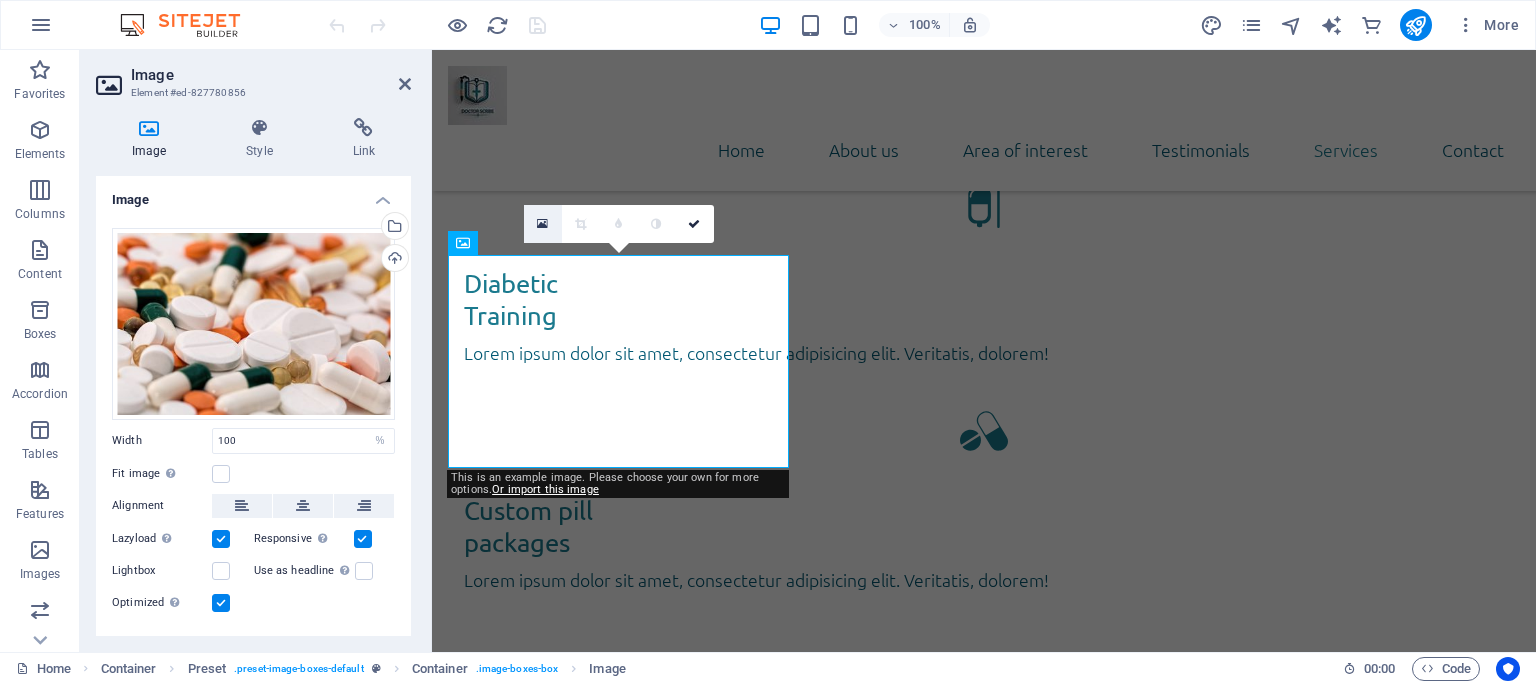 click at bounding box center [543, 224] 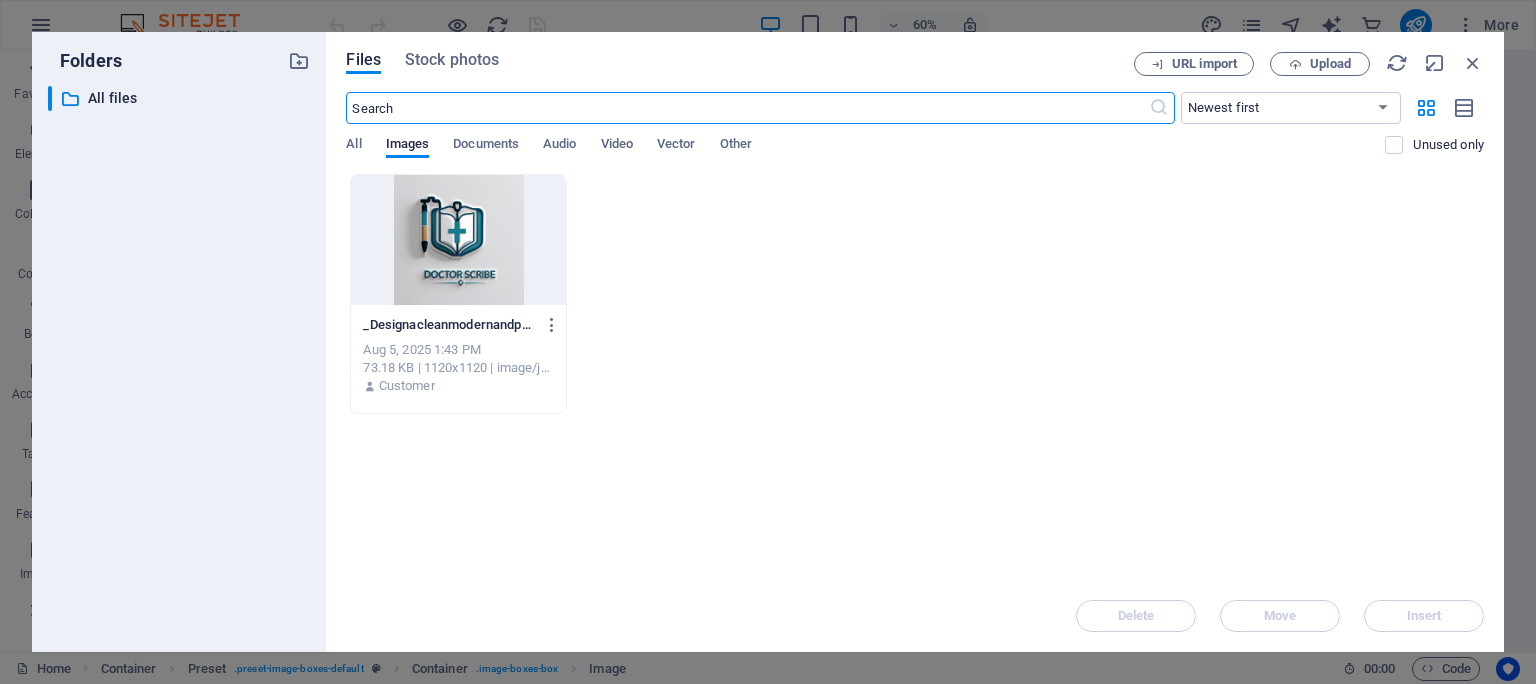 scroll, scrollTop: 4848, scrollLeft: 0, axis: vertical 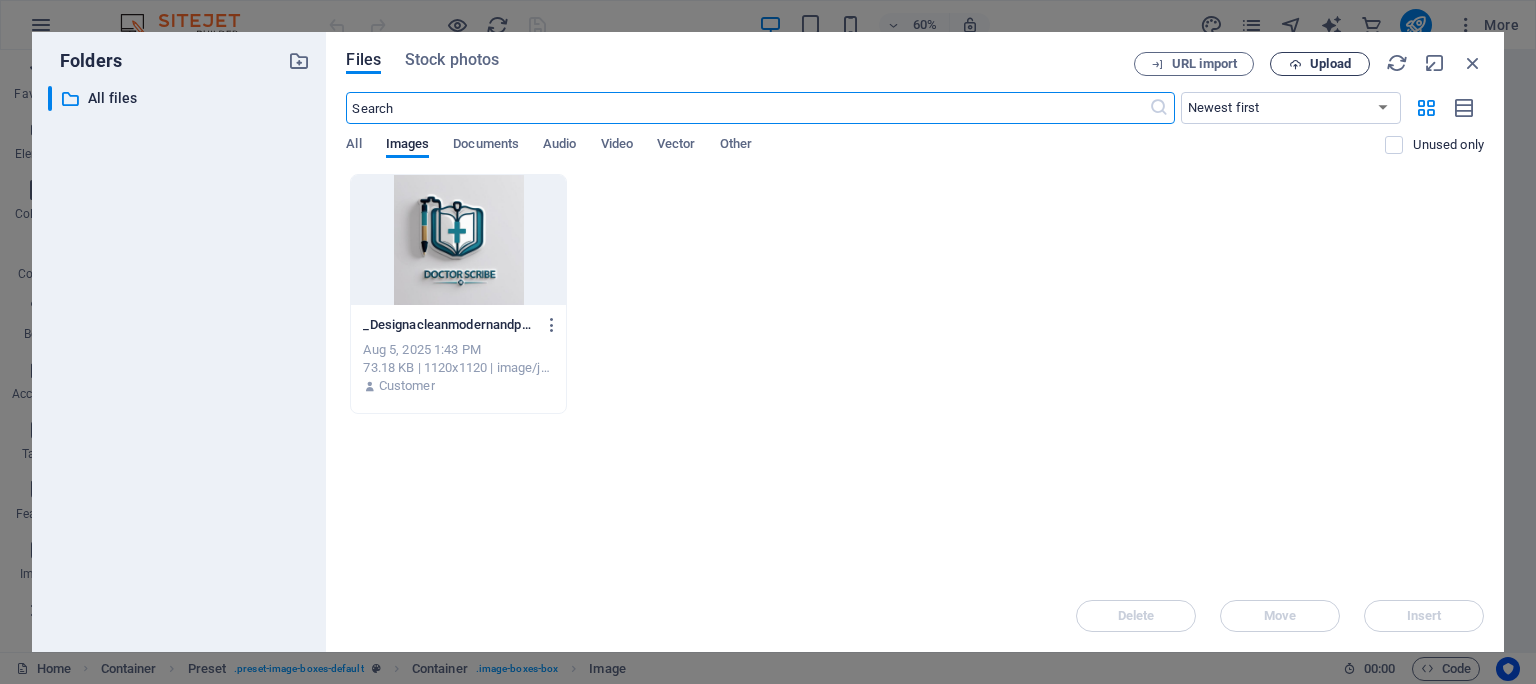 click on "Upload" at bounding box center (1330, 64) 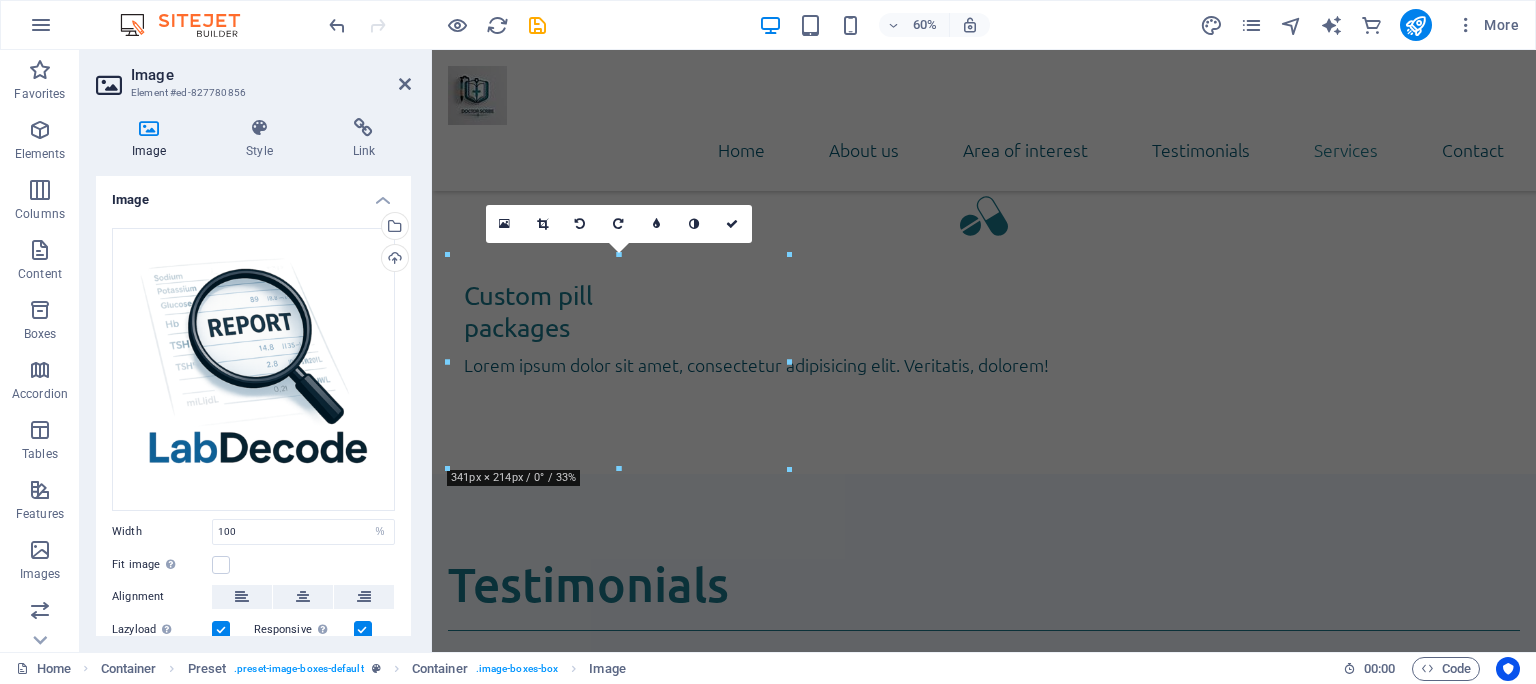 scroll, scrollTop: 4347, scrollLeft: 0, axis: vertical 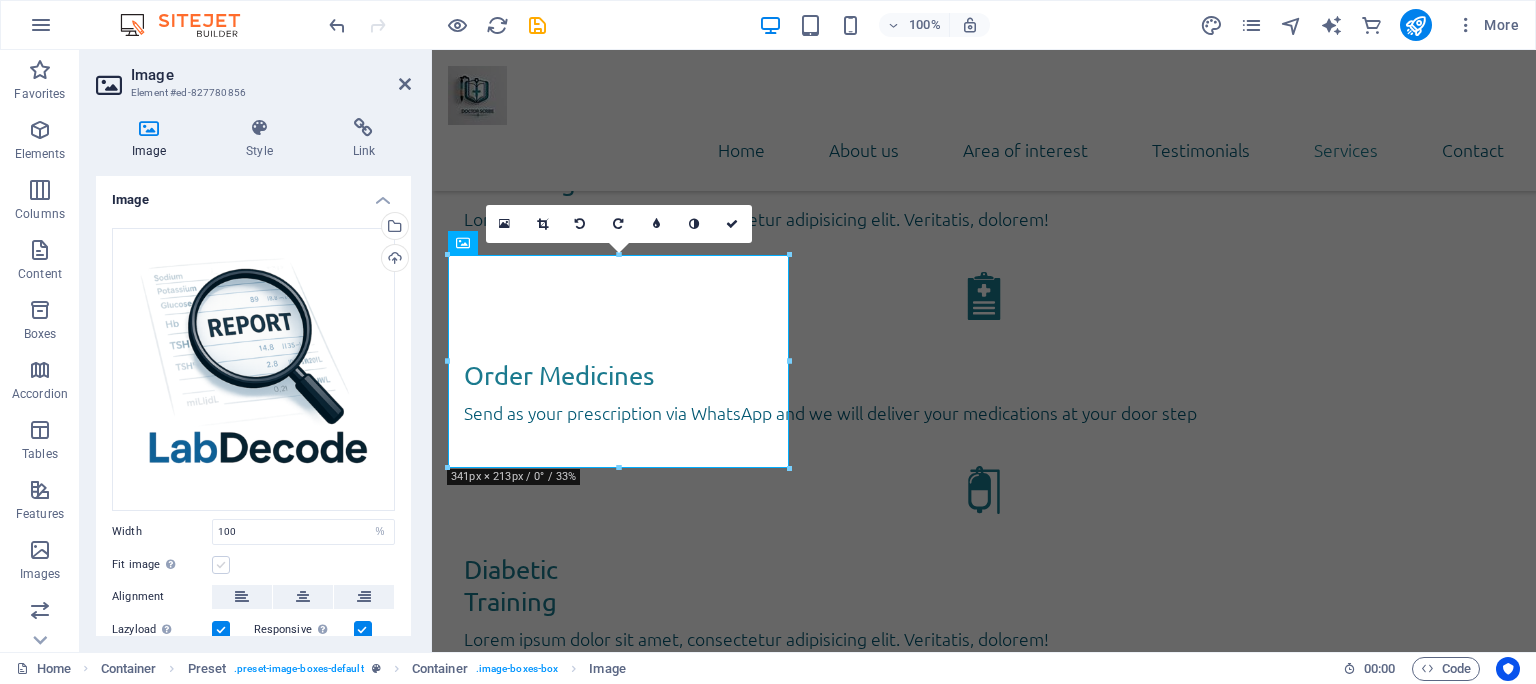 click at bounding box center [221, 565] 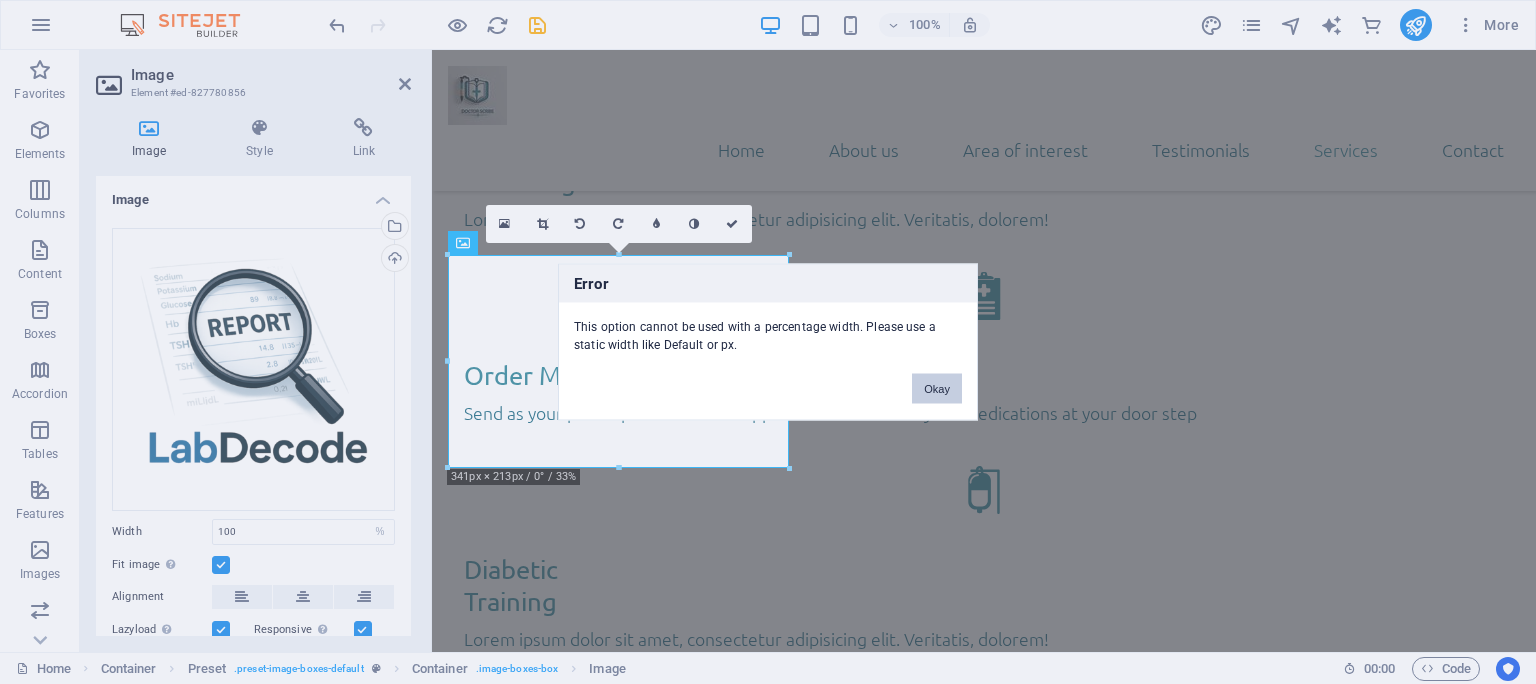 click on "Okay" at bounding box center [937, 389] 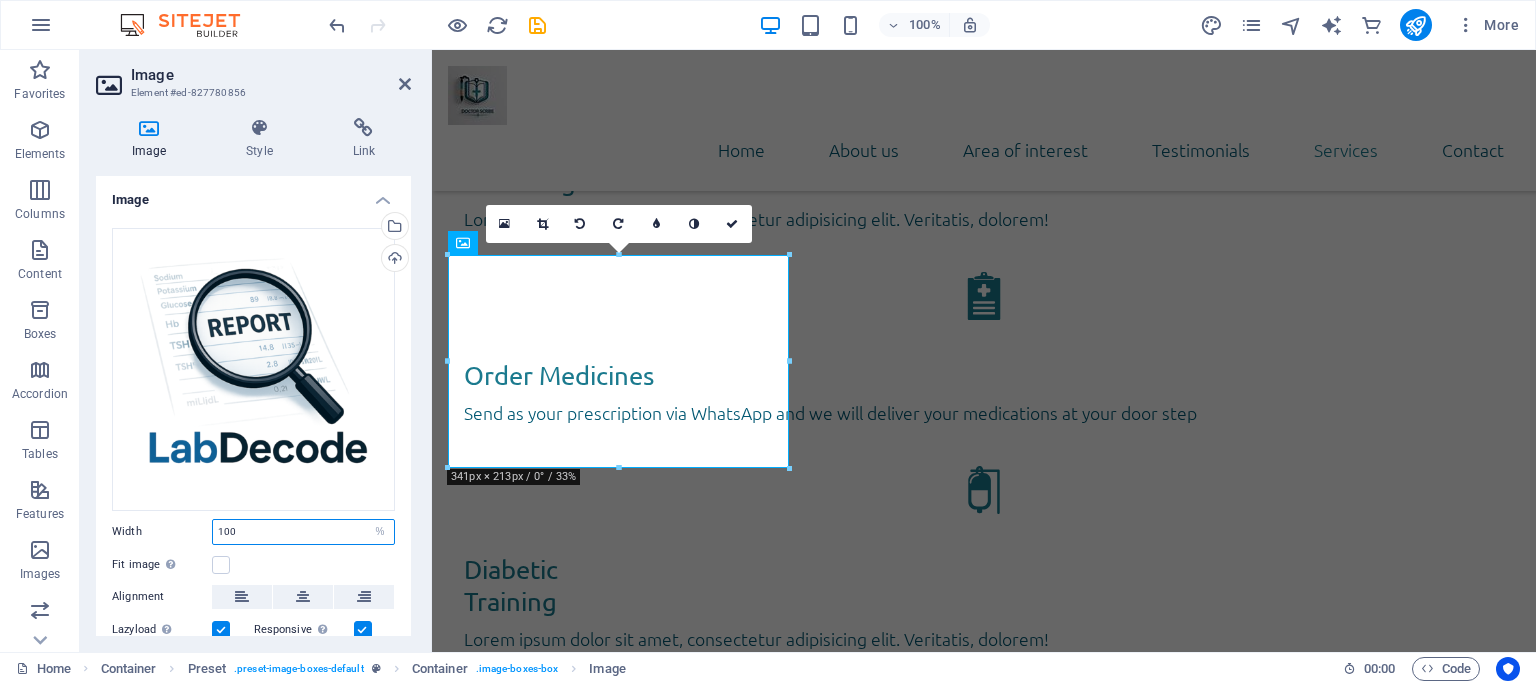 drag, startPoint x: 295, startPoint y: 504, endPoint x: 157, endPoint y: 499, distance: 138.09055 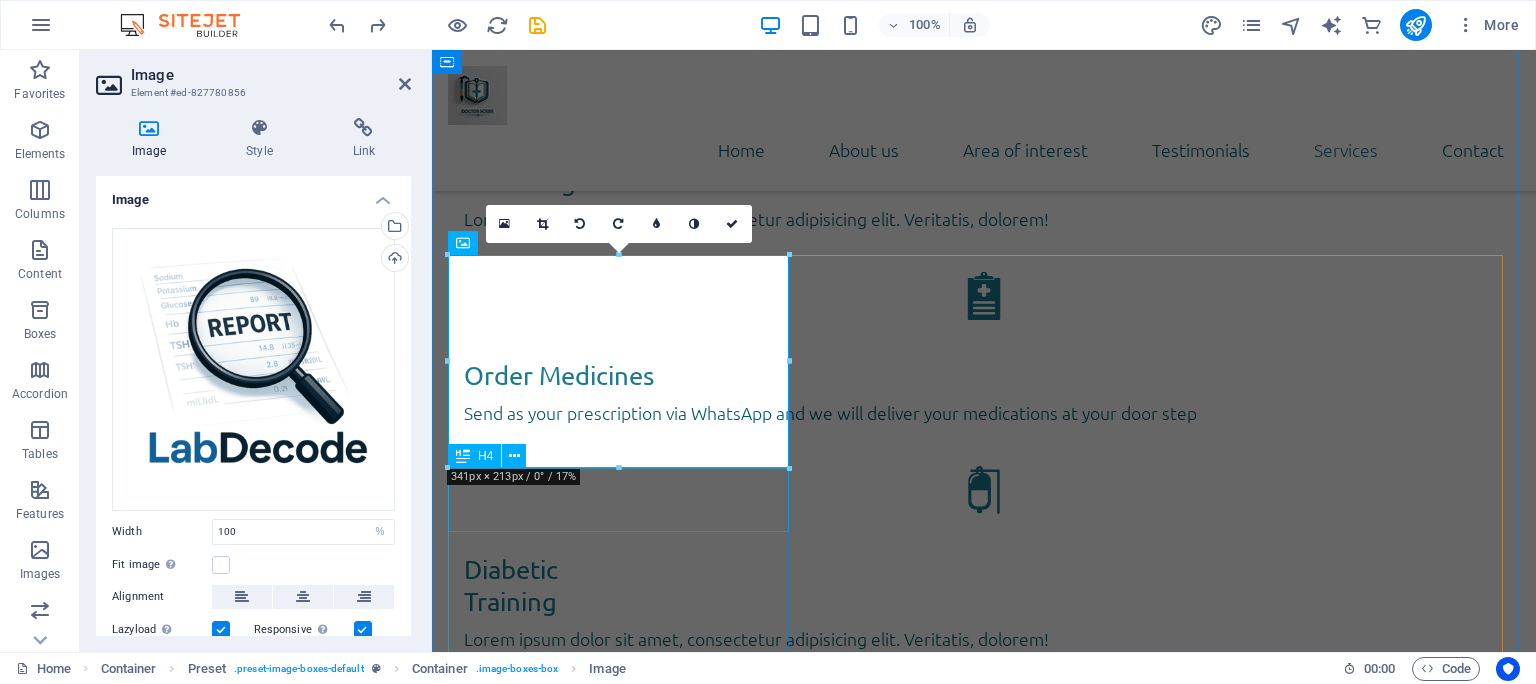 drag, startPoint x: 1052, startPoint y: 520, endPoint x: 618, endPoint y: 526, distance: 434.04147 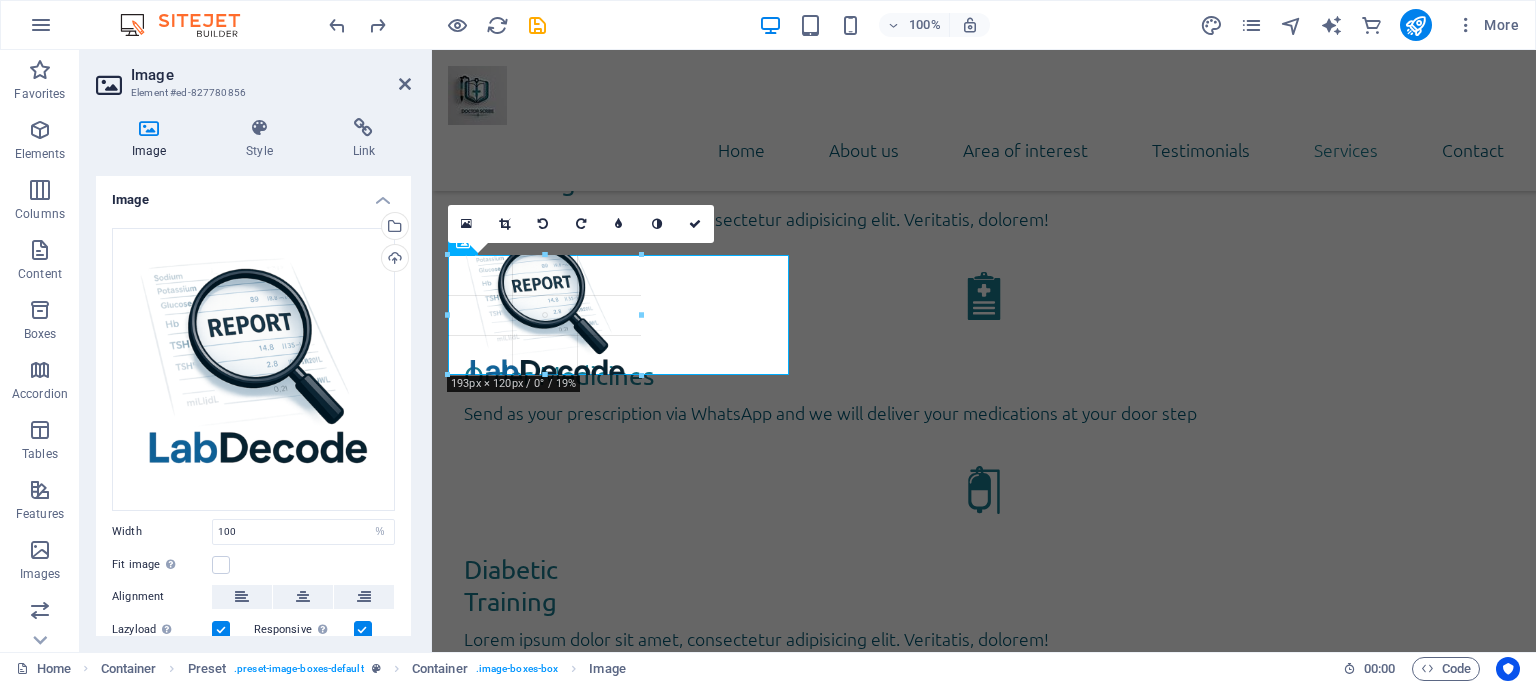 type on "193" 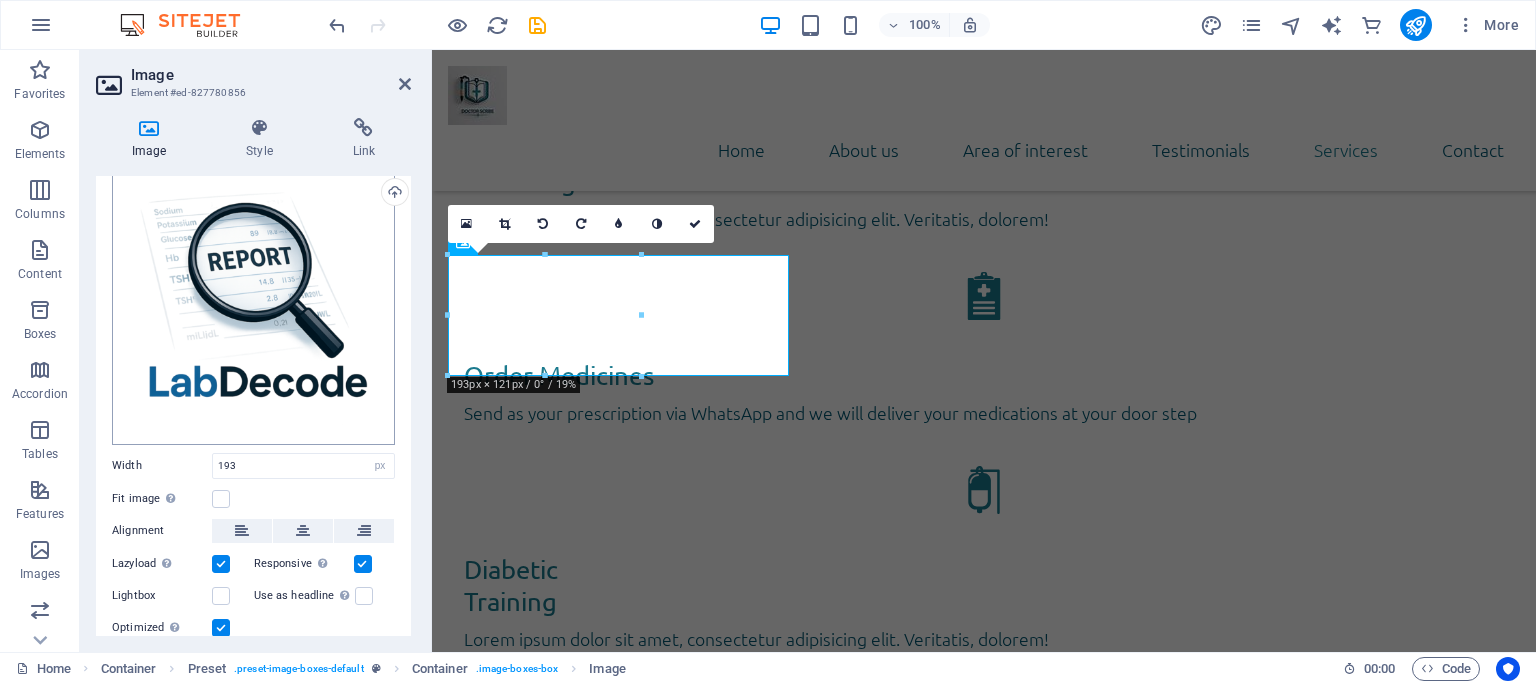 scroll, scrollTop: 91, scrollLeft: 0, axis: vertical 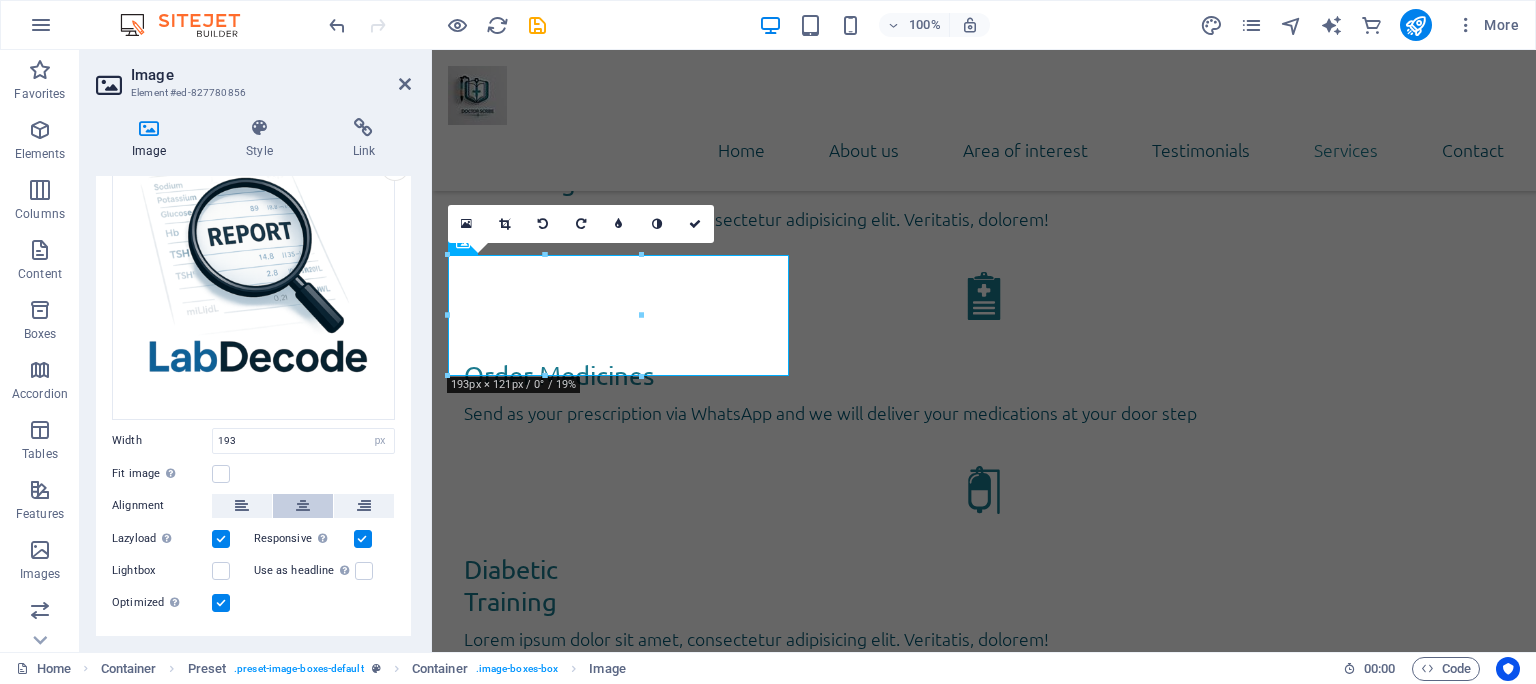 click at bounding box center [303, 506] 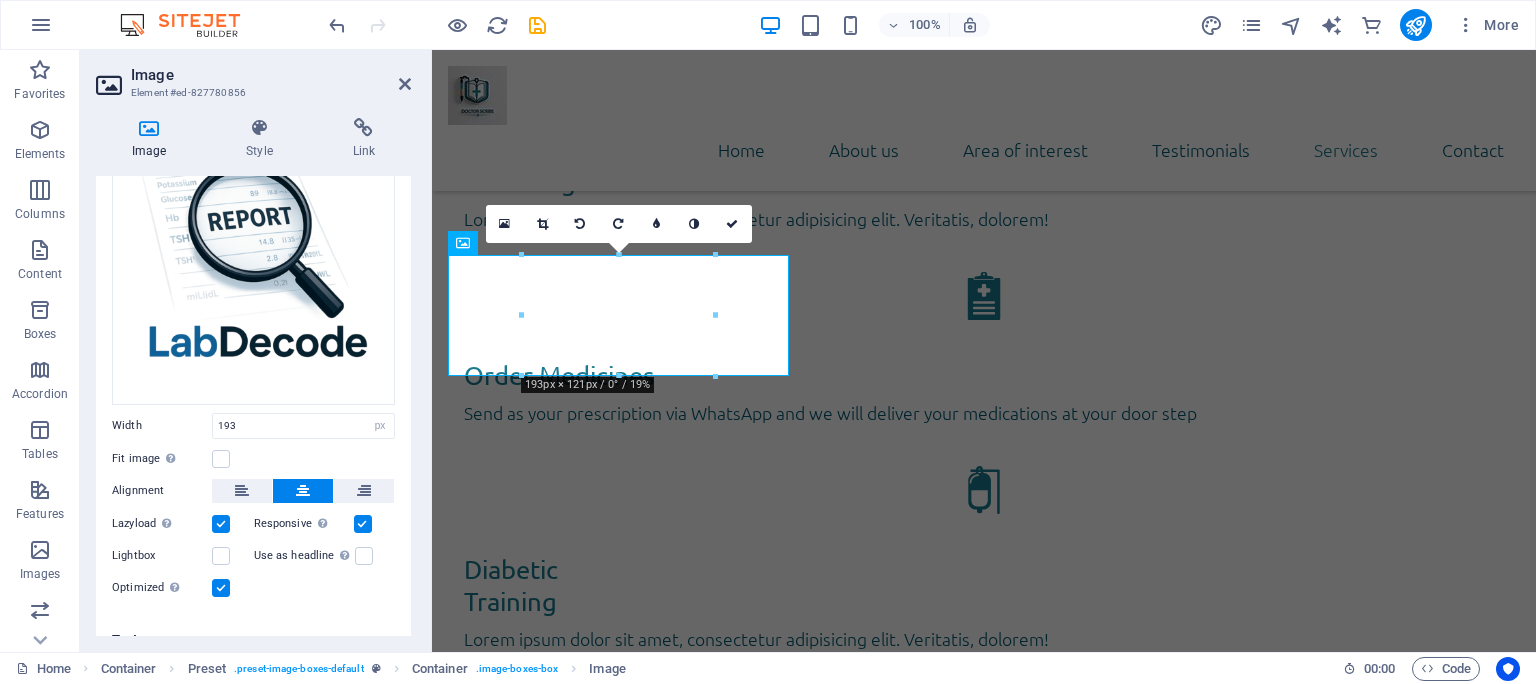 scroll, scrollTop: 117, scrollLeft: 0, axis: vertical 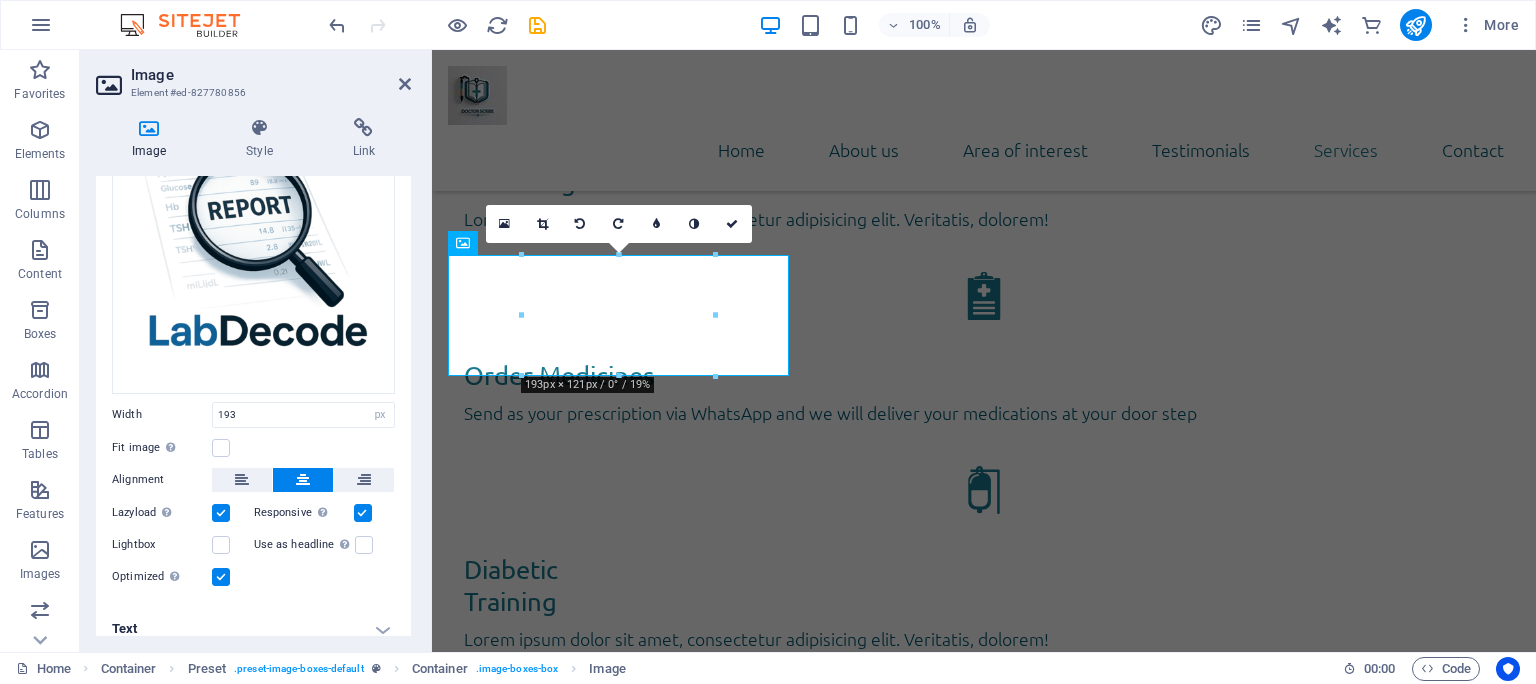 click on "Fit image Automatically fit image to a fixed width and height" at bounding box center [253, 448] 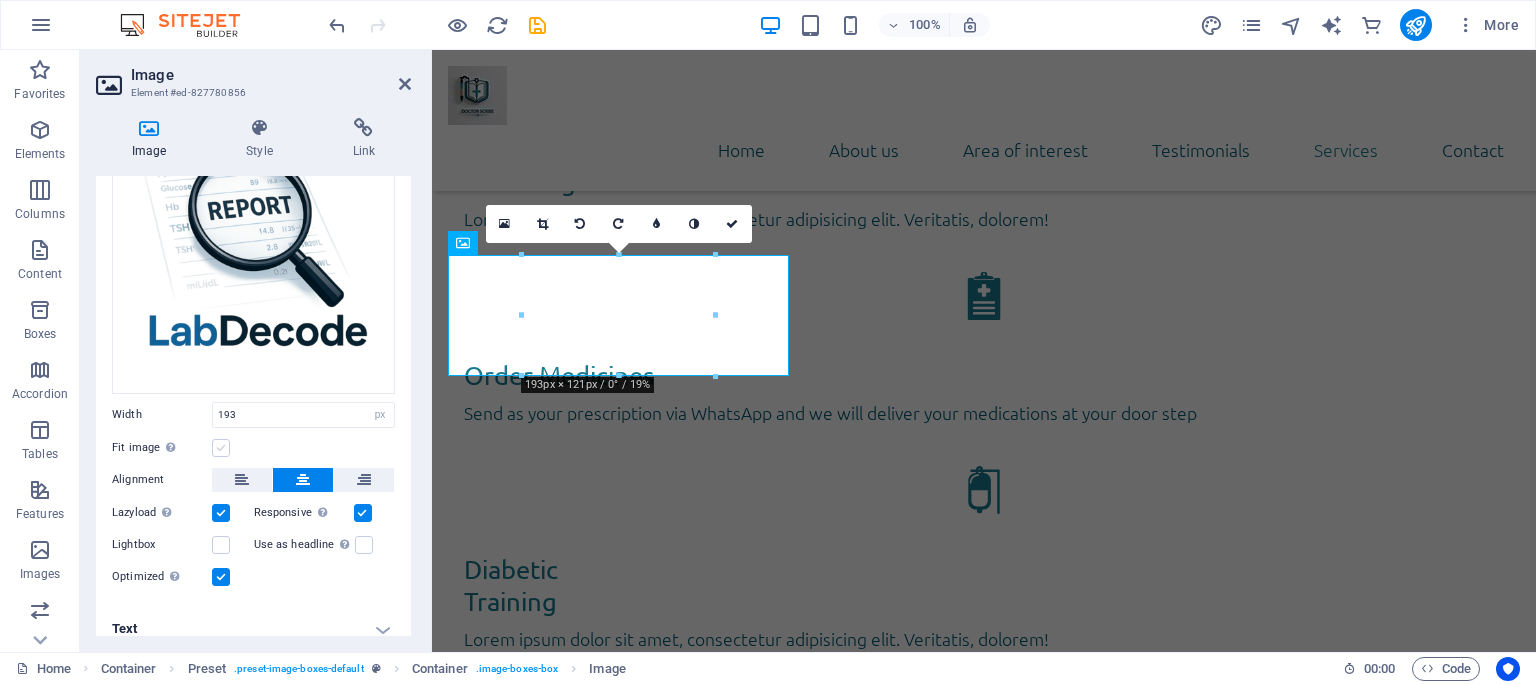 click at bounding box center [221, 448] 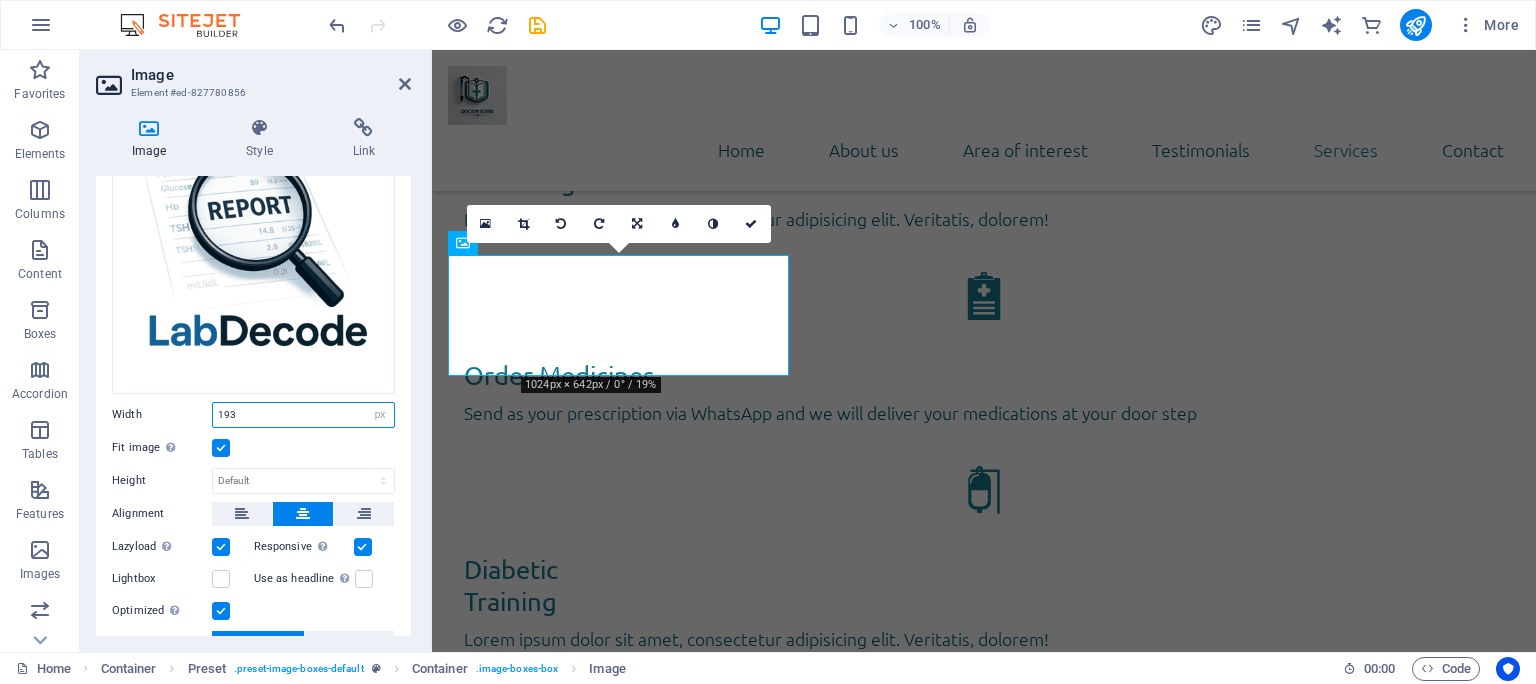 drag, startPoint x: 333, startPoint y: 398, endPoint x: 176, endPoint y: 397, distance: 157.00319 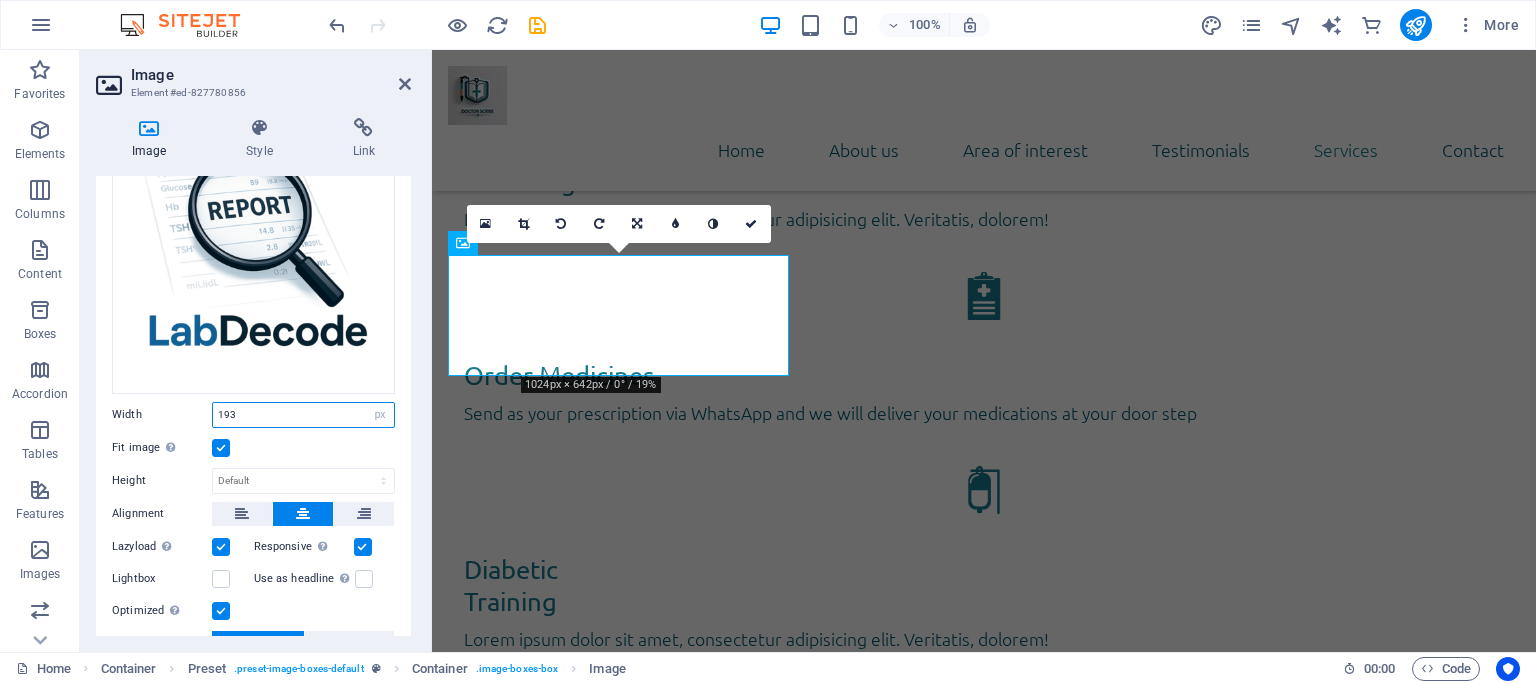 click on "193" at bounding box center (303, 415) 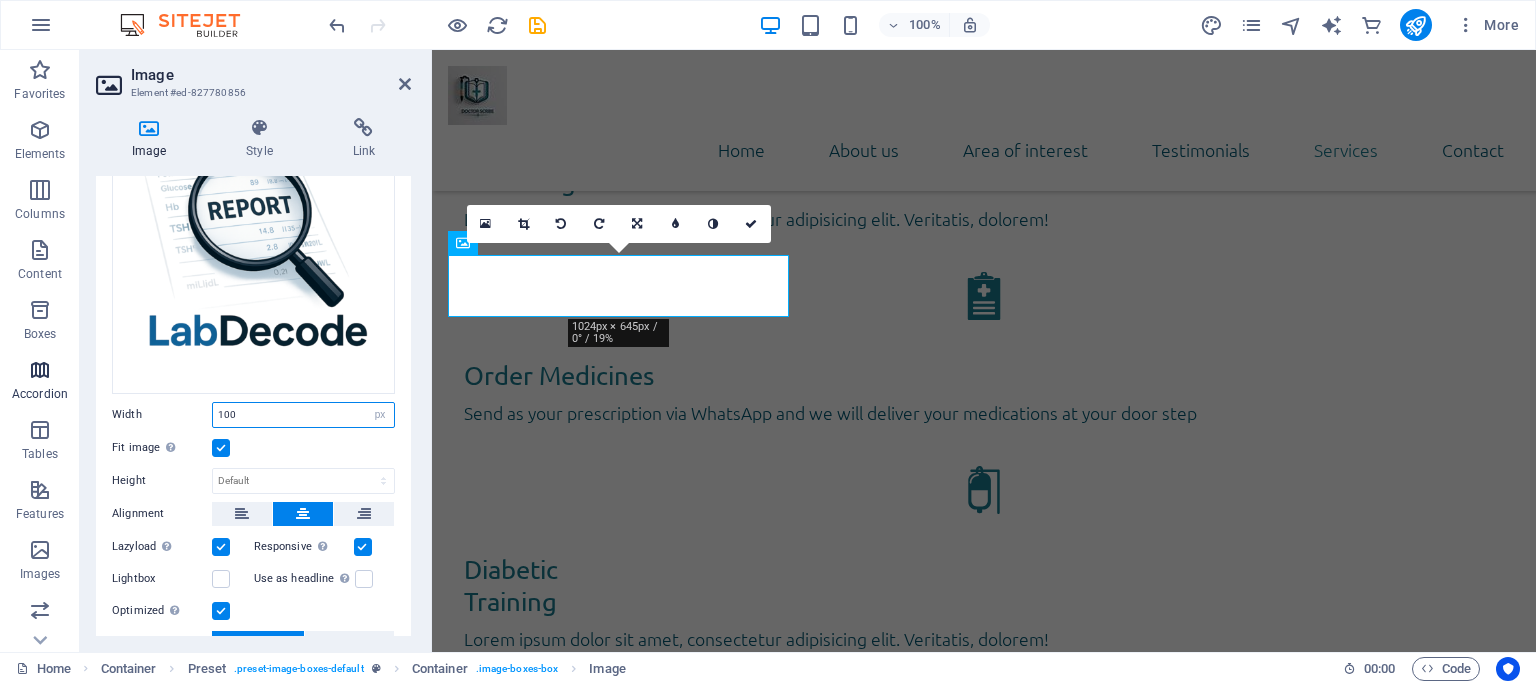 drag, startPoint x: 289, startPoint y: 398, endPoint x: 43, endPoint y: 379, distance: 246.73265 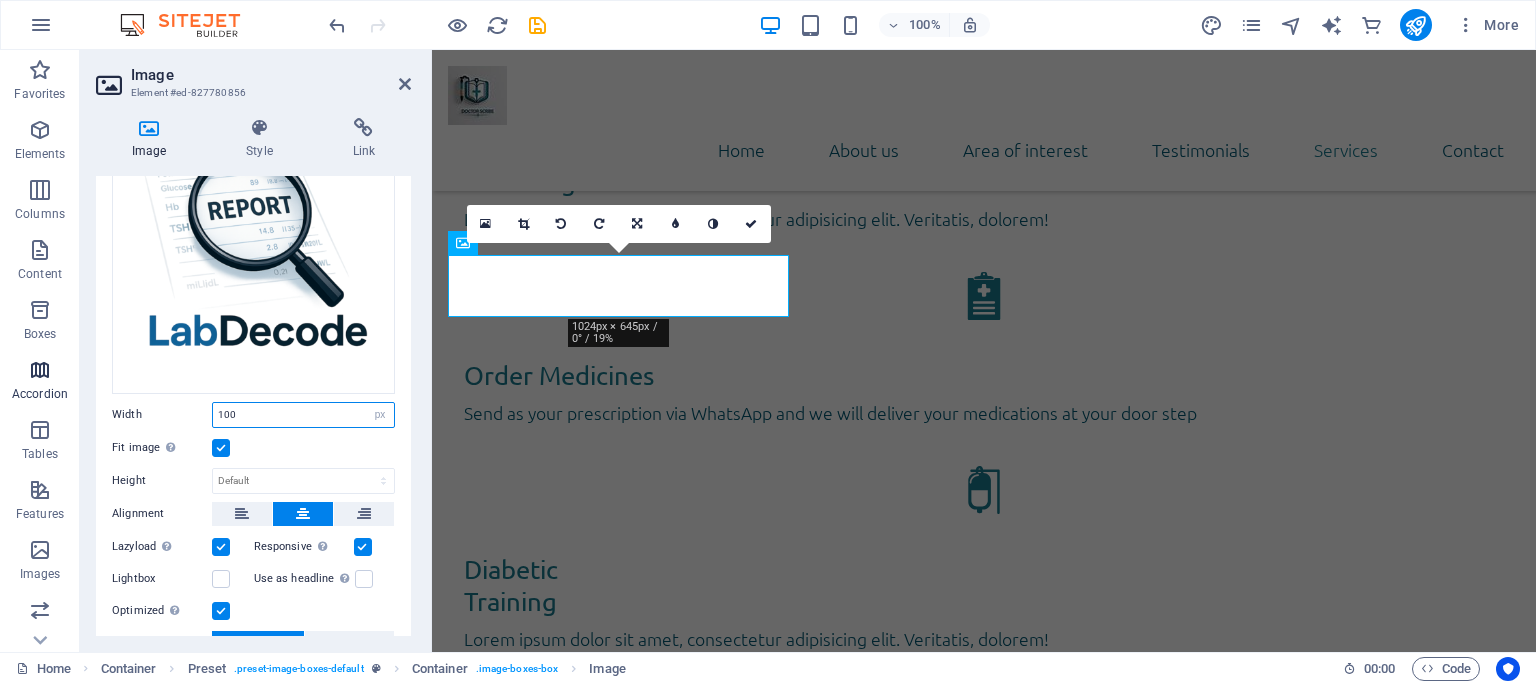 click on "100" at bounding box center (303, 415) 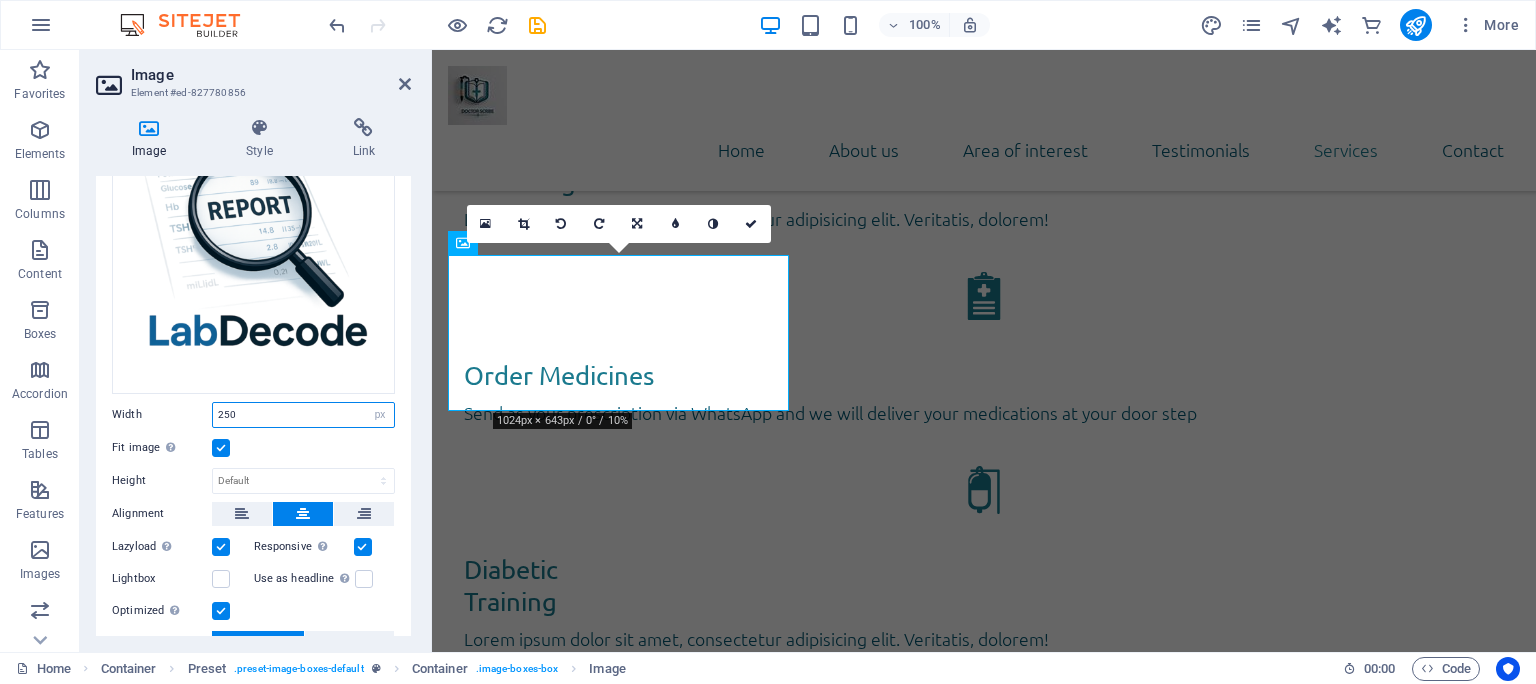 drag, startPoint x: 258, startPoint y: 394, endPoint x: 26, endPoint y: 349, distance: 236.32393 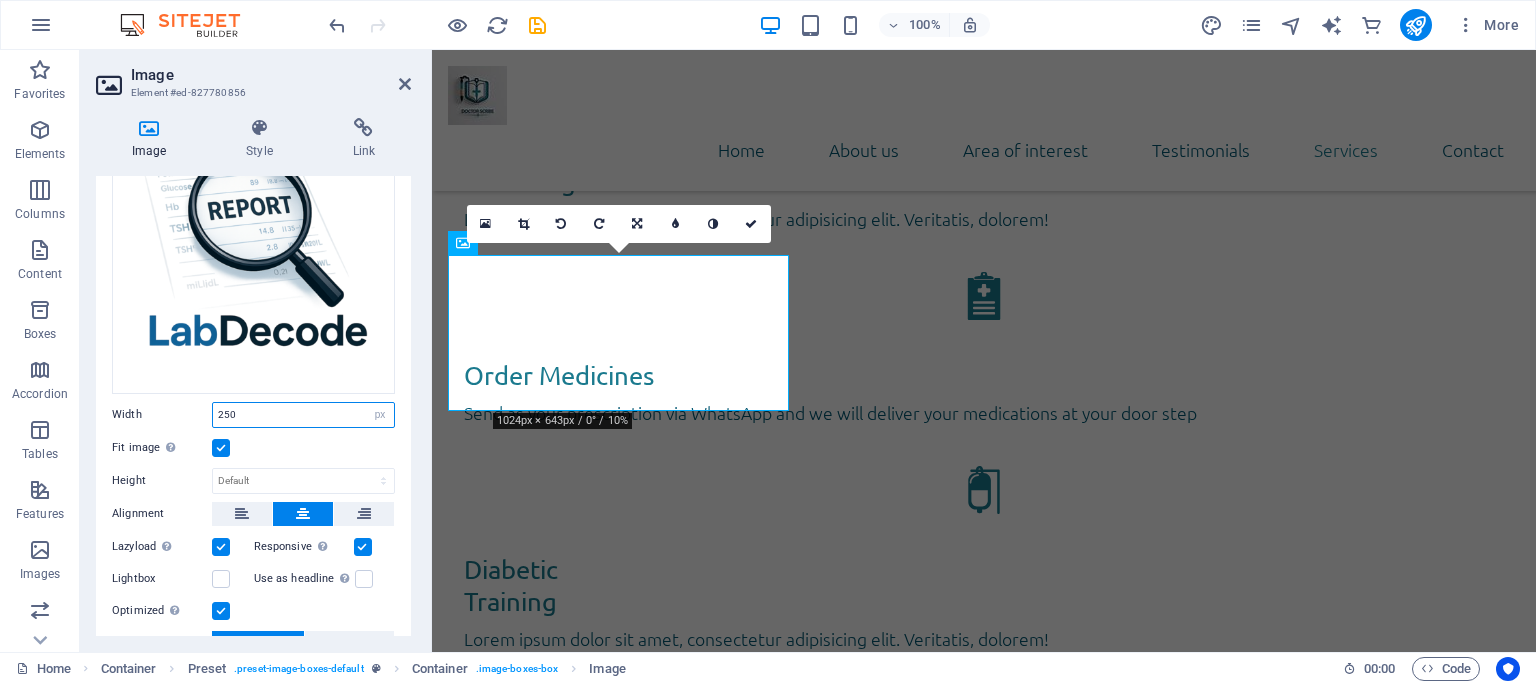 click on "250" at bounding box center (303, 415) 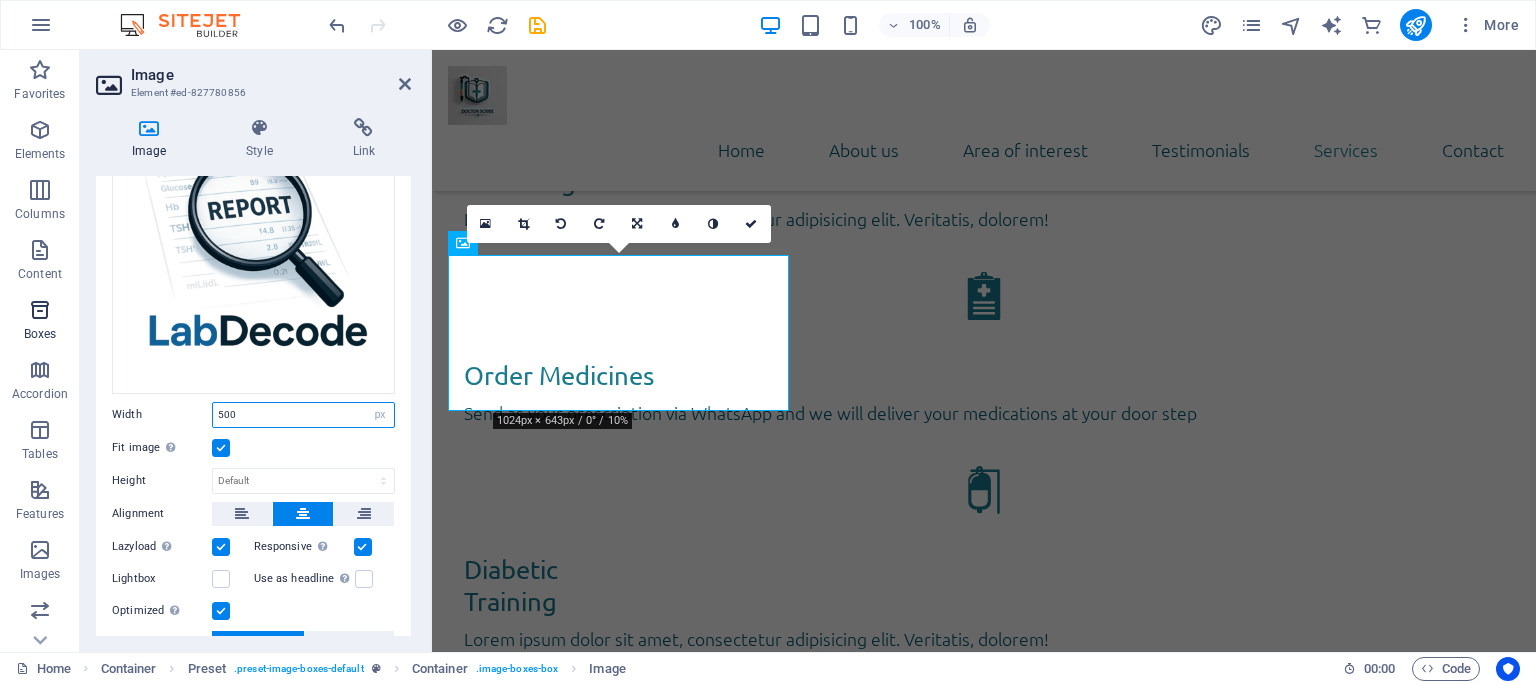 type on "500" 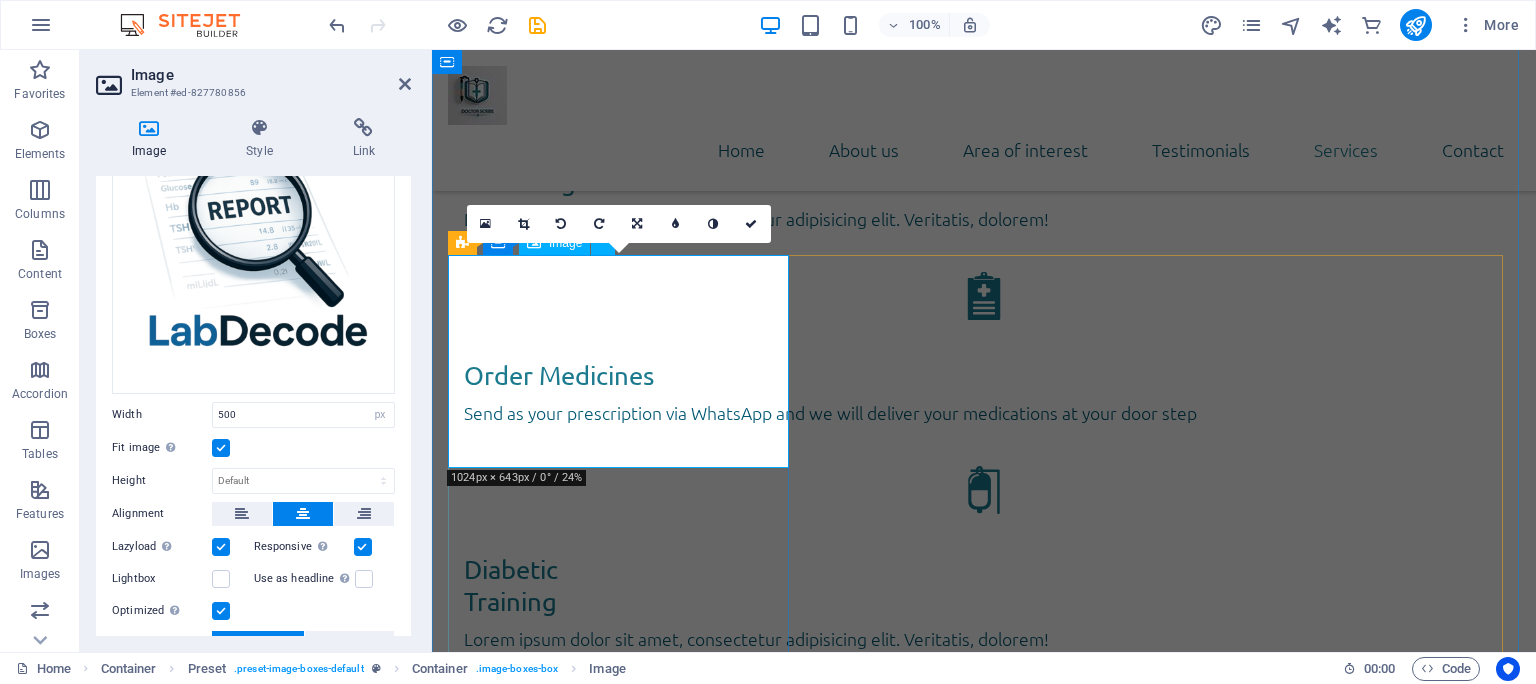 click at bounding box center (984, 2615) 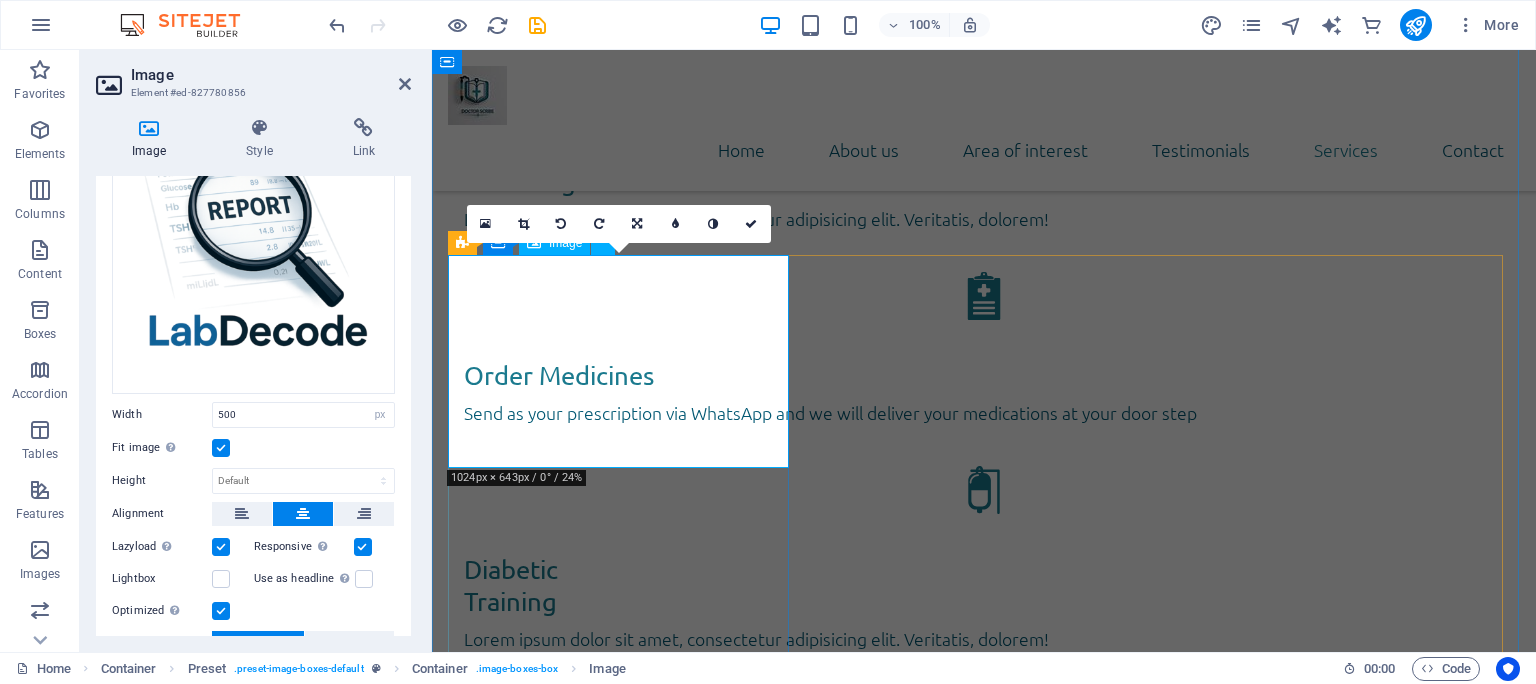 click at bounding box center (984, 2615) 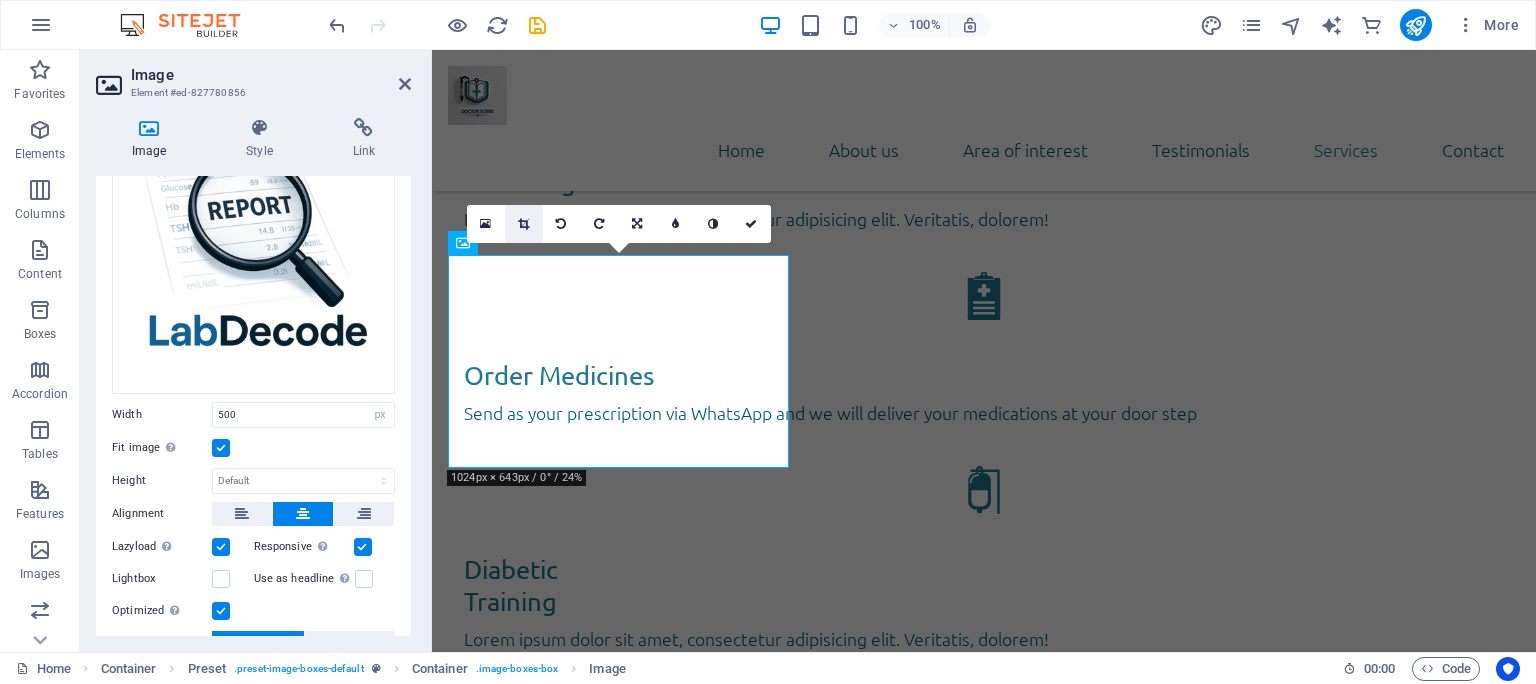 click at bounding box center [524, 224] 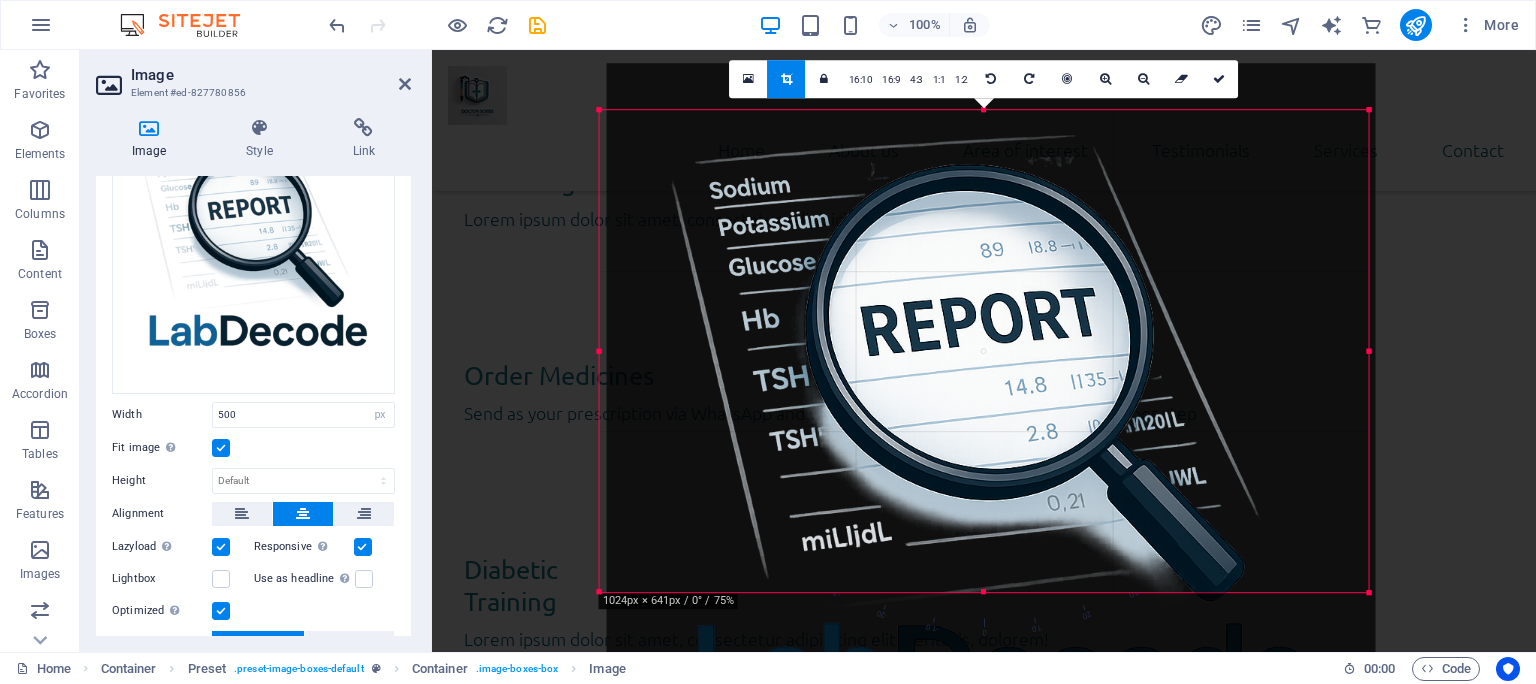 drag, startPoint x: 1055, startPoint y: 237, endPoint x: 1065, endPoint y: 350, distance: 113.44161 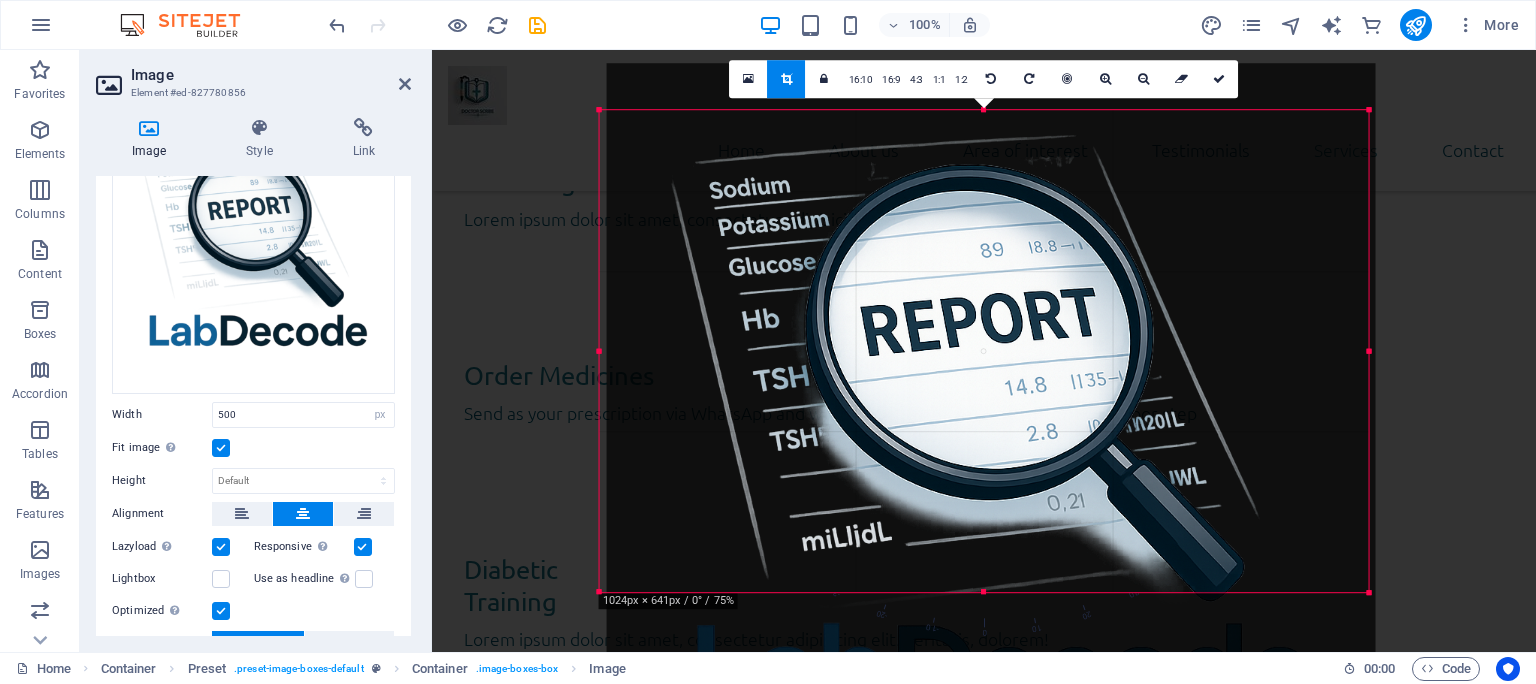 click at bounding box center (991, 448) 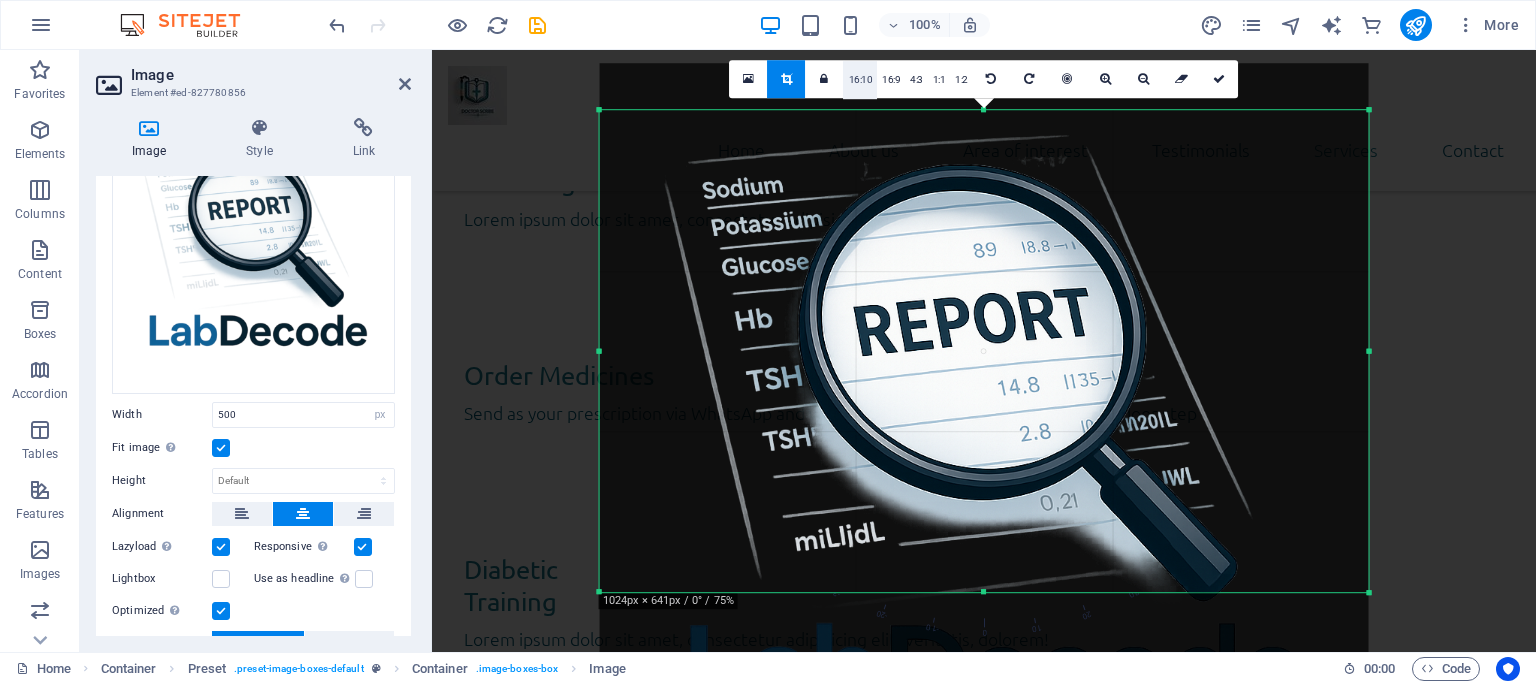 click on "16:10" at bounding box center (861, 80) 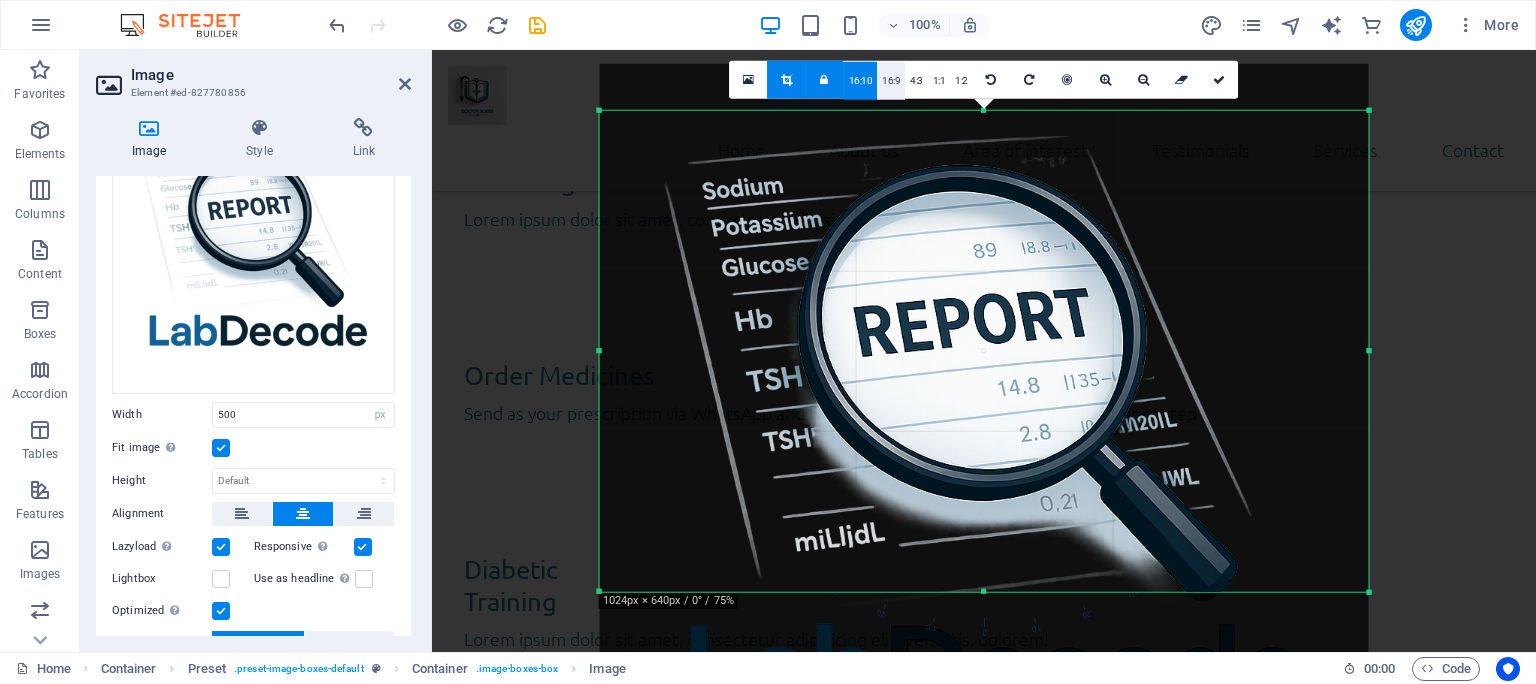 click on "16:9" at bounding box center (891, 81) 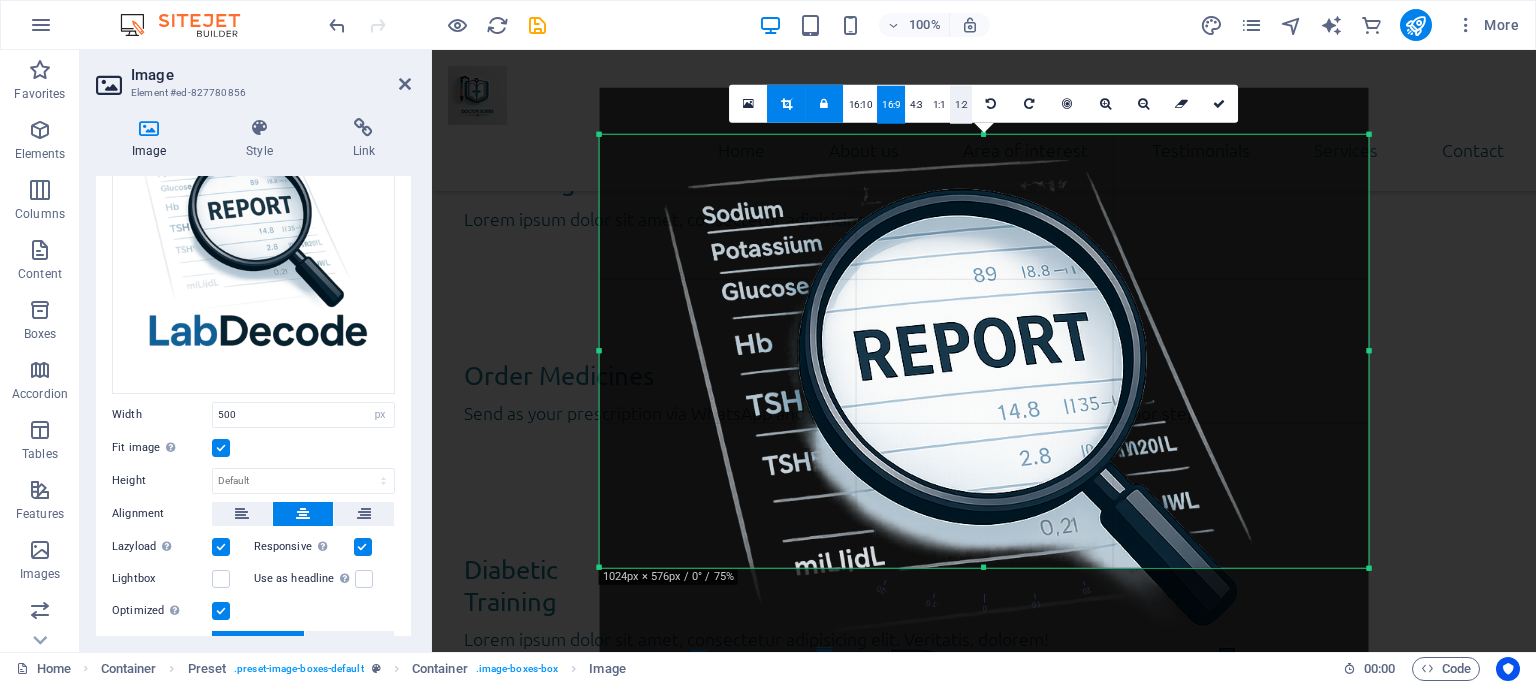 click on "1:2" at bounding box center (961, 105) 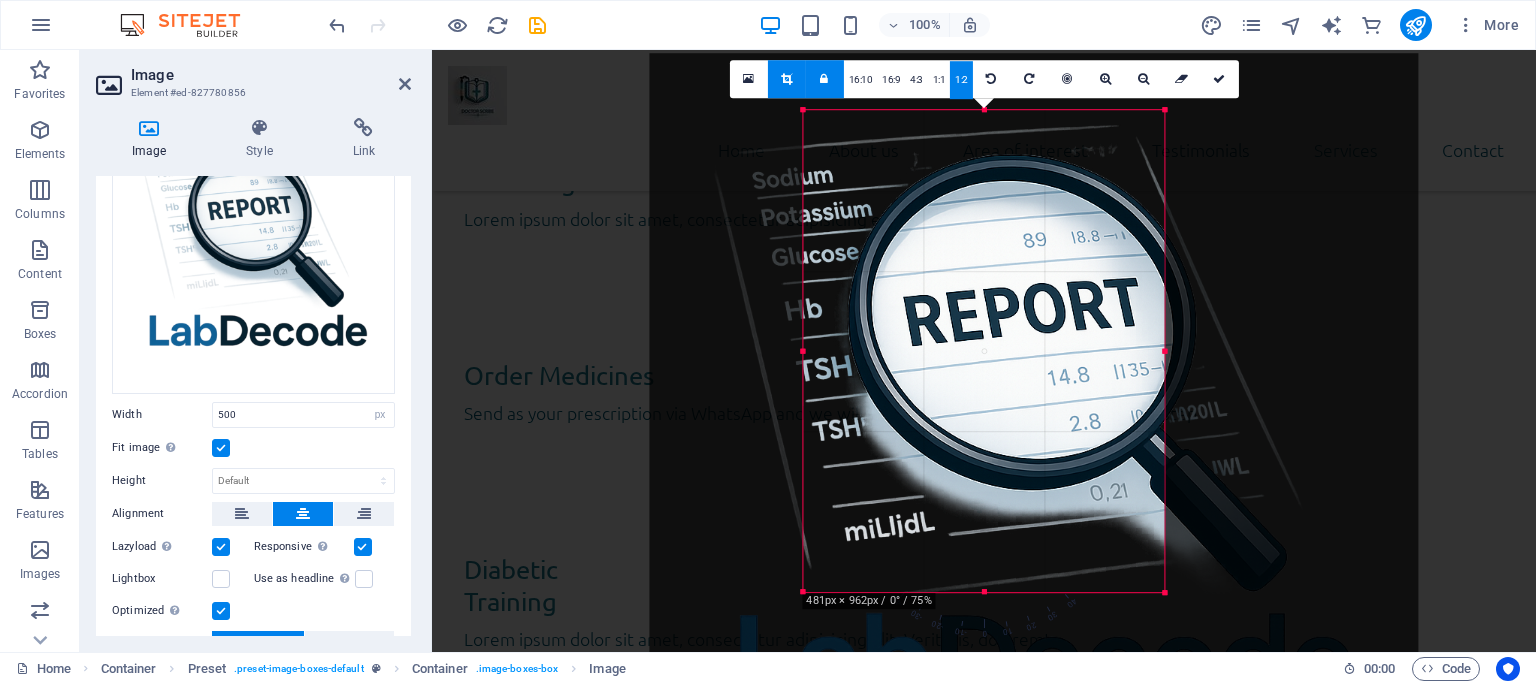 drag, startPoint x: 1002, startPoint y: 314, endPoint x: 851, endPoint y: 303, distance: 151.40013 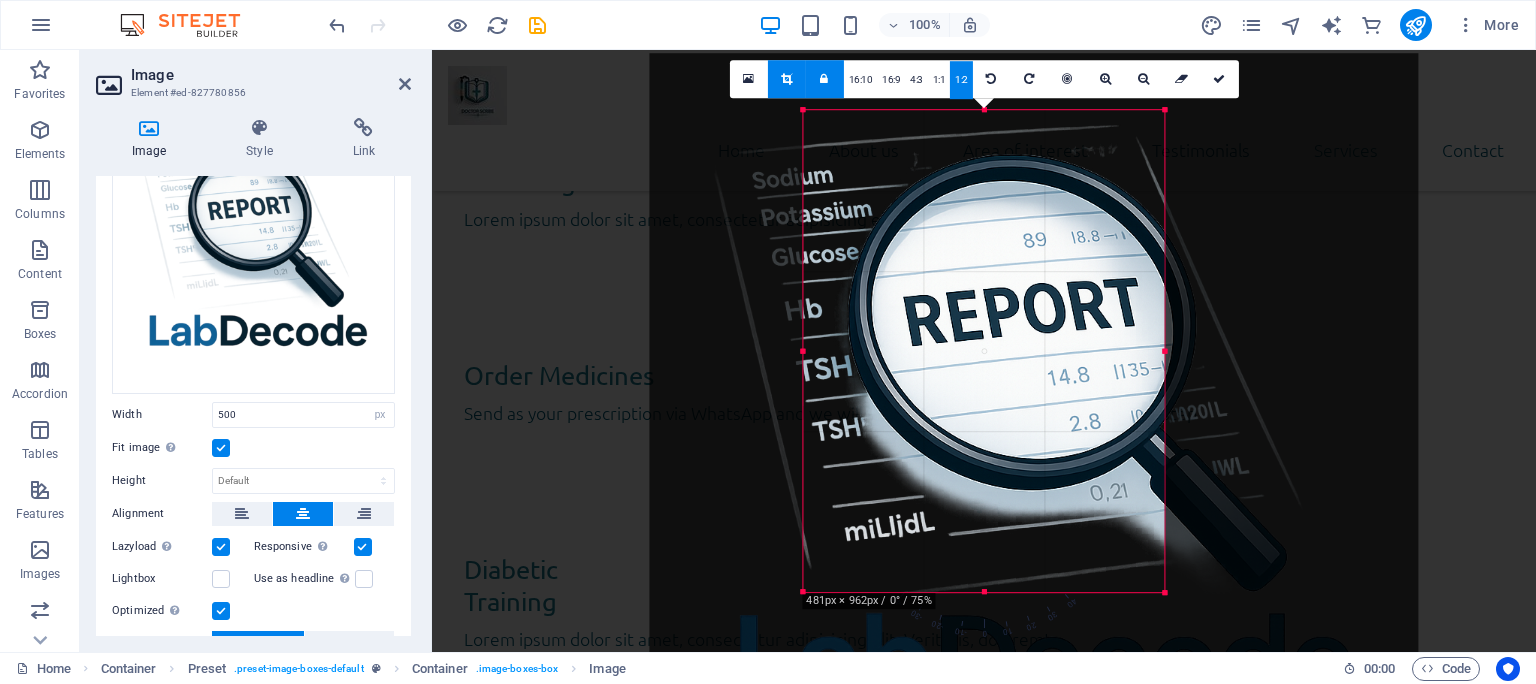 click at bounding box center [1033, 438] 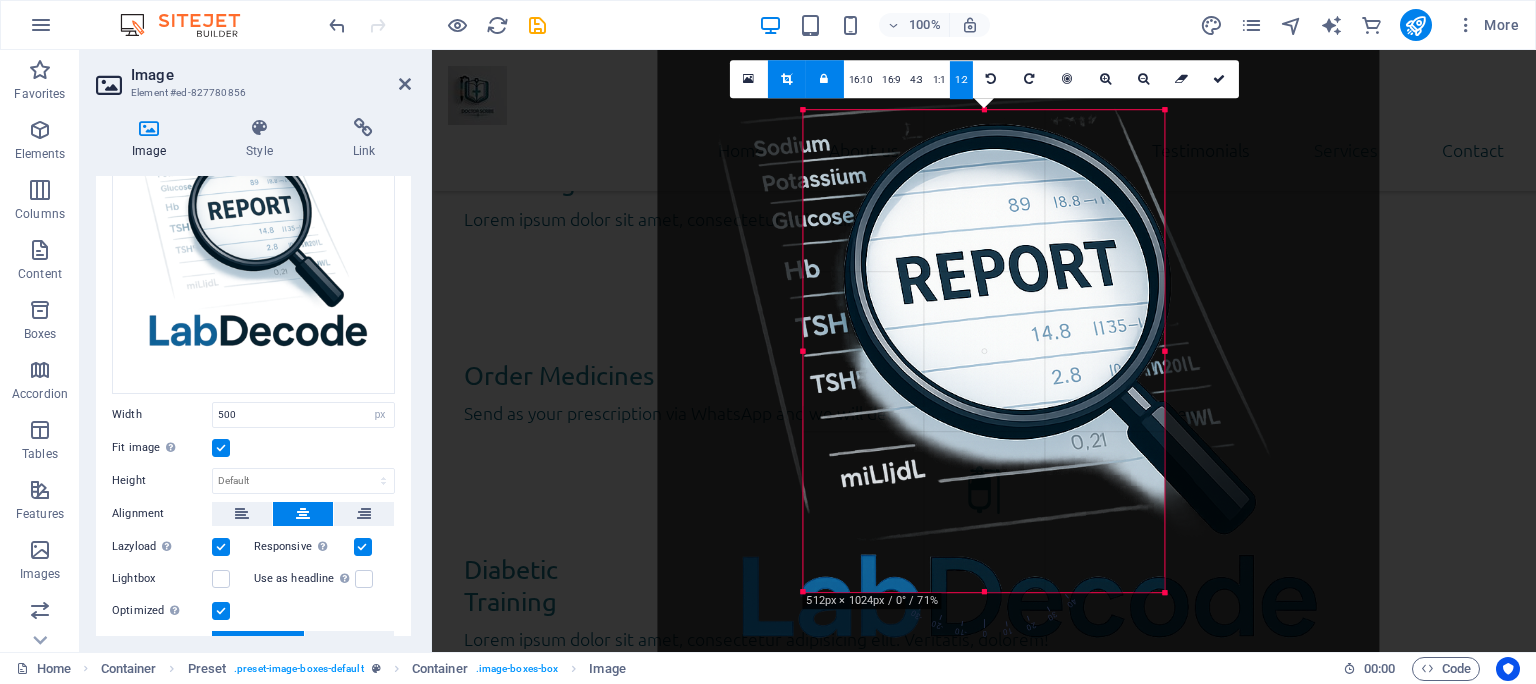 drag, startPoint x: 1006, startPoint y: 318, endPoint x: 1004, endPoint y: 168, distance: 150.01334 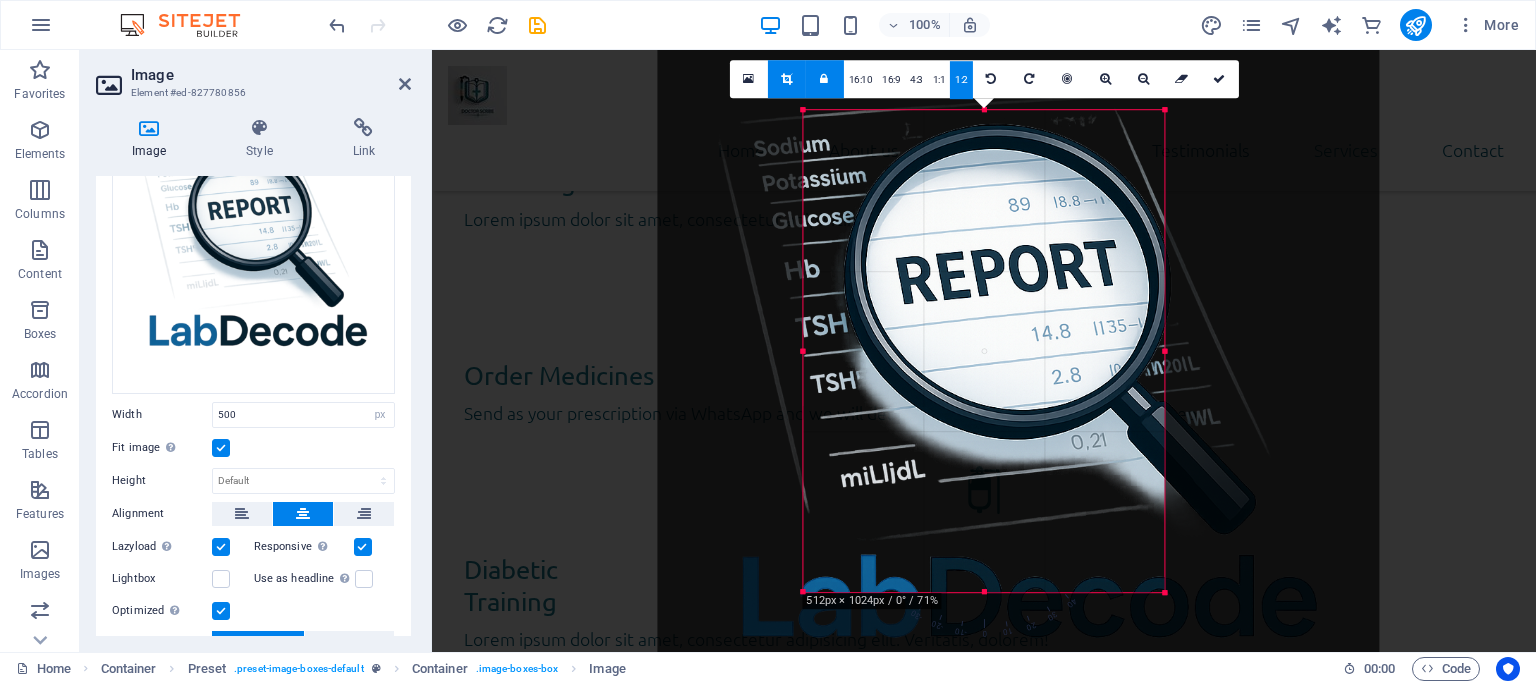 click at bounding box center [1019, 391] 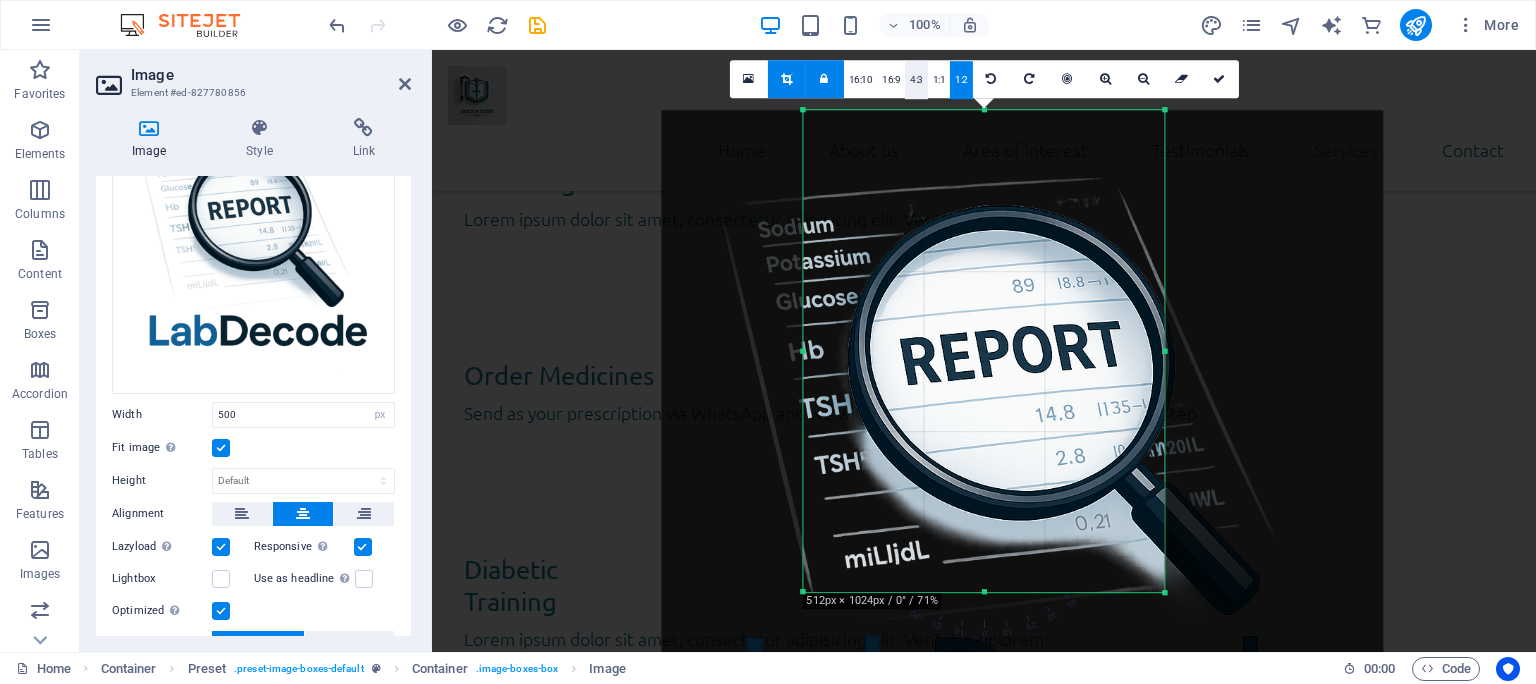 click on "4:3" at bounding box center (916, 80) 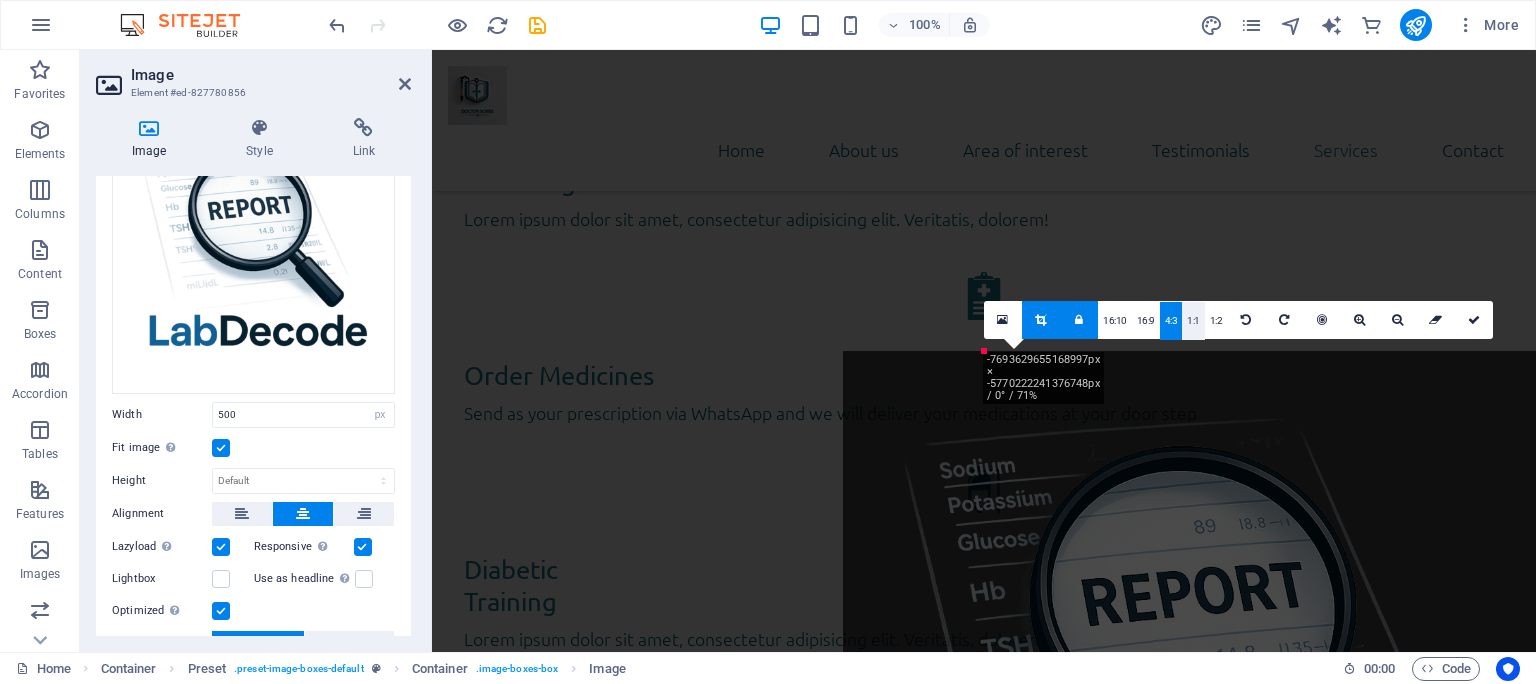 click on "1:1" at bounding box center (1193, 321) 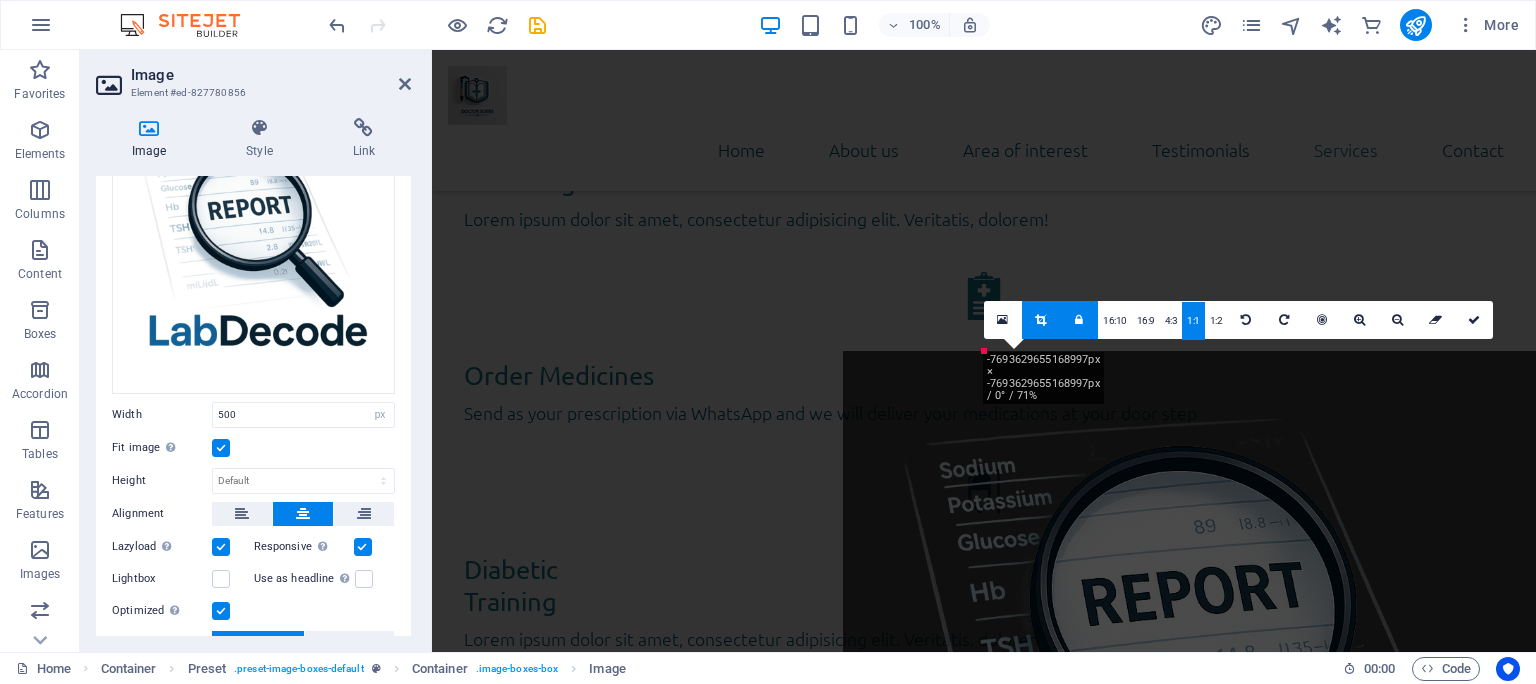click at bounding box center (984, 2326) 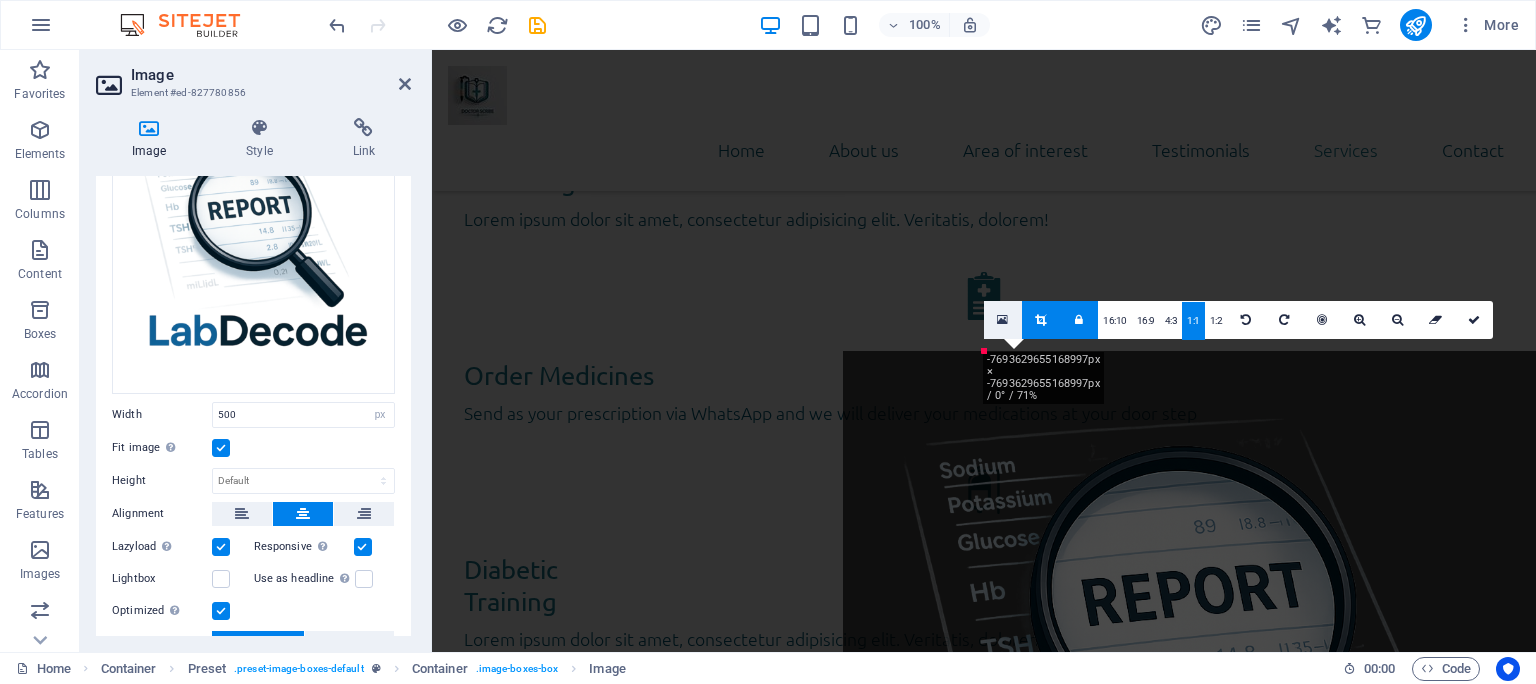 click at bounding box center [1003, 320] 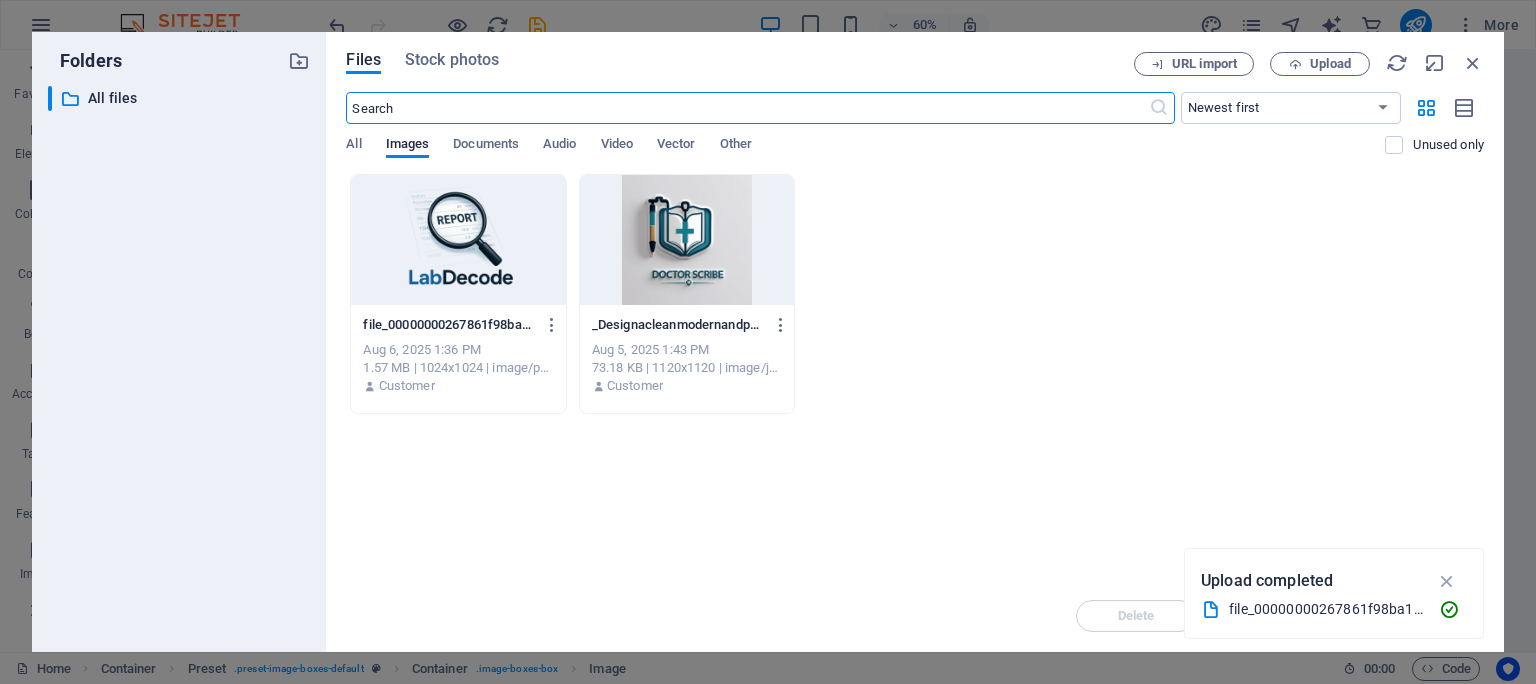 scroll, scrollTop: 4848, scrollLeft: 0, axis: vertical 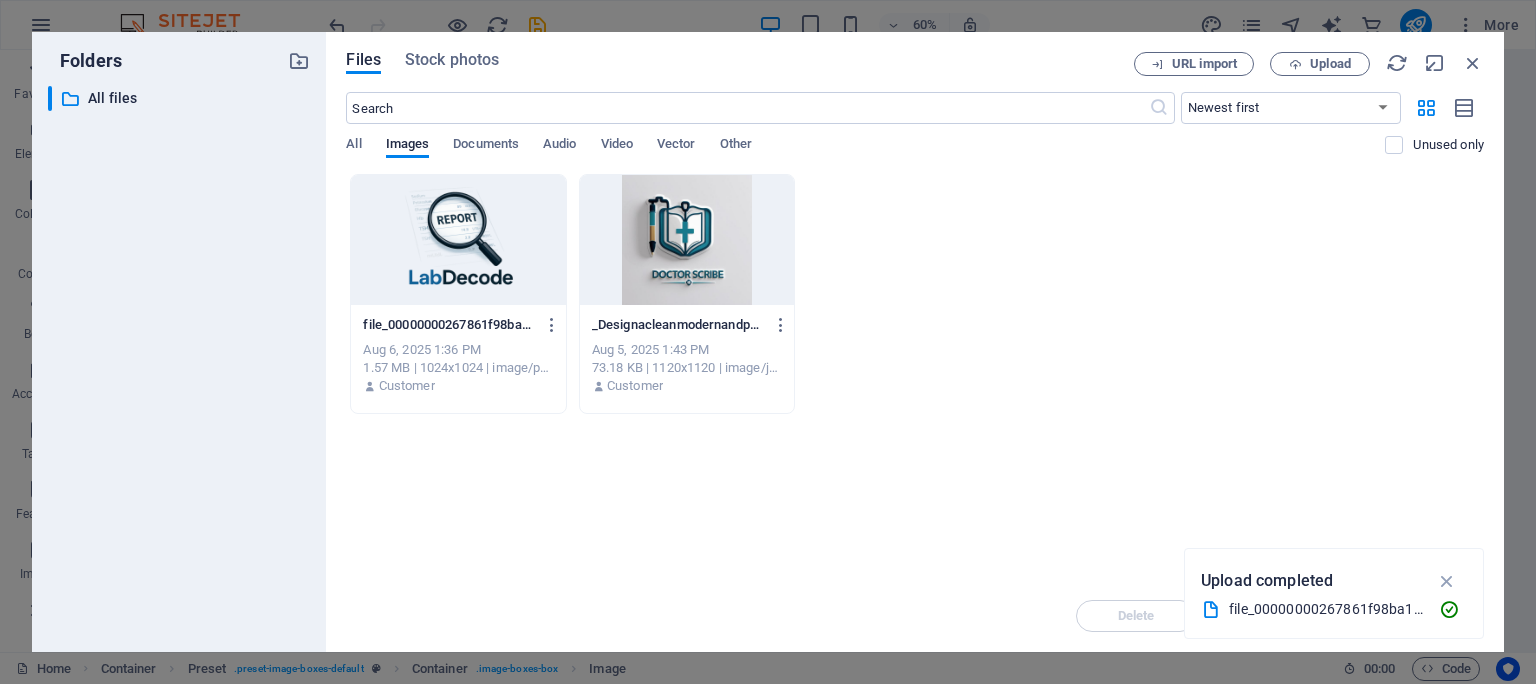 click at bounding box center [458, 240] 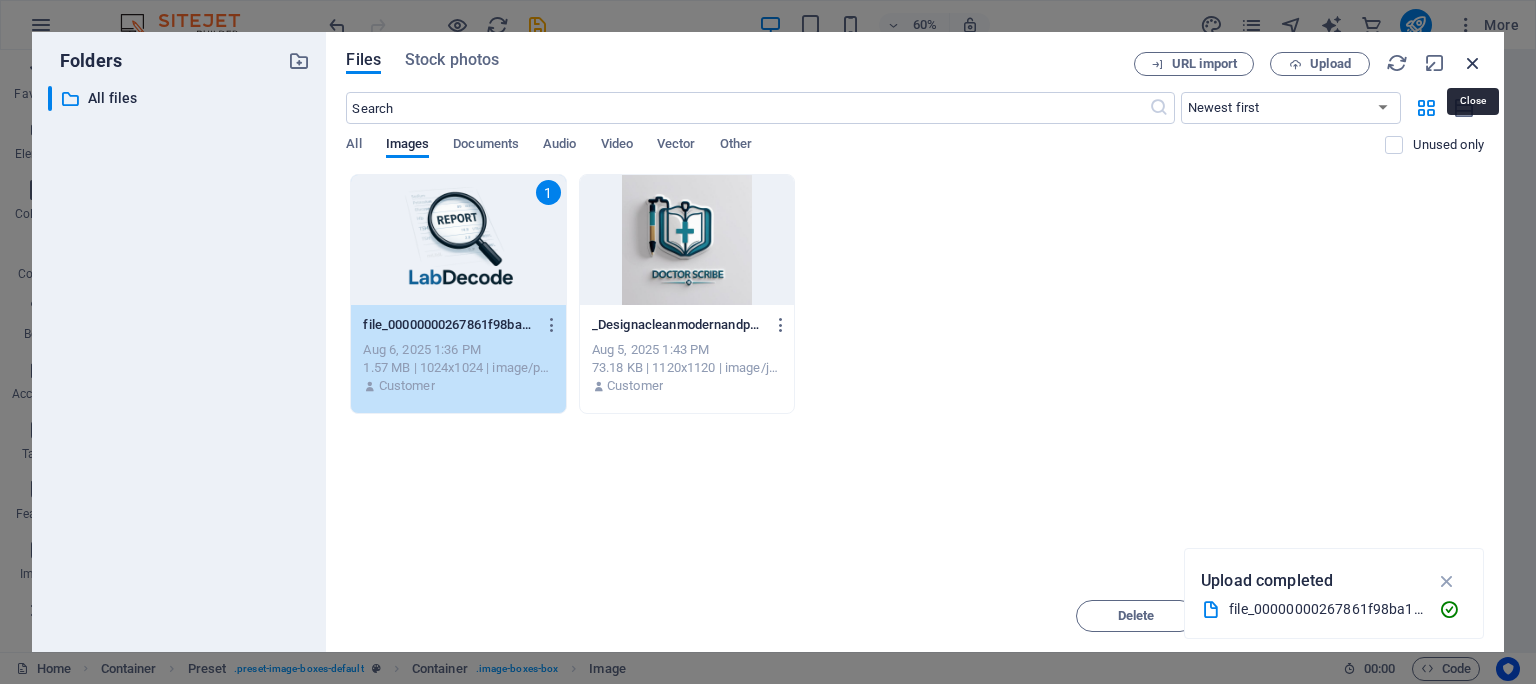 click at bounding box center (1473, 63) 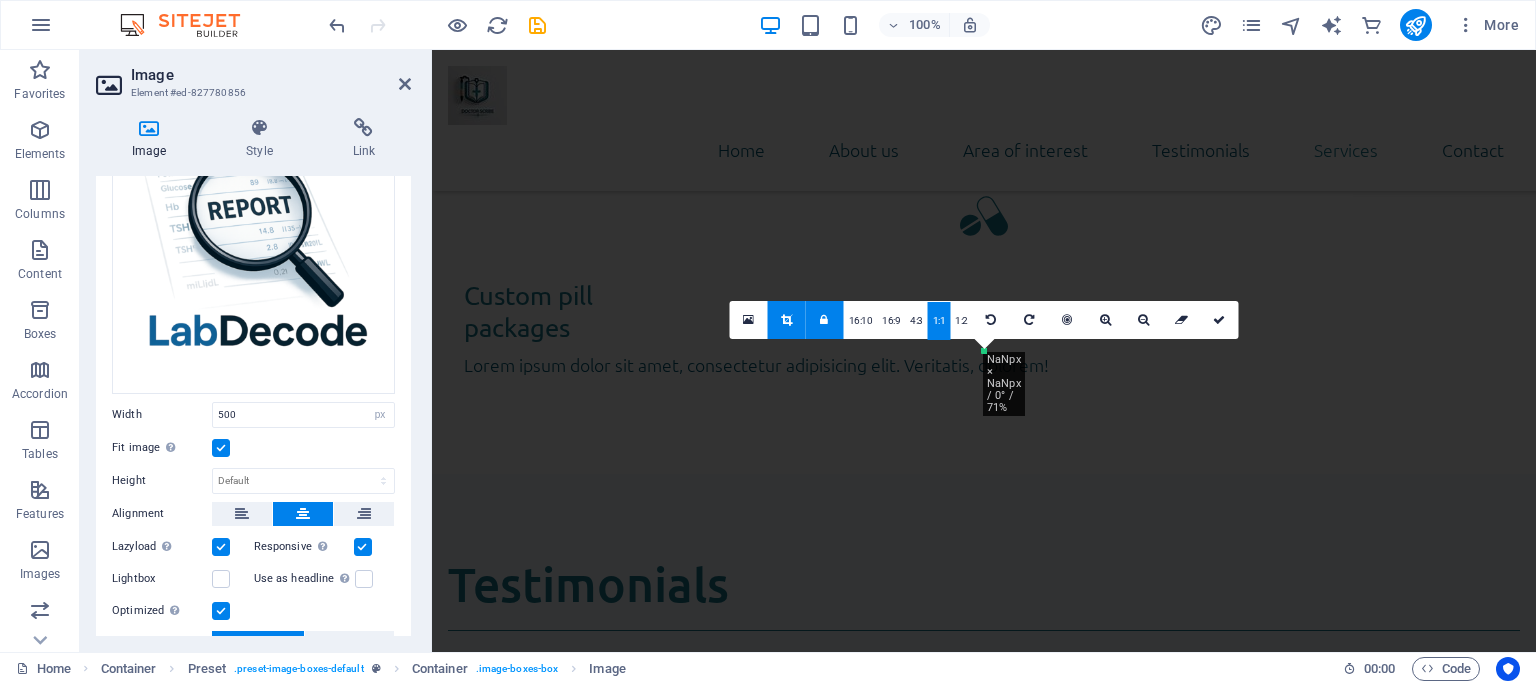 scroll, scrollTop: 4347, scrollLeft: 0, axis: vertical 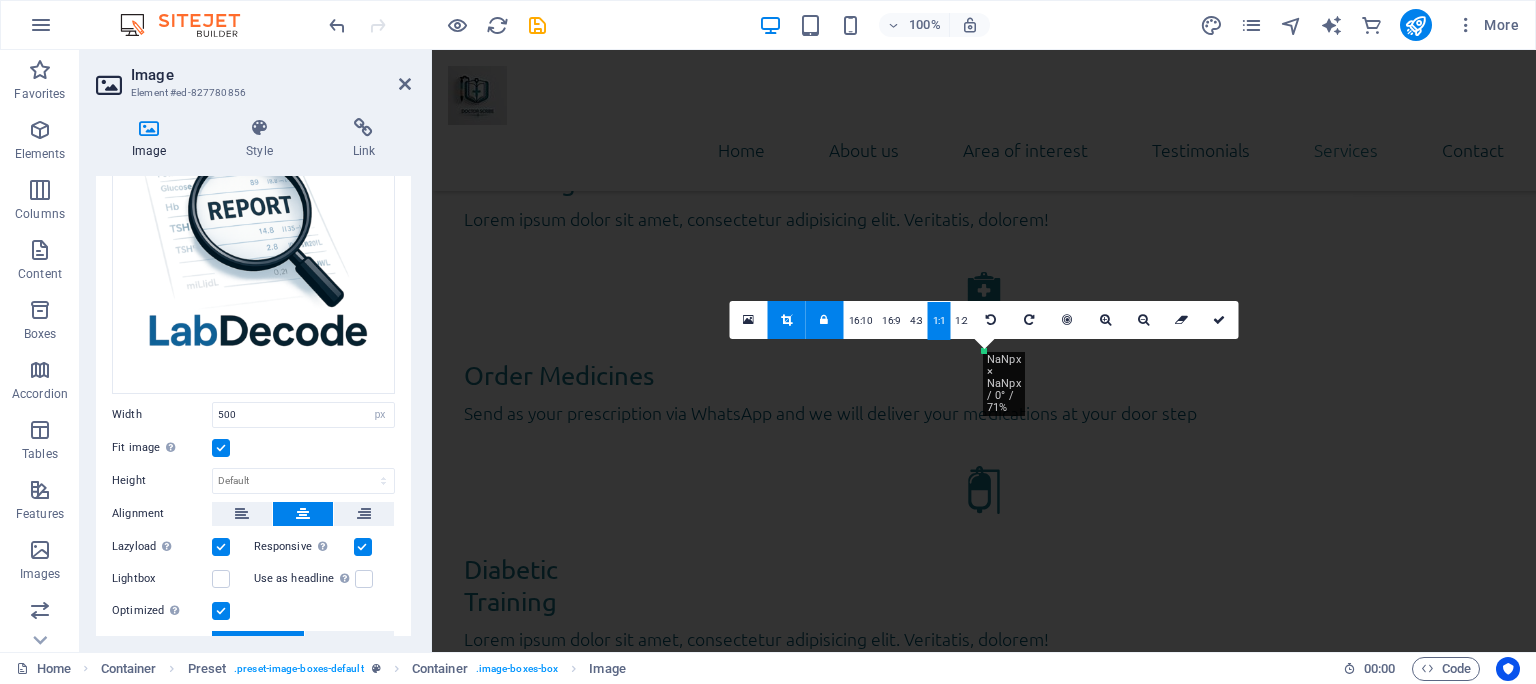 click at bounding box center [984, 2326] 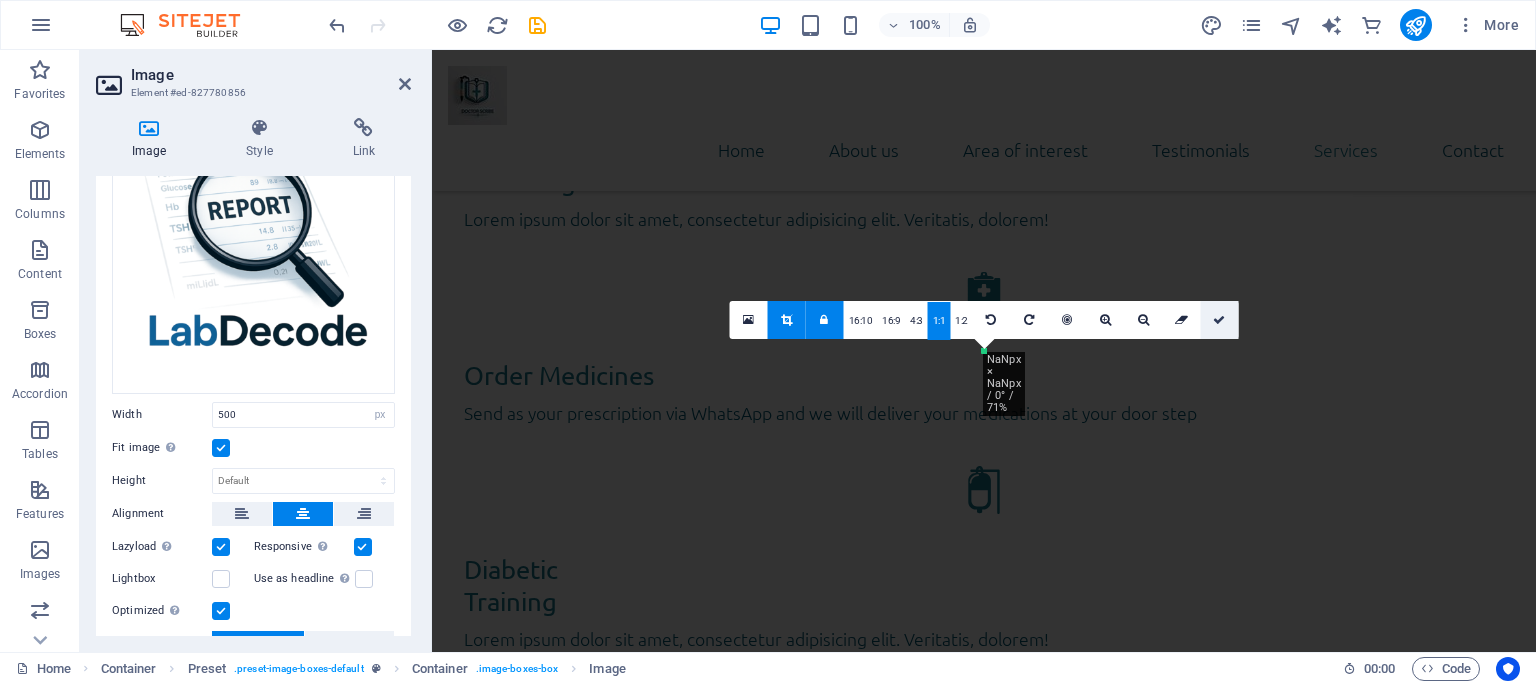 click at bounding box center [1220, 320] 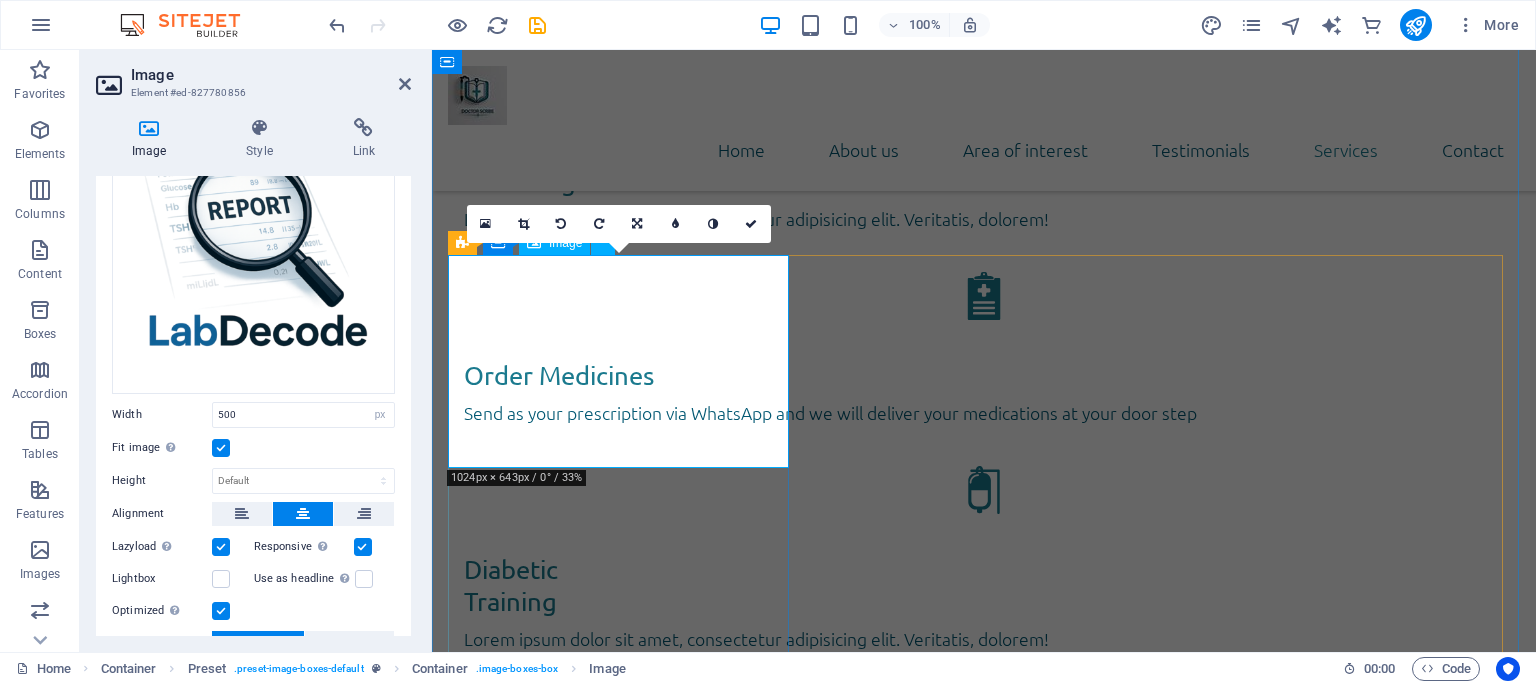 click at bounding box center (984, 2709) 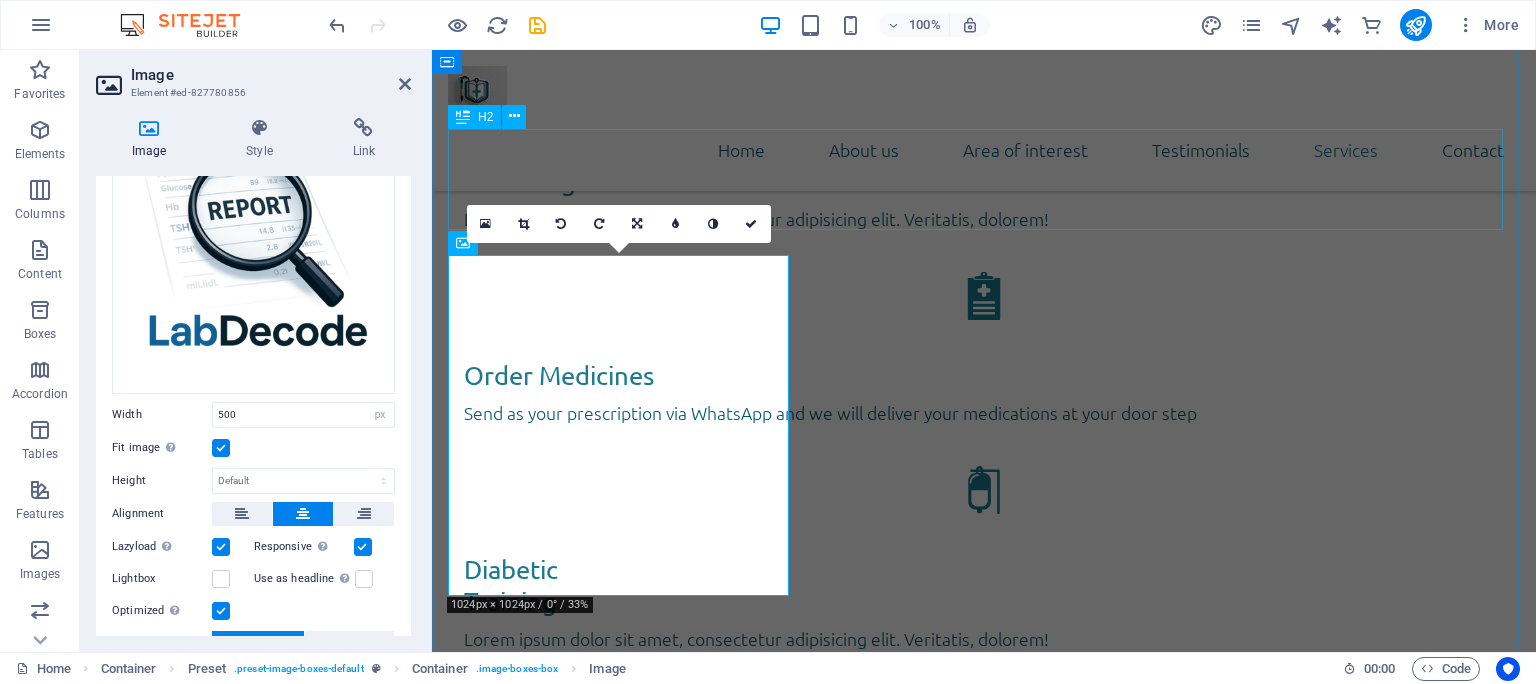 click on "Services" at bounding box center [984, 2371] 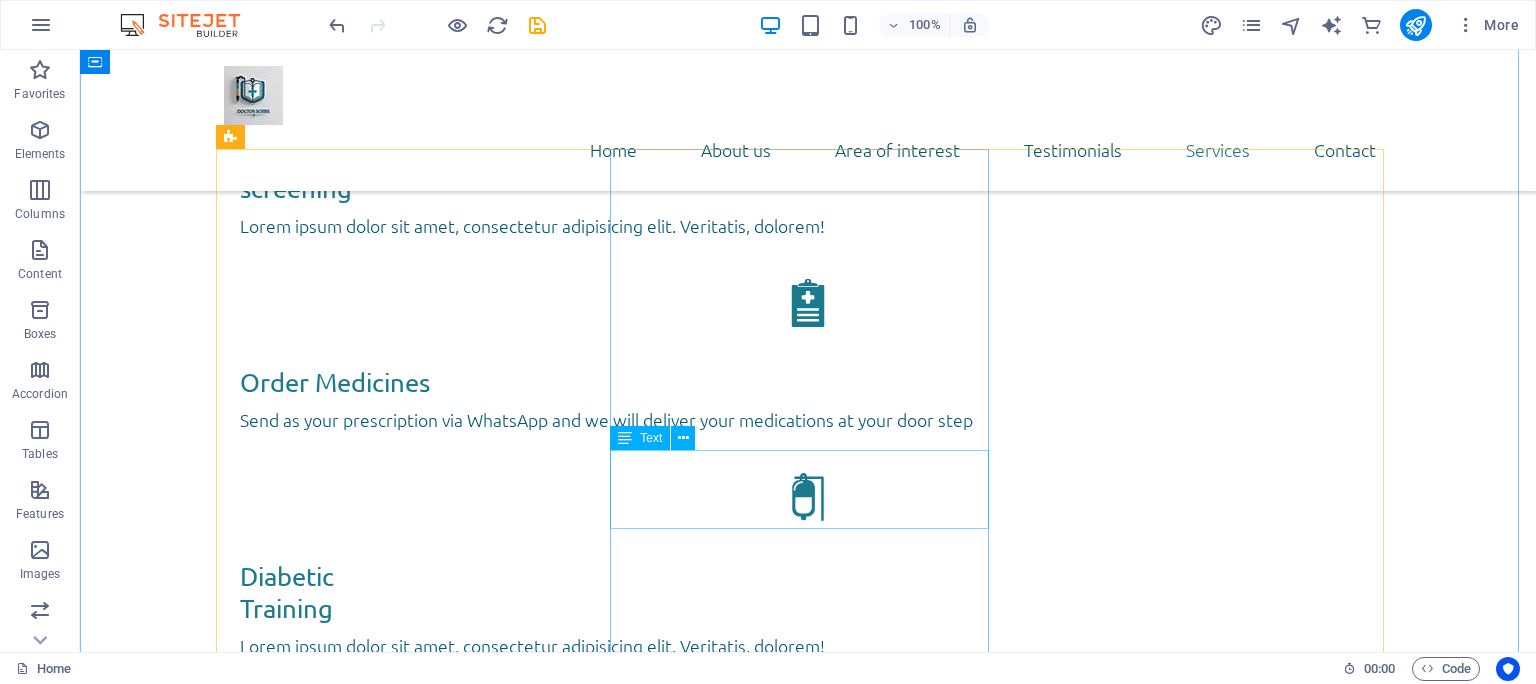 scroll, scrollTop: 4012, scrollLeft: 0, axis: vertical 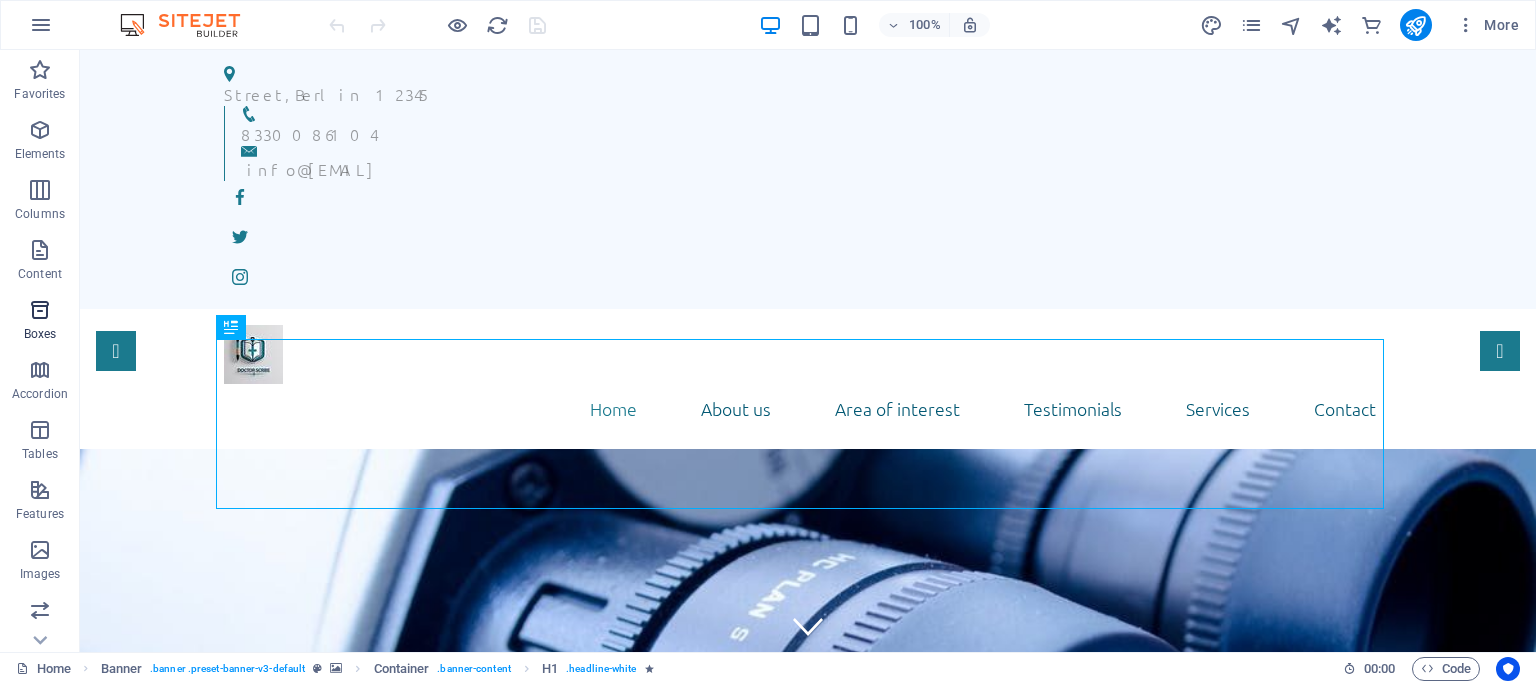 click on "Boxes" at bounding box center [40, 334] 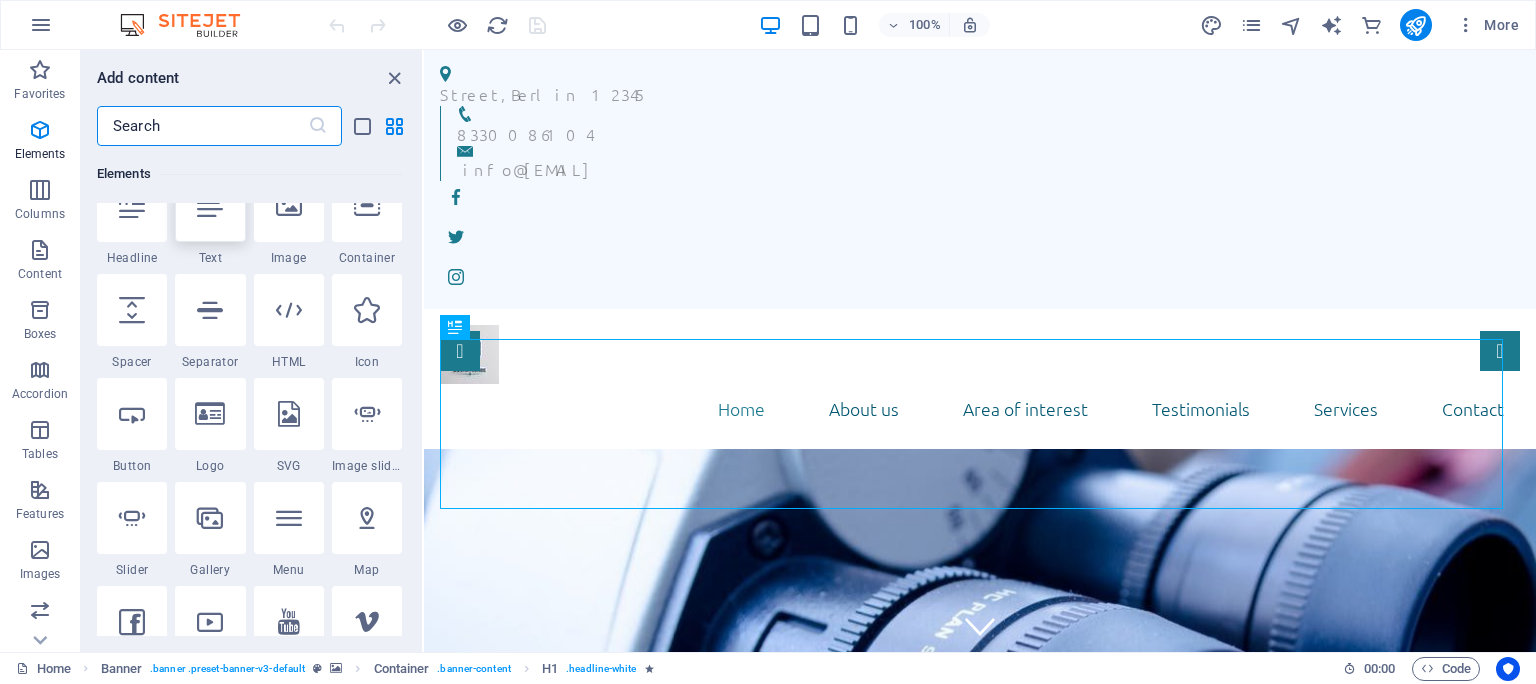 scroll, scrollTop: 0, scrollLeft: 0, axis: both 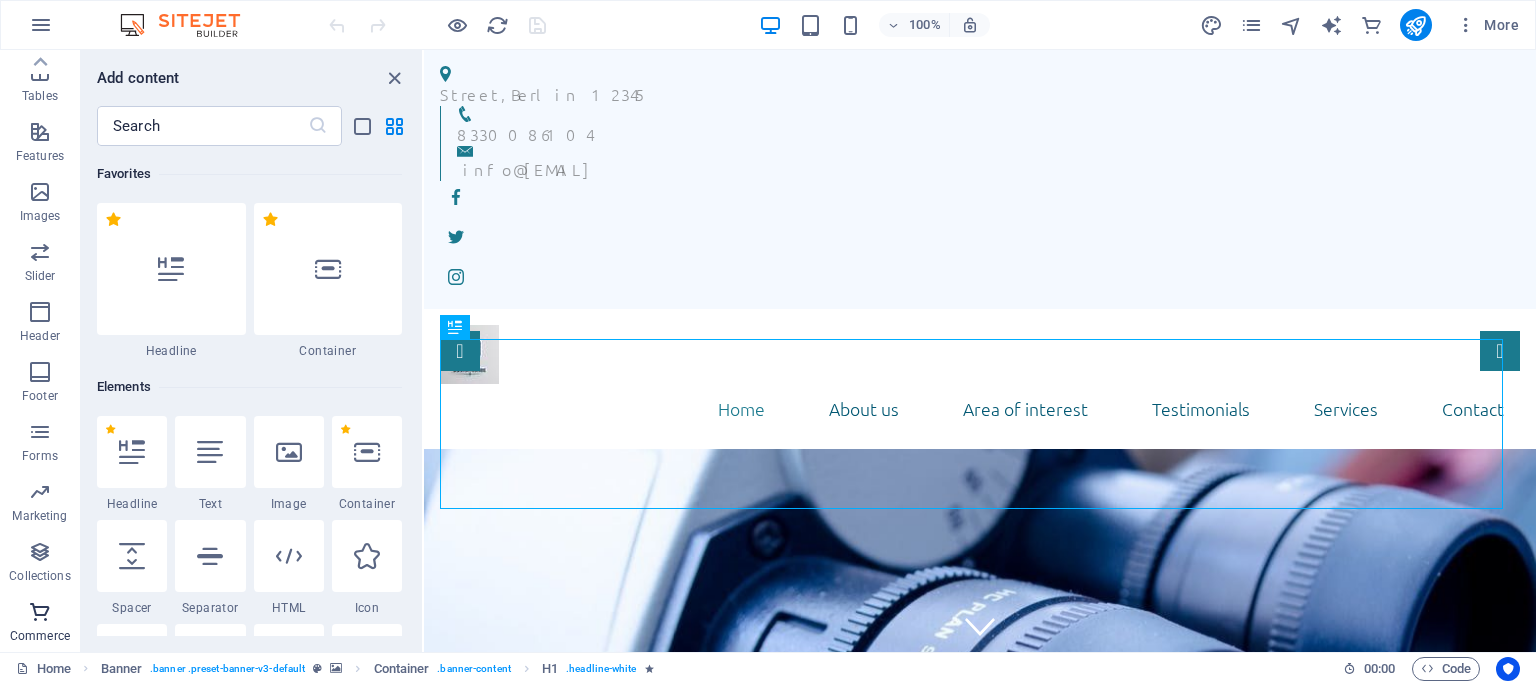 click at bounding box center [40, 612] 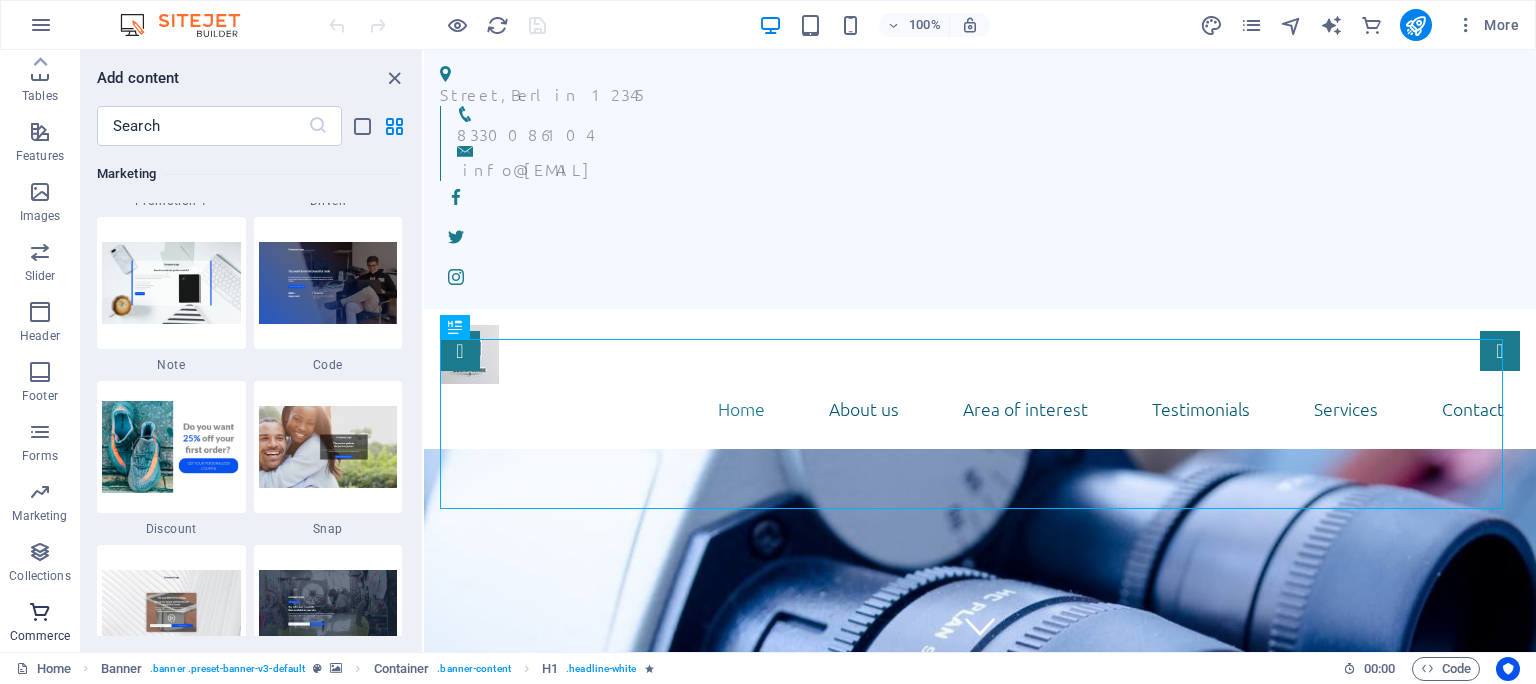 scroll, scrollTop: 19332, scrollLeft: 0, axis: vertical 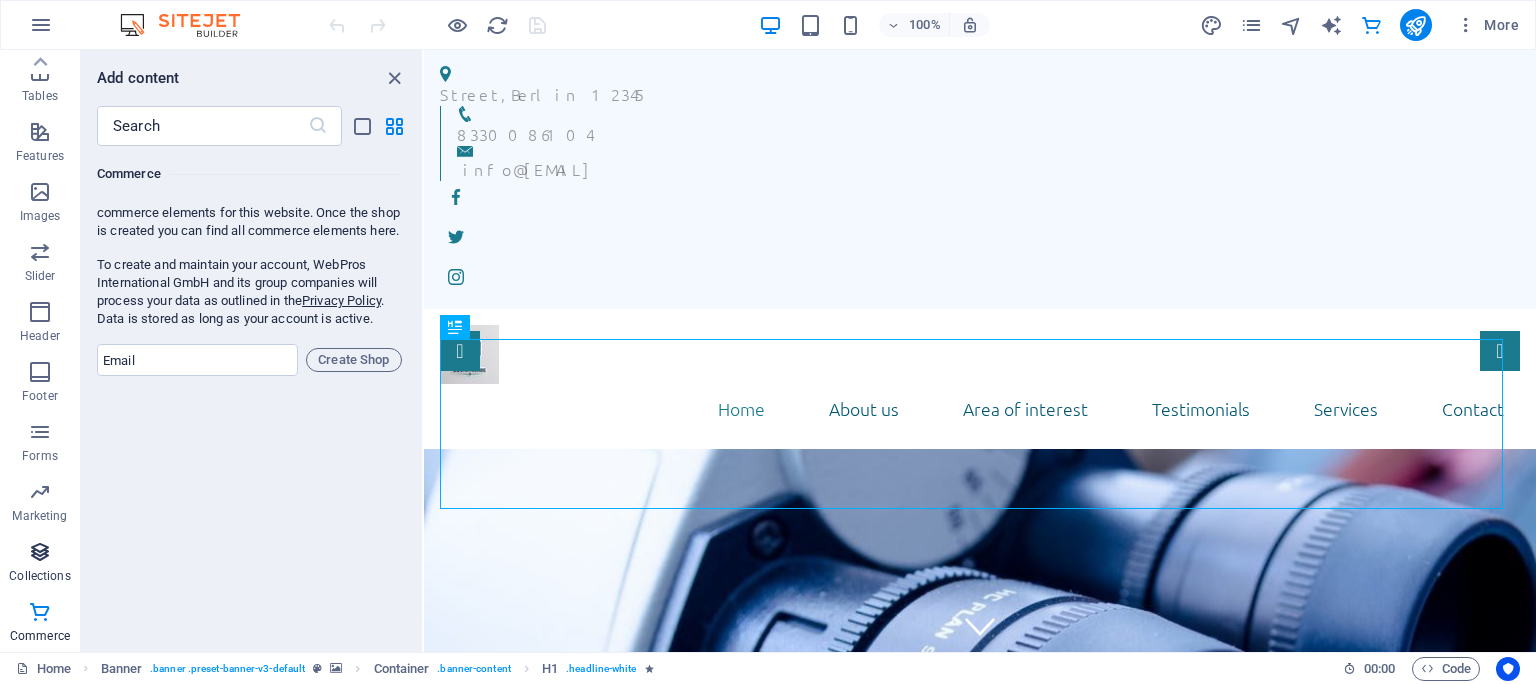 click on "Collections" at bounding box center (39, 576) 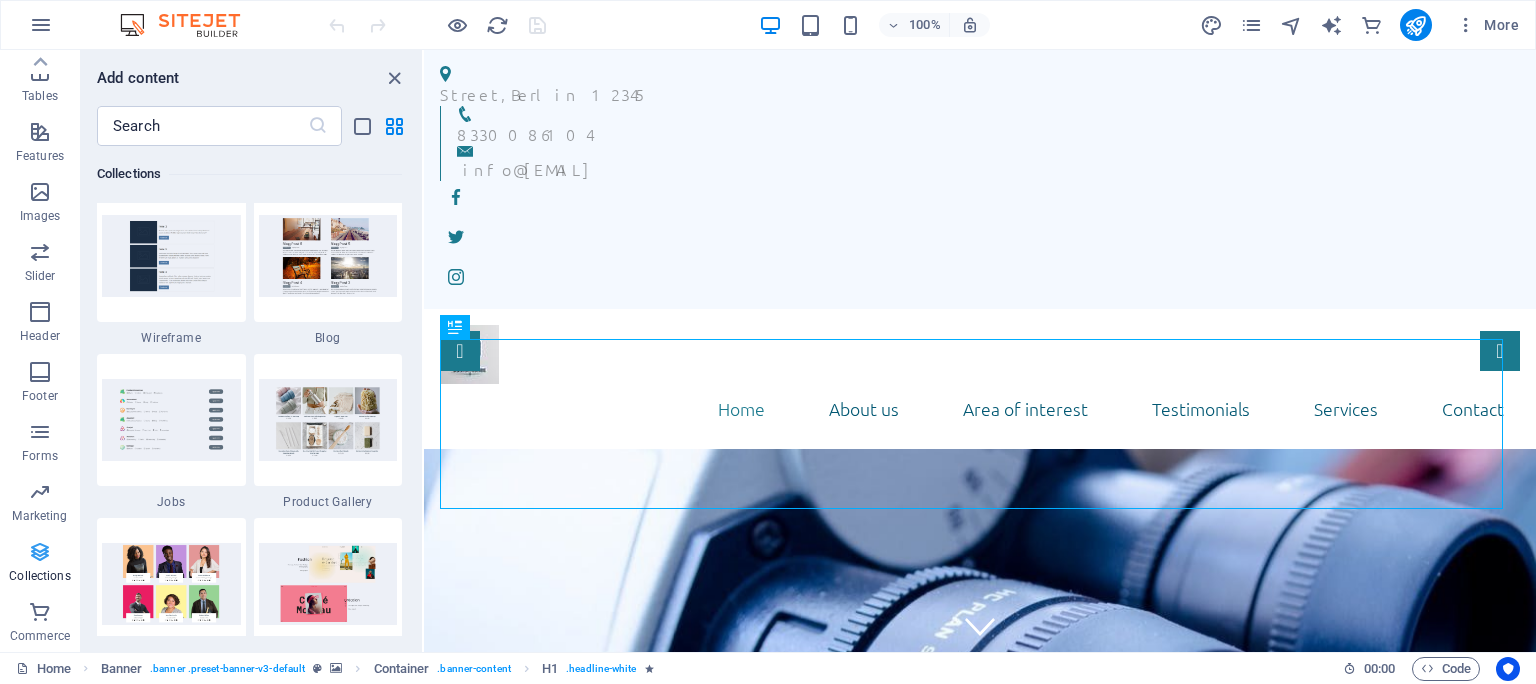 scroll, scrollTop: 18367, scrollLeft: 0, axis: vertical 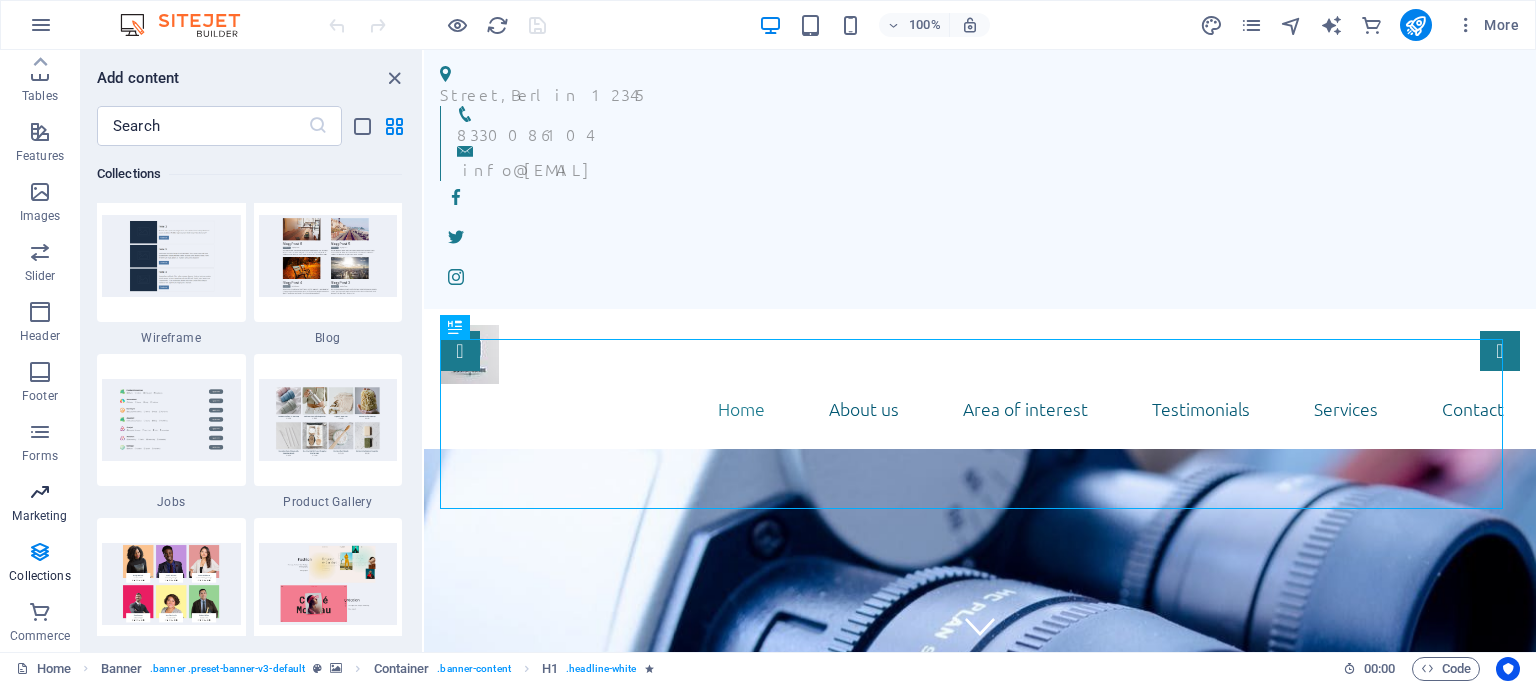 click on "Marketing" at bounding box center (39, 516) 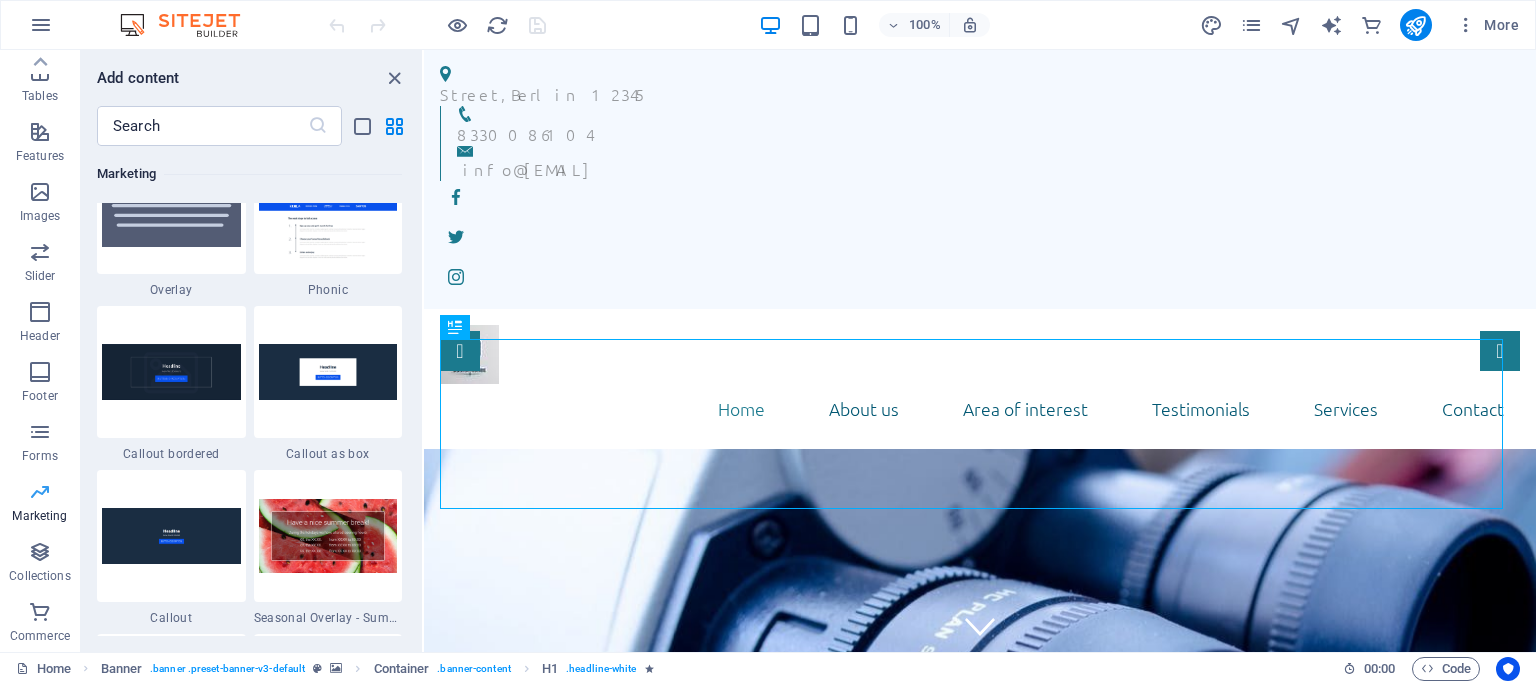 scroll, scrollTop: 16350, scrollLeft: 0, axis: vertical 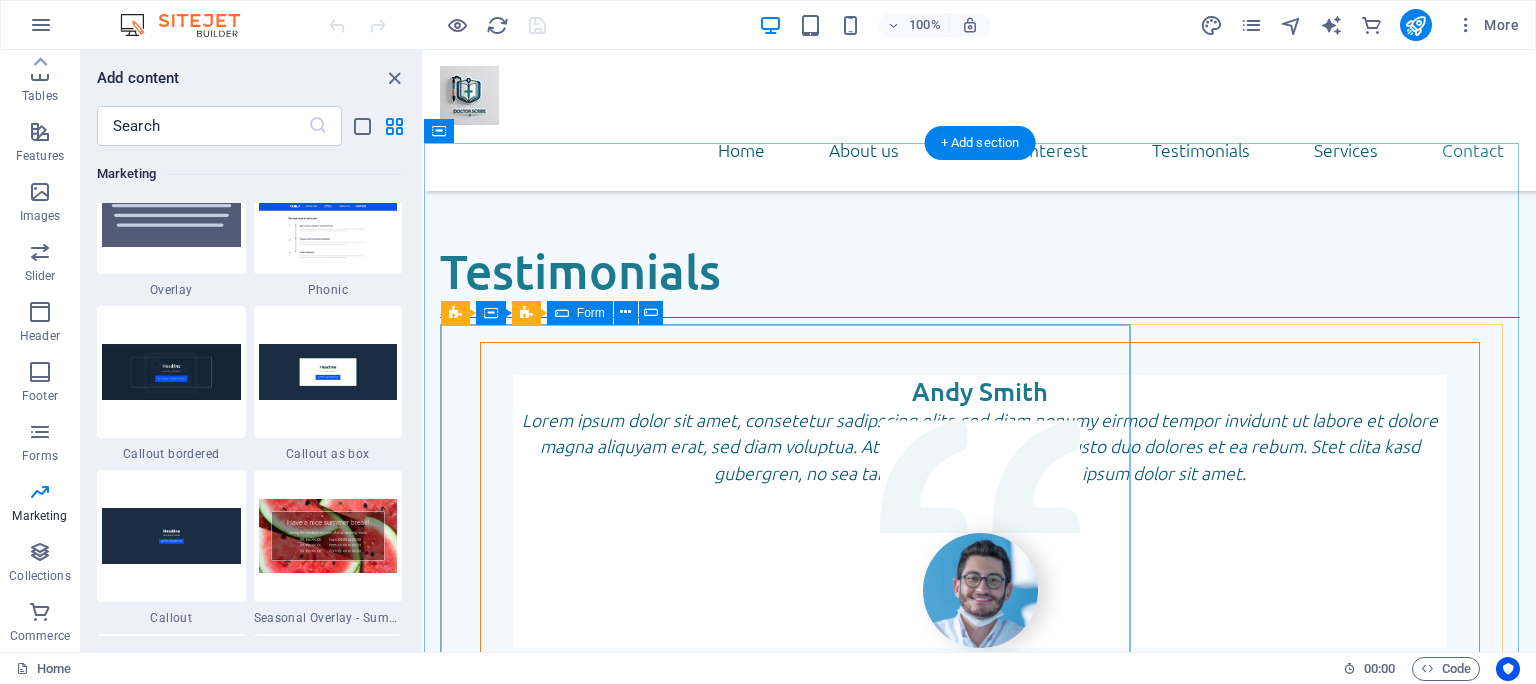 click on "Name Phone E-mail Message  I have read and understand the privacy policy. Unreadable? Load new Send" at bounding box center (980, 4615) 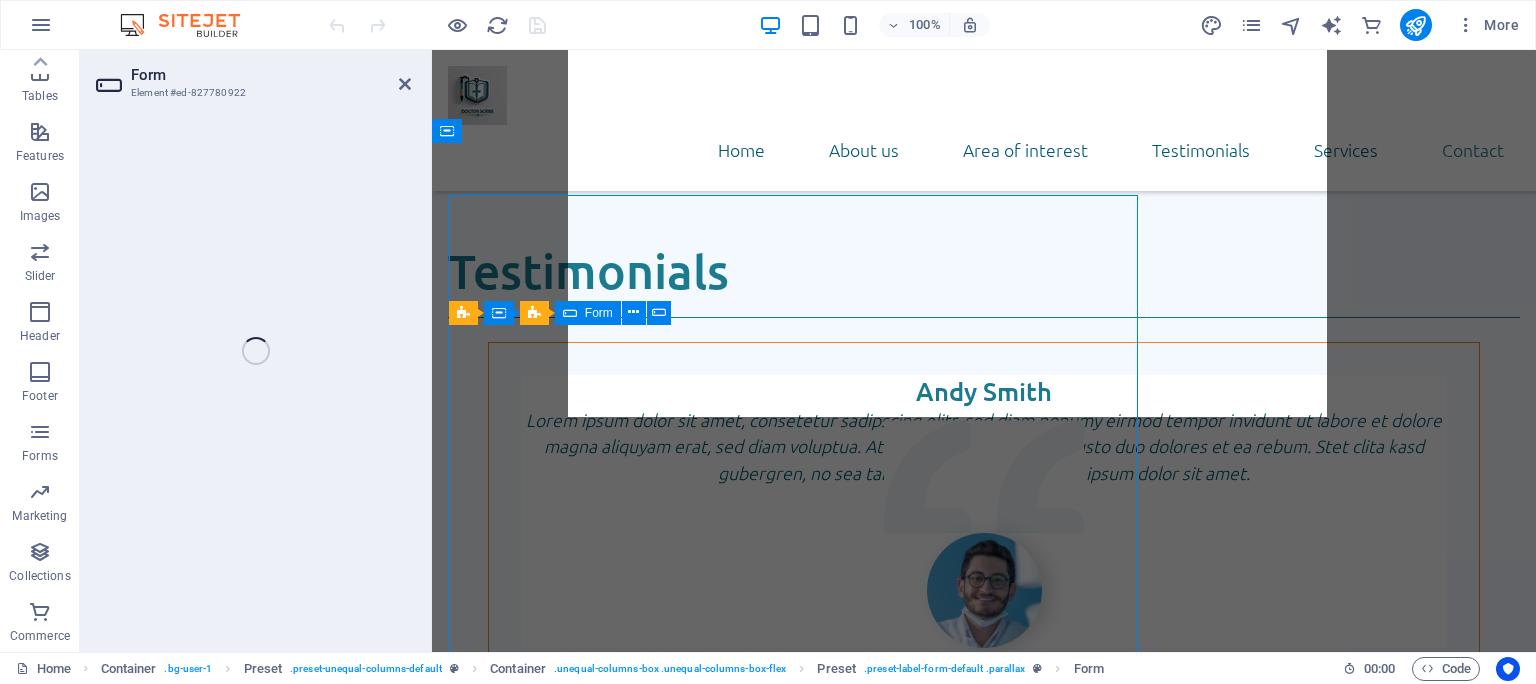 scroll, scrollTop: 5198, scrollLeft: 0, axis: vertical 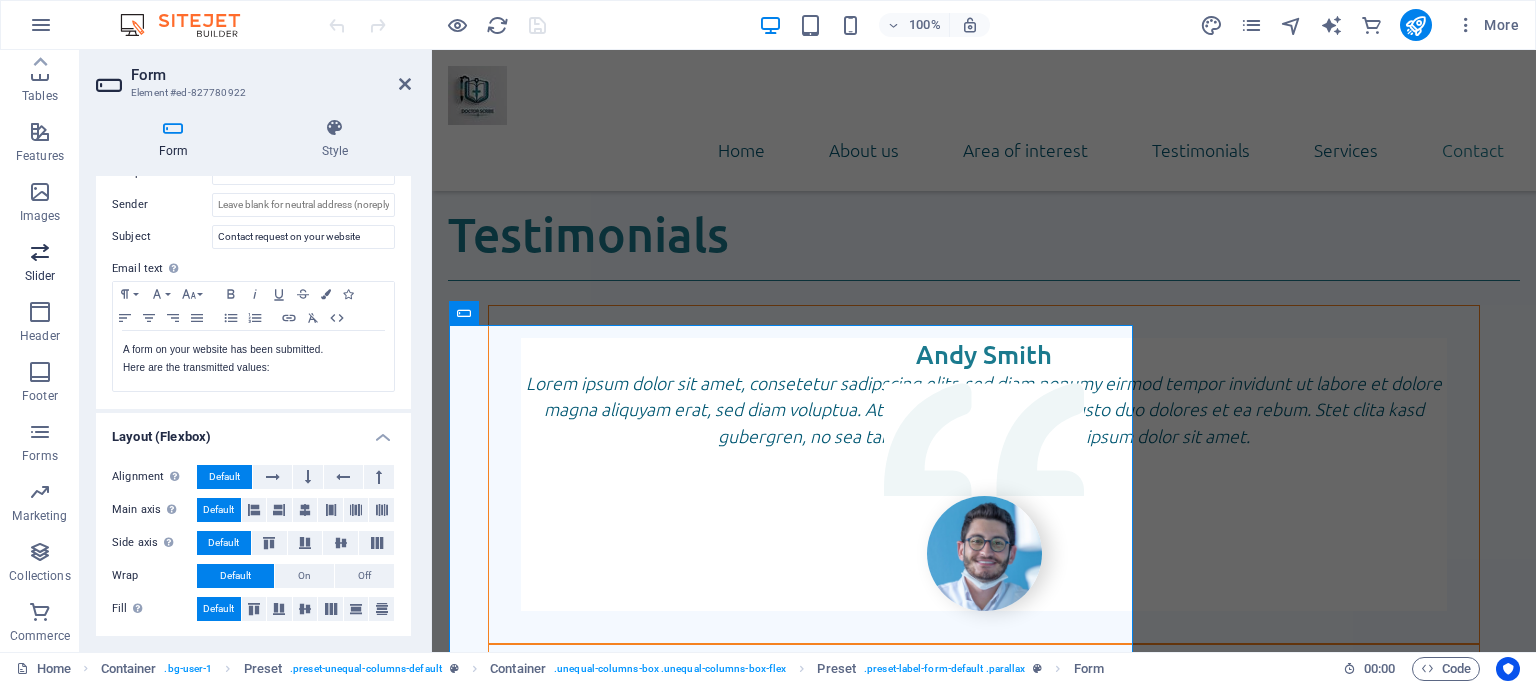 click at bounding box center (40, 252) 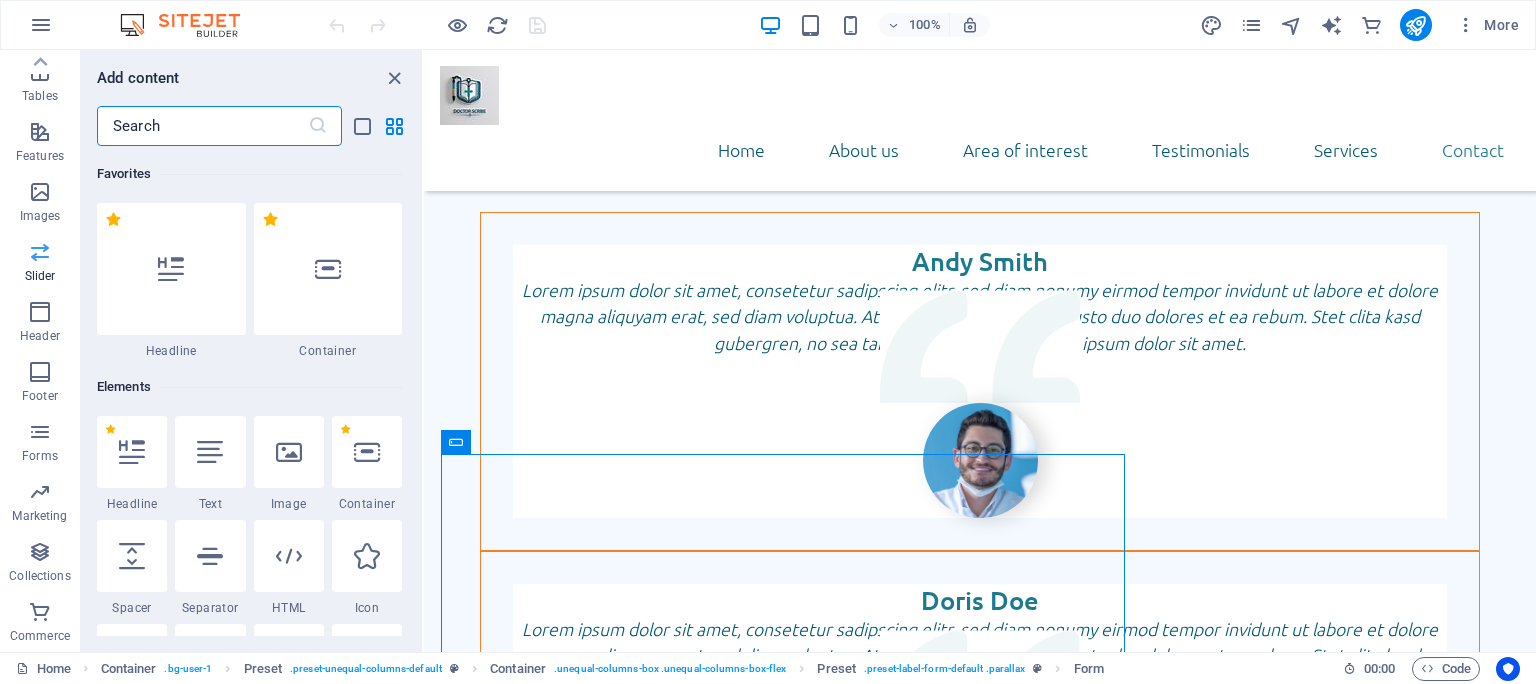 scroll, scrollTop: 358, scrollLeft: 0, axis: vertical 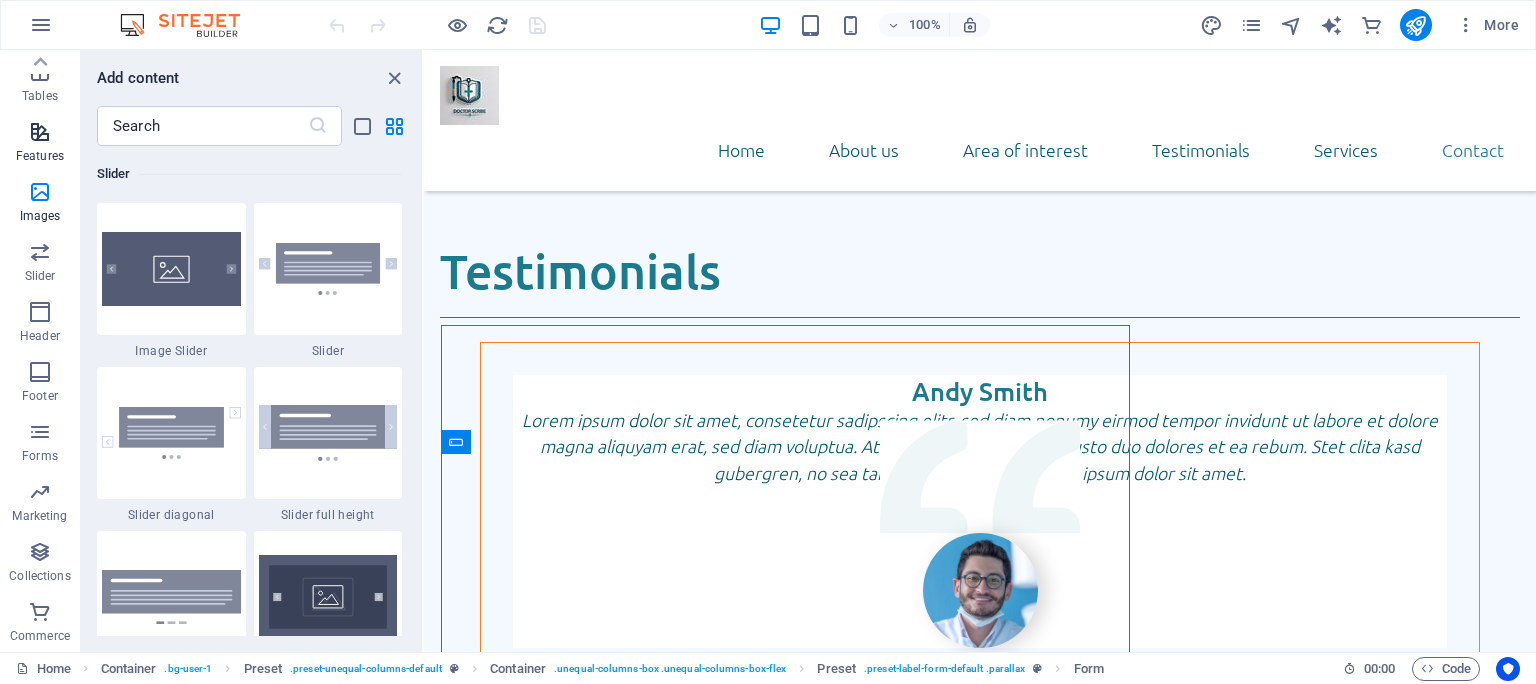click at bounding box center [40, 132] 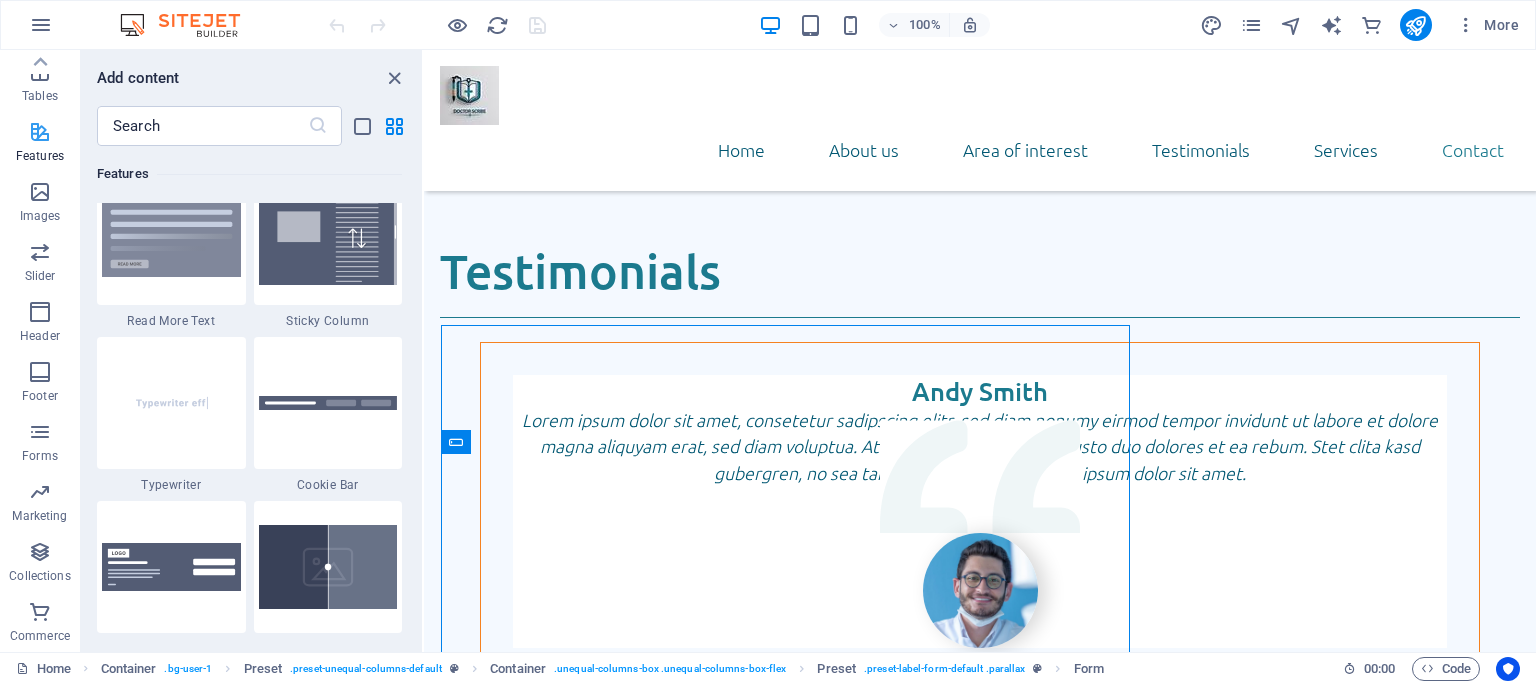 scroll, scrollTop: 7825, scrollLeft: 0, axis: vertical 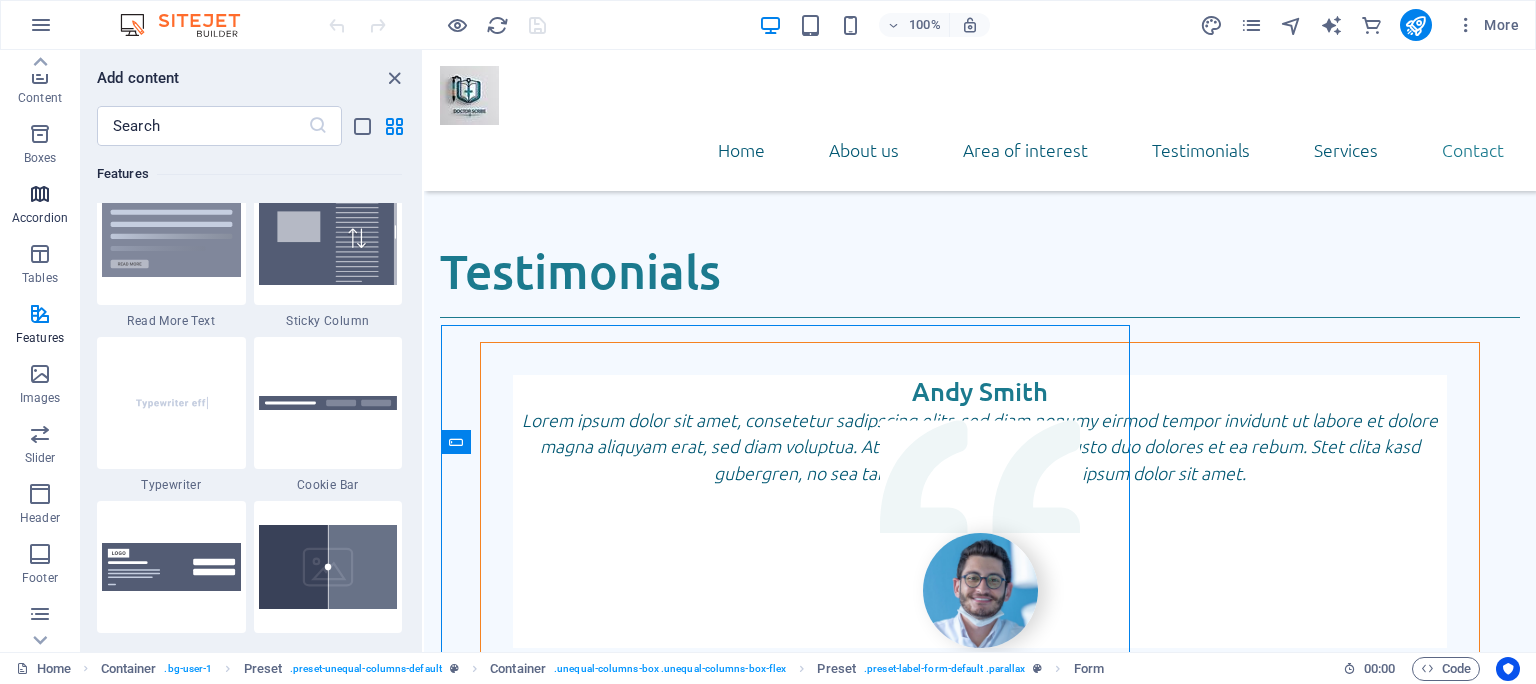 click on "Accordion" at bounding box center [40, 218] 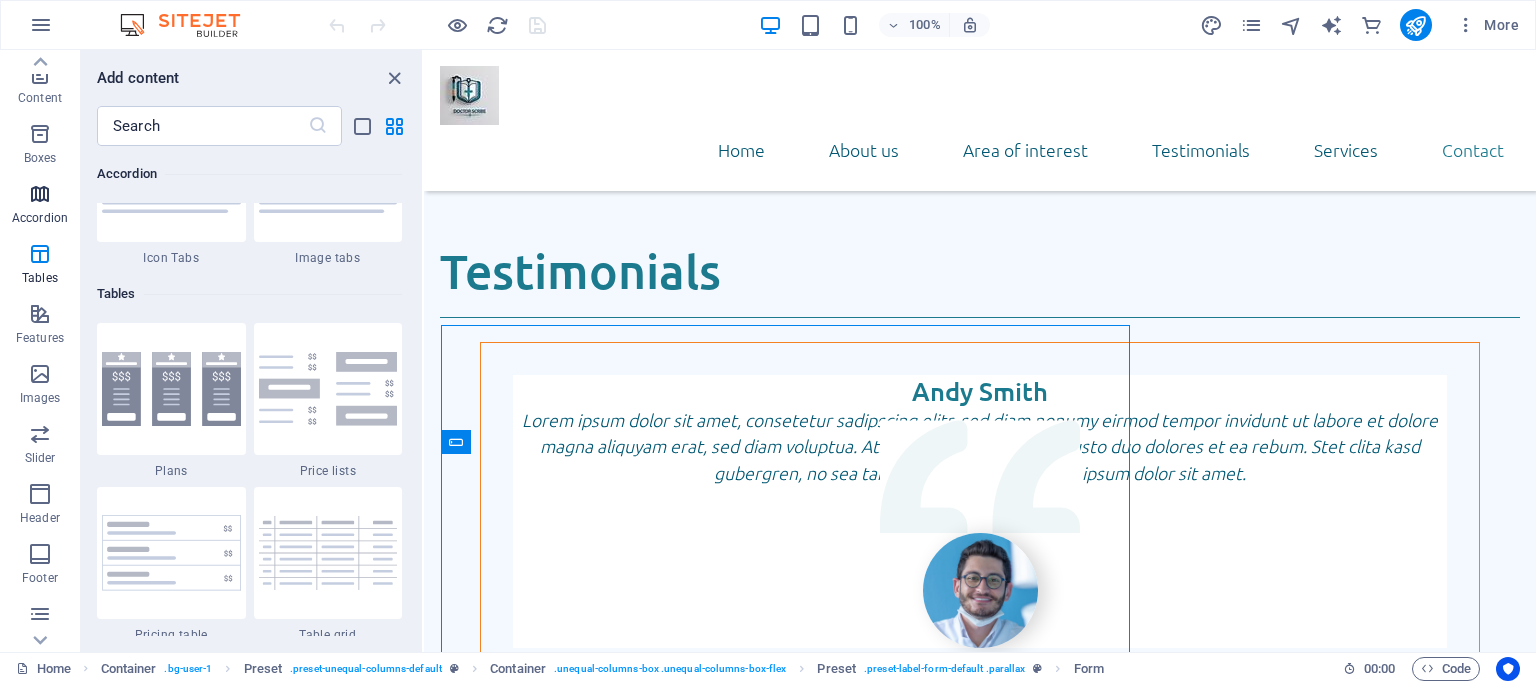 scroll, scrollTop: 6405, scrollLeft: 0, axis: vertical 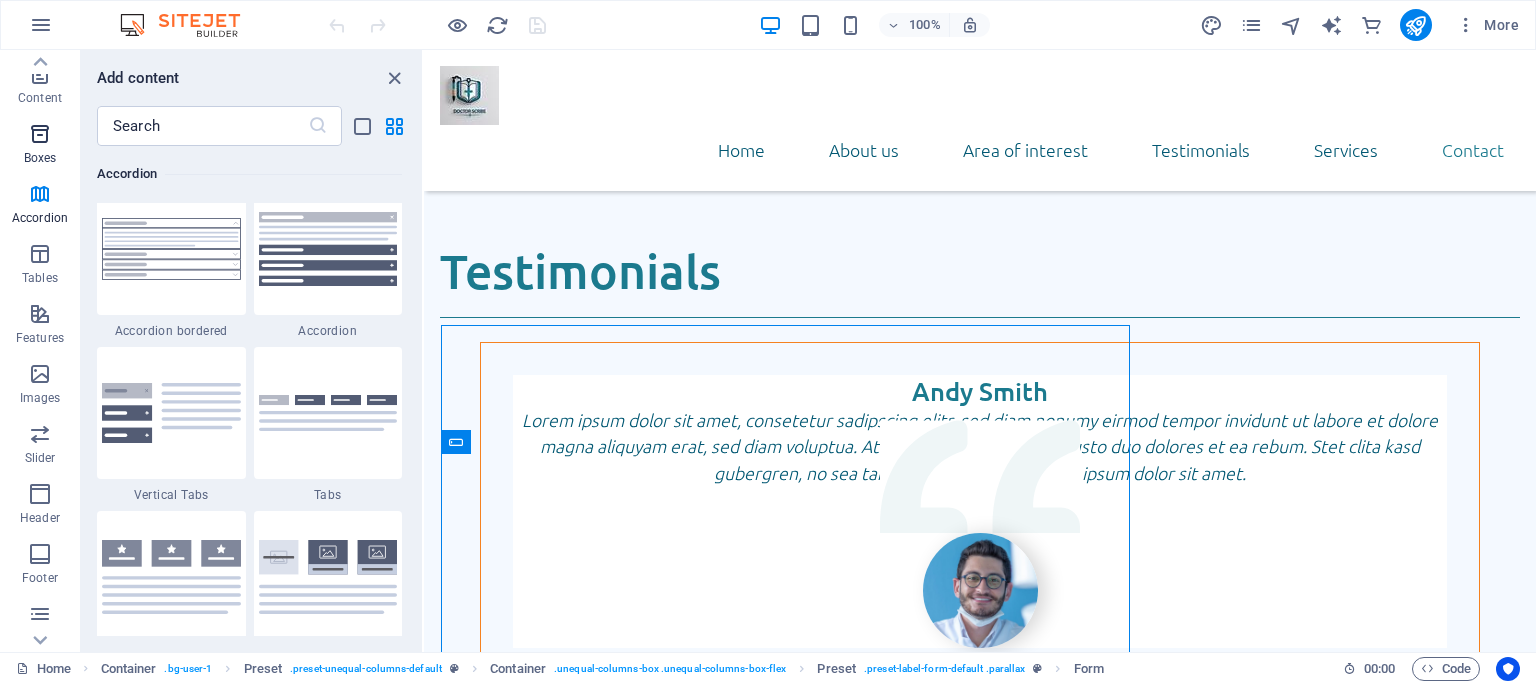 click on "Boxes" at bounding box center [40, 146] 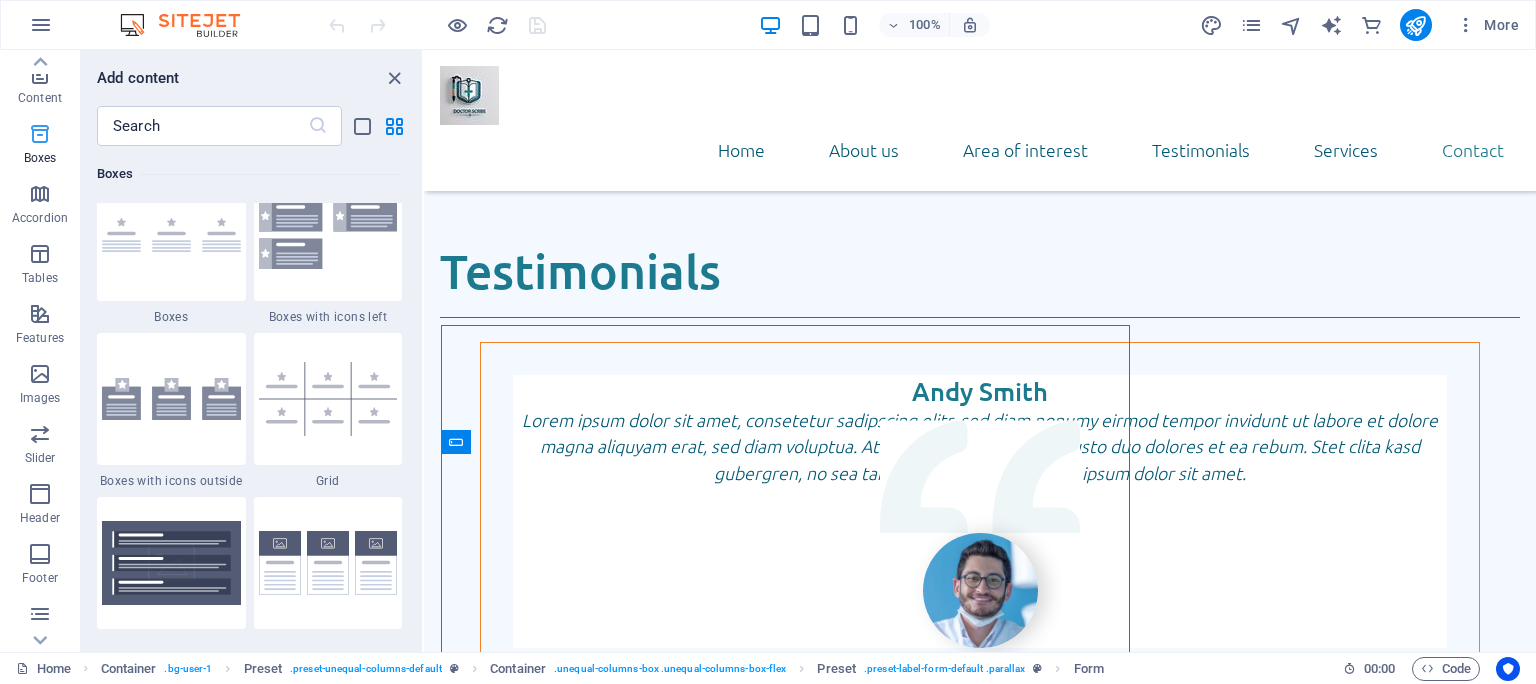 scroll, scrollTop: 5536, scrollLeft: 0, axis: vertical 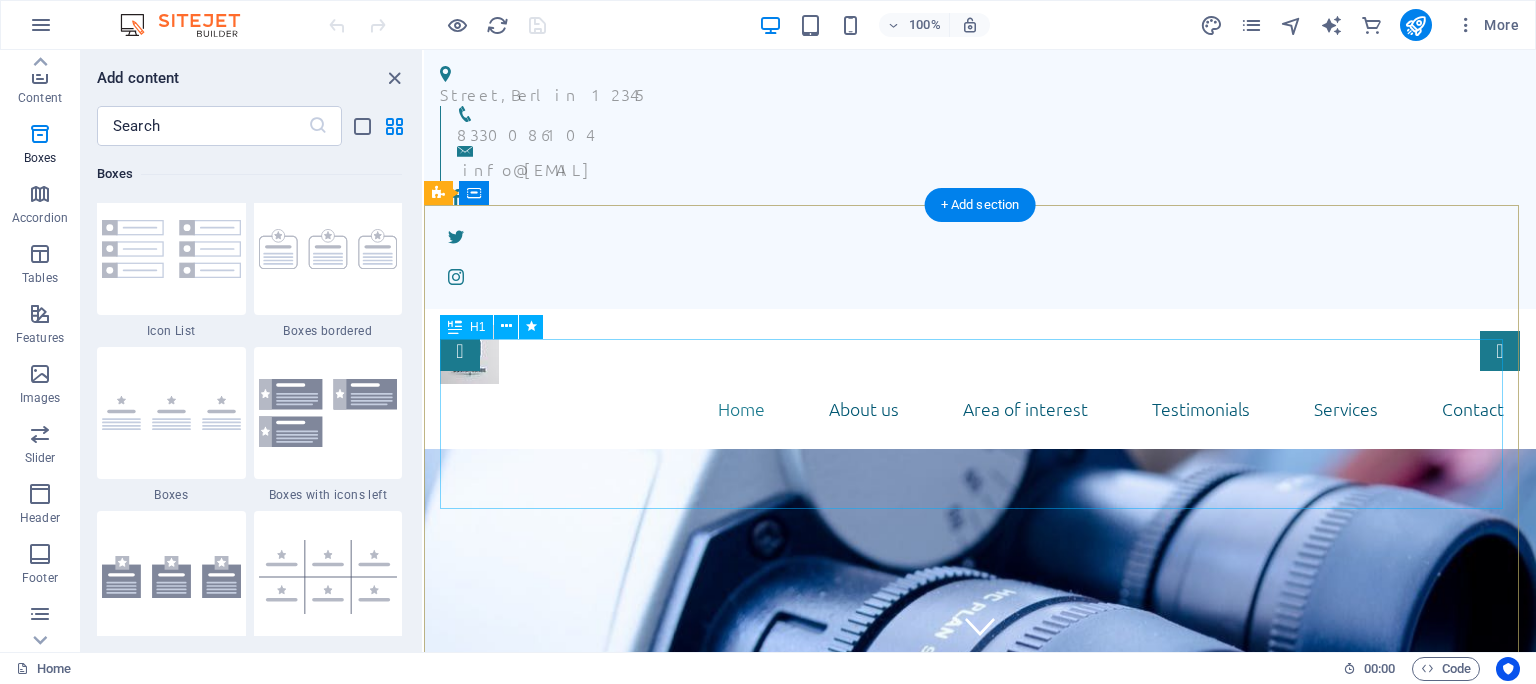 click on "docscribe.in" at bounding box center [980, 1126] 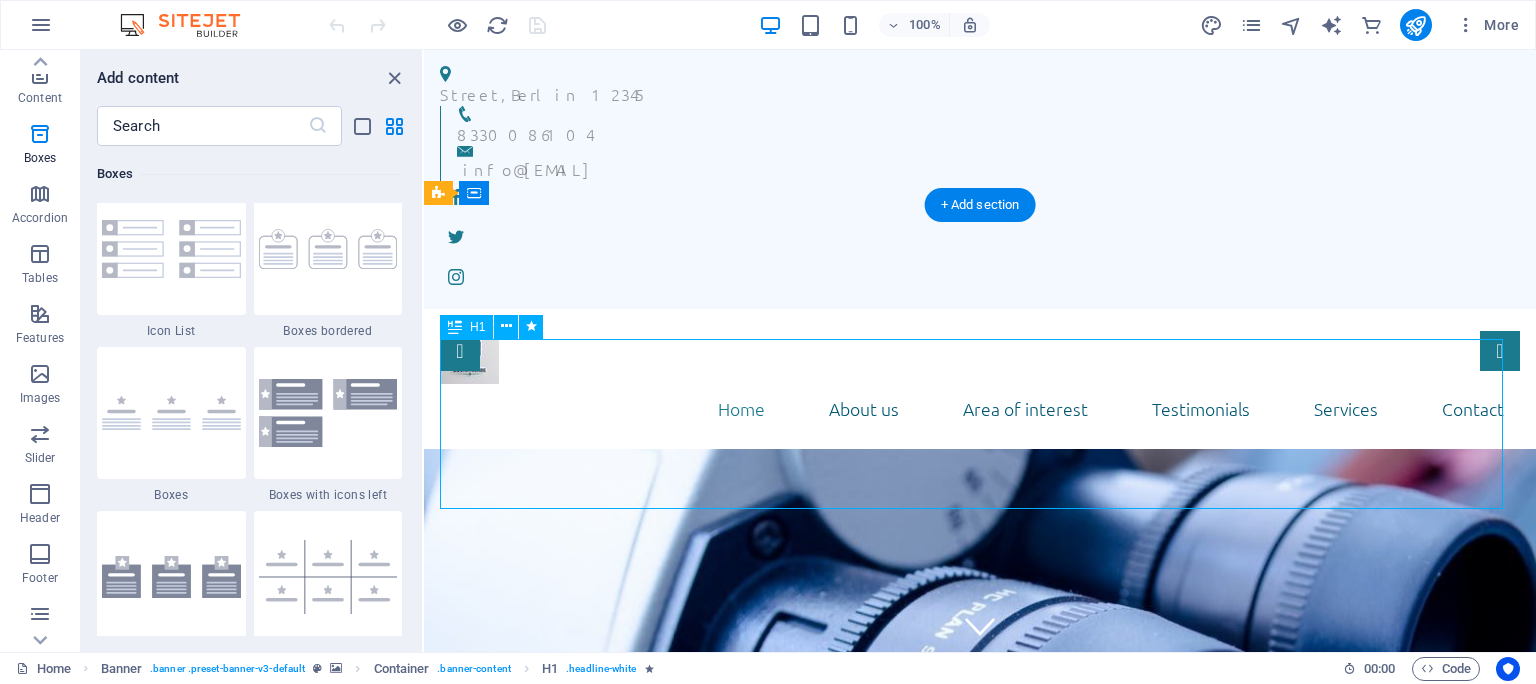 click on "docscribe.in" at bounding box center (980, 1126) 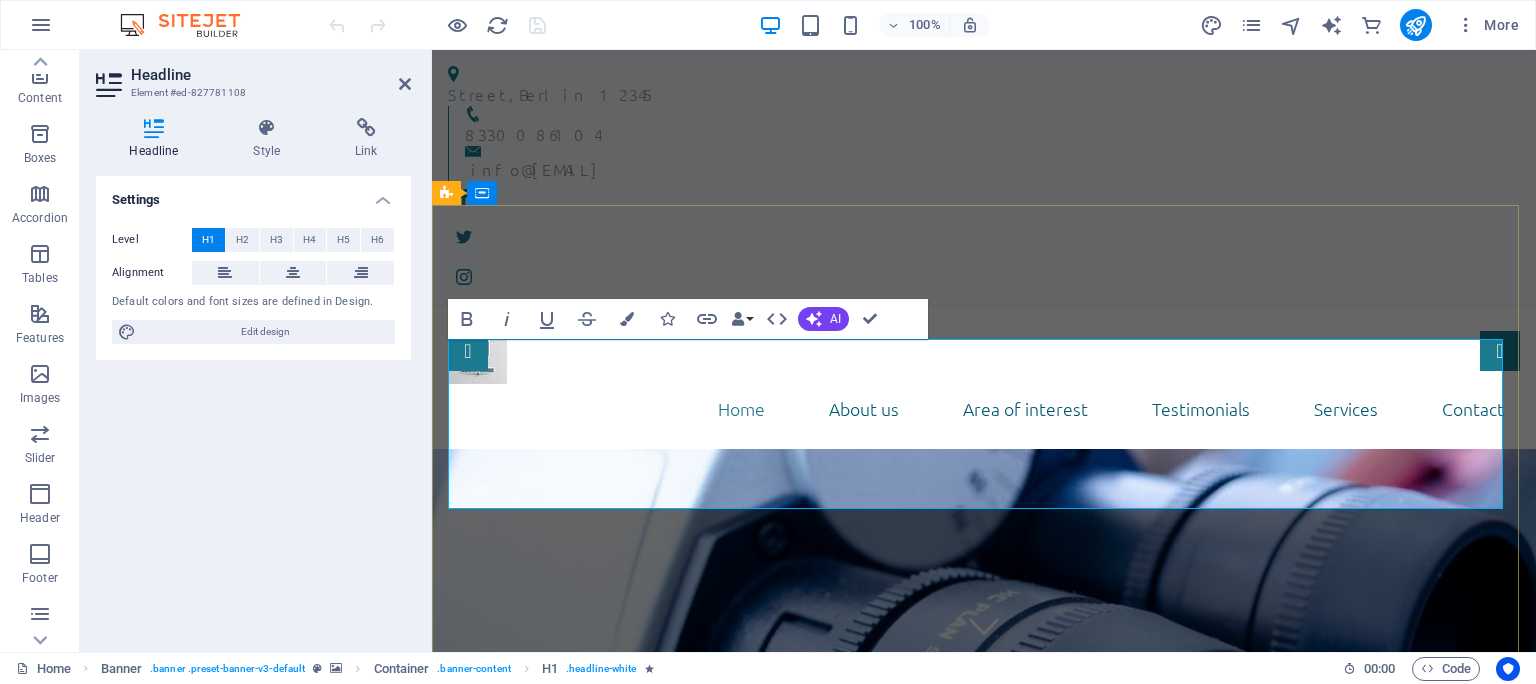 scroll, scrollTop: 176, scrollLeft: 0, axis: vertical 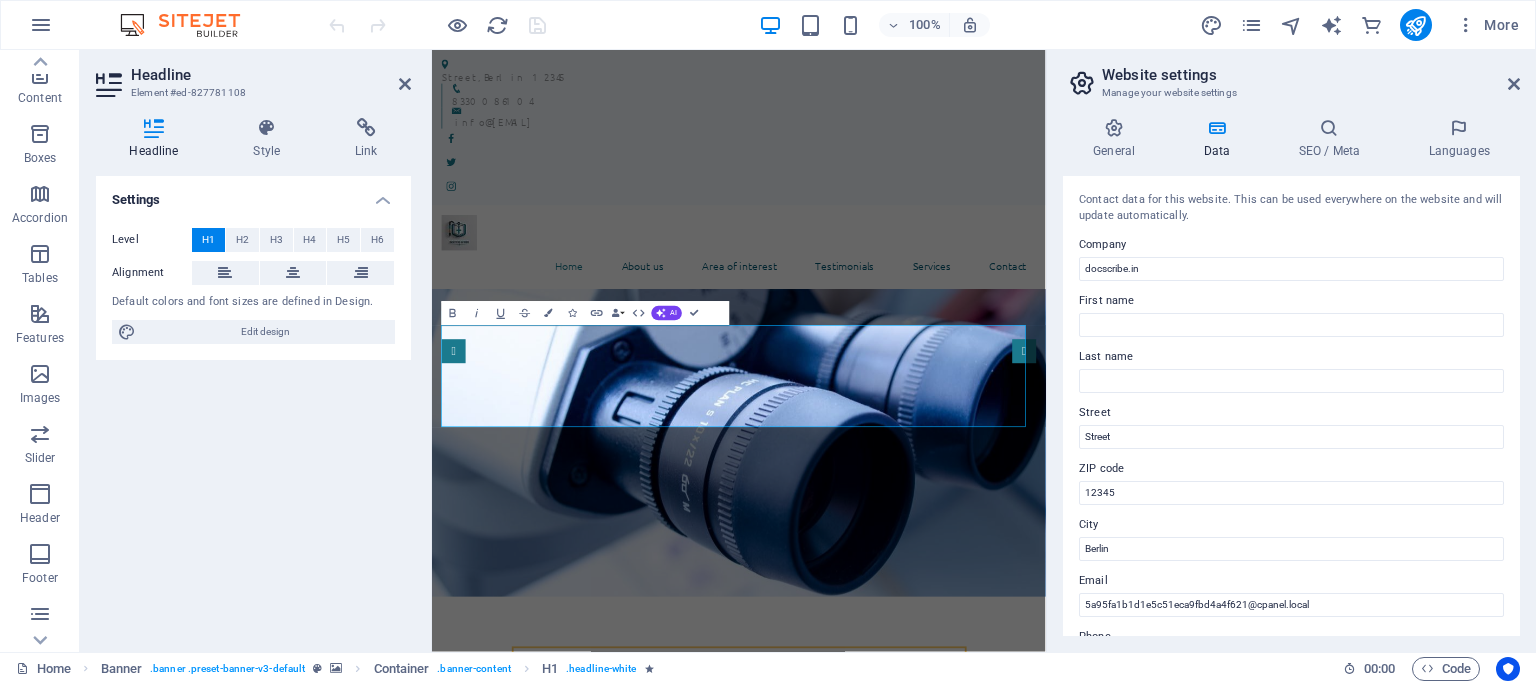 click on "Street" at bounding box center (1291, 437) 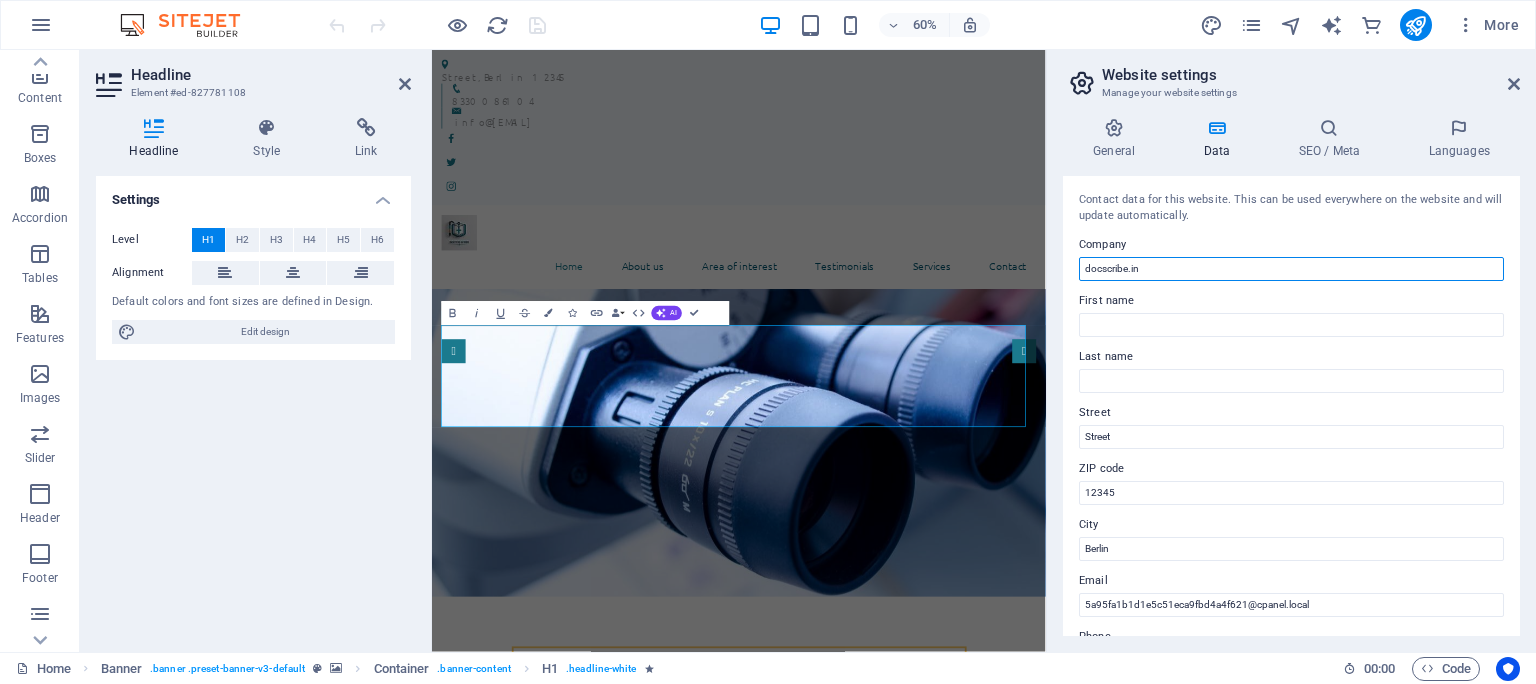 click on "docscribe.in" at bounding box center [1291, 269] 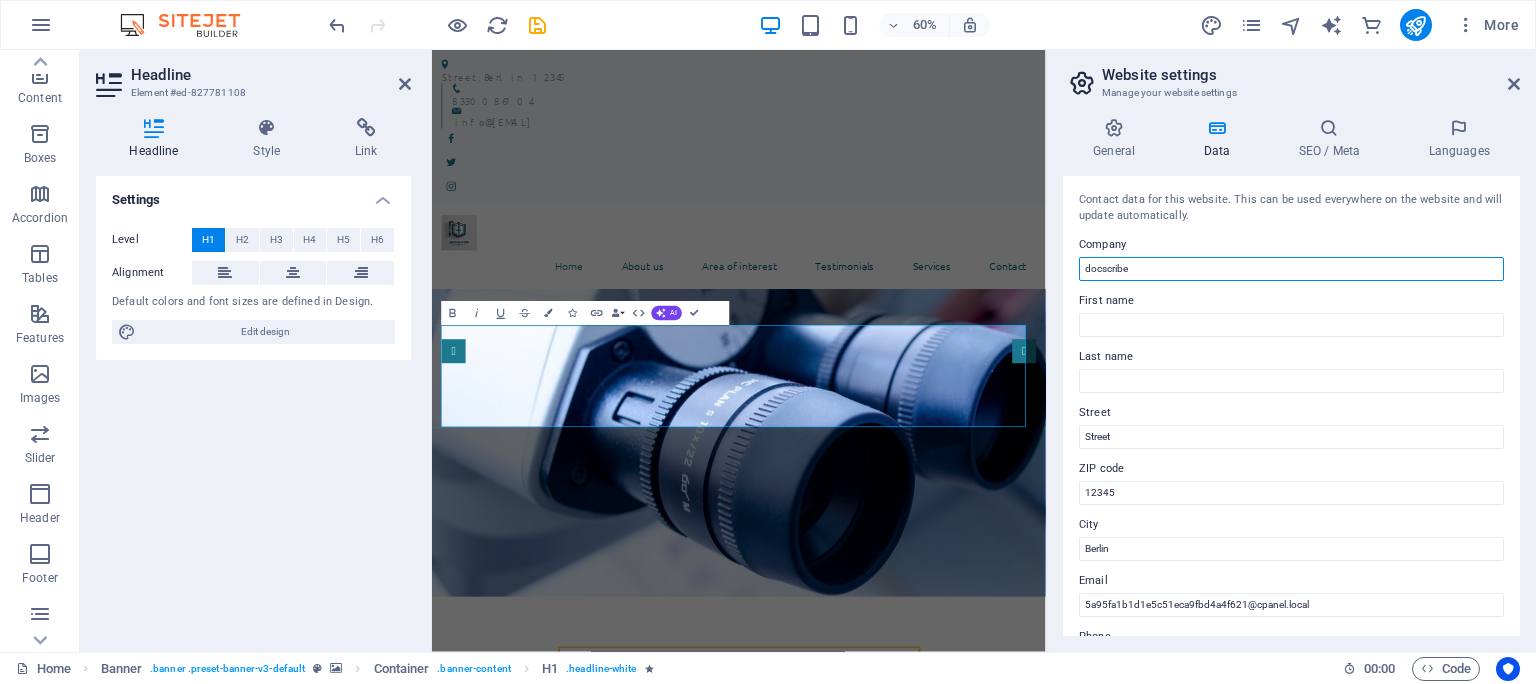 click on "docscribe" at bounding box center (1291, 269) 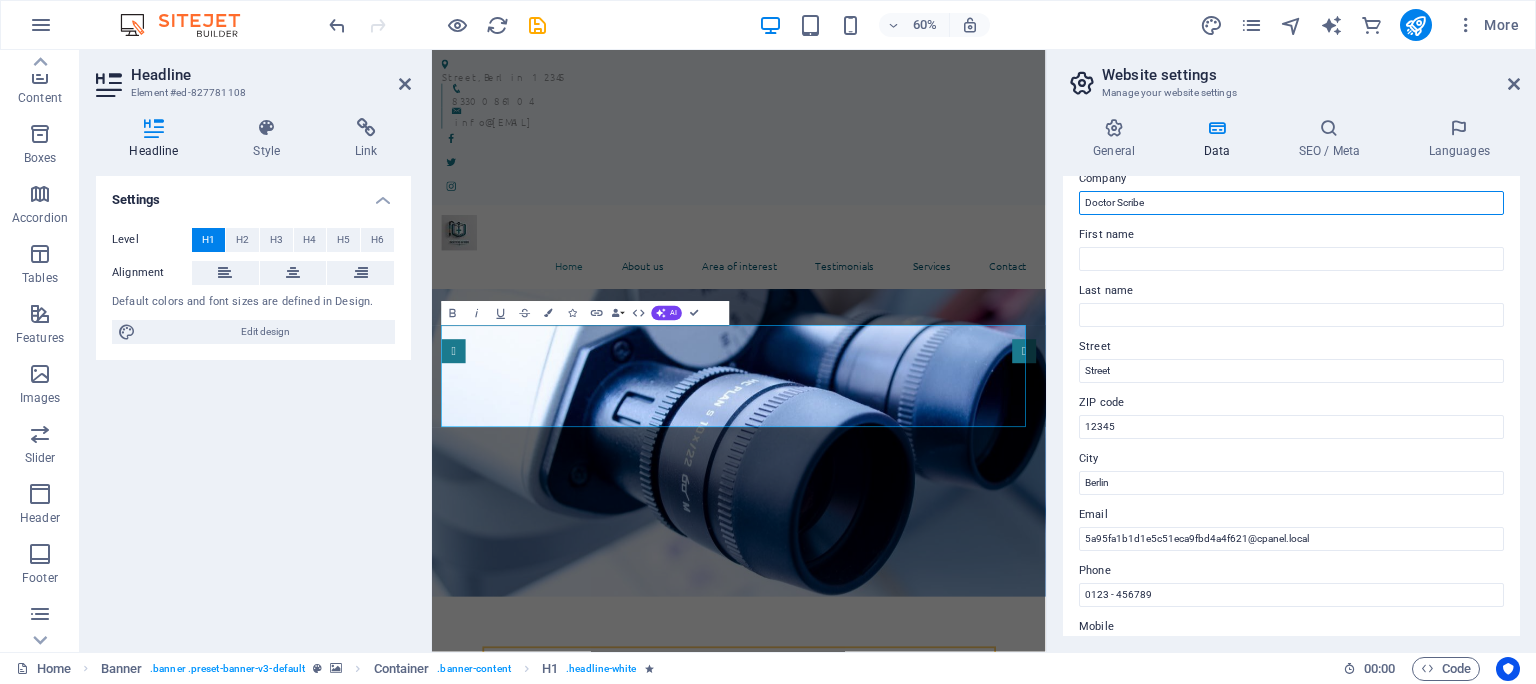 scroll, scrollTop: 91, scrollLeft: 0, axis: vertical 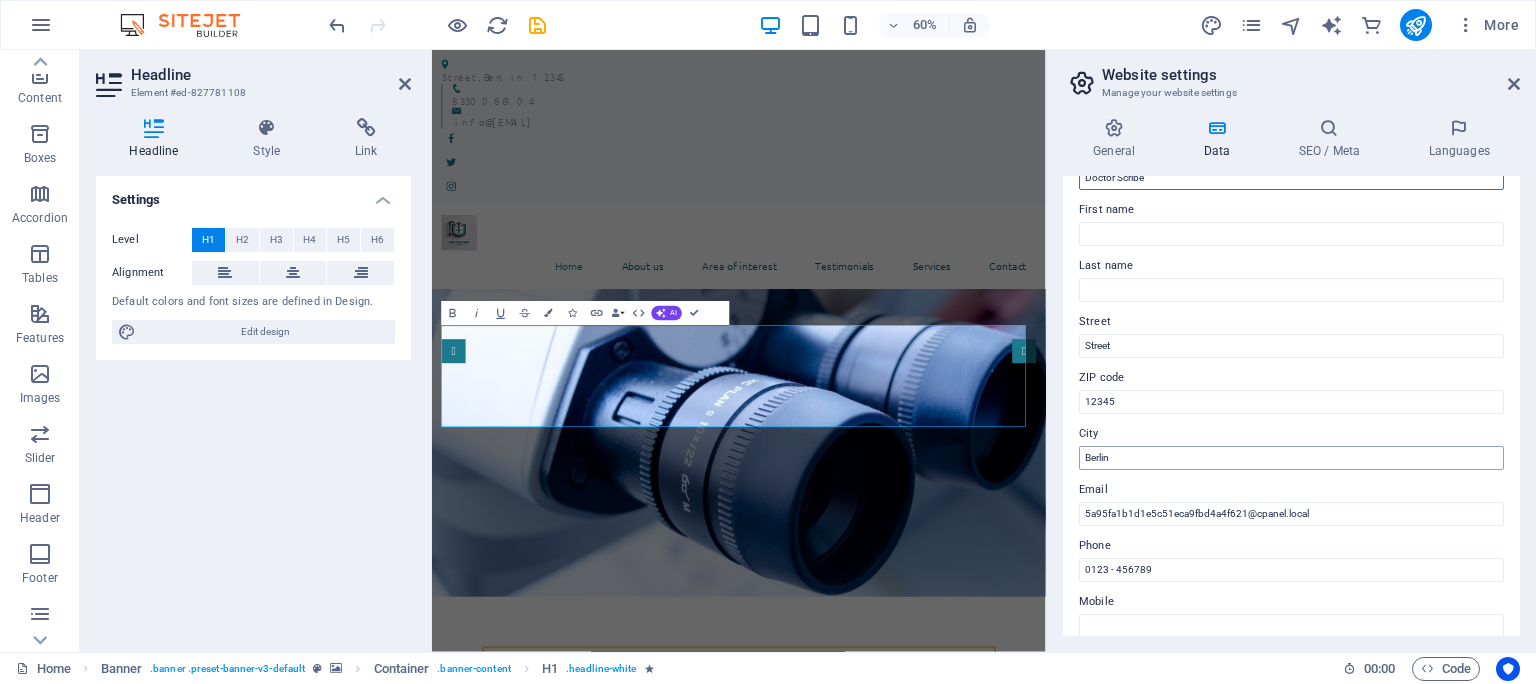 type on "Doctor Scribe" 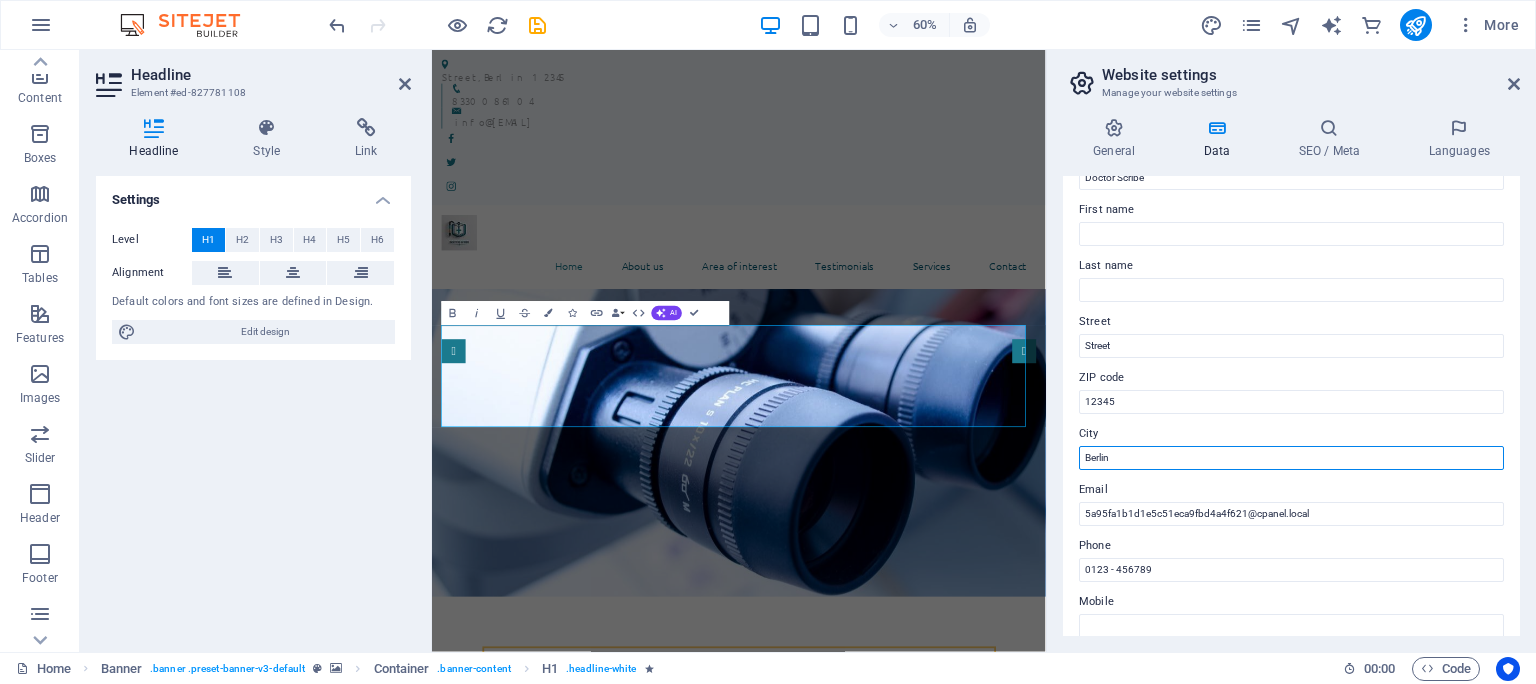 drag, startPoint x: 1230, startPoint y: 458, endPoint x: 1042, endPoint y: 485, distance: 189.92894 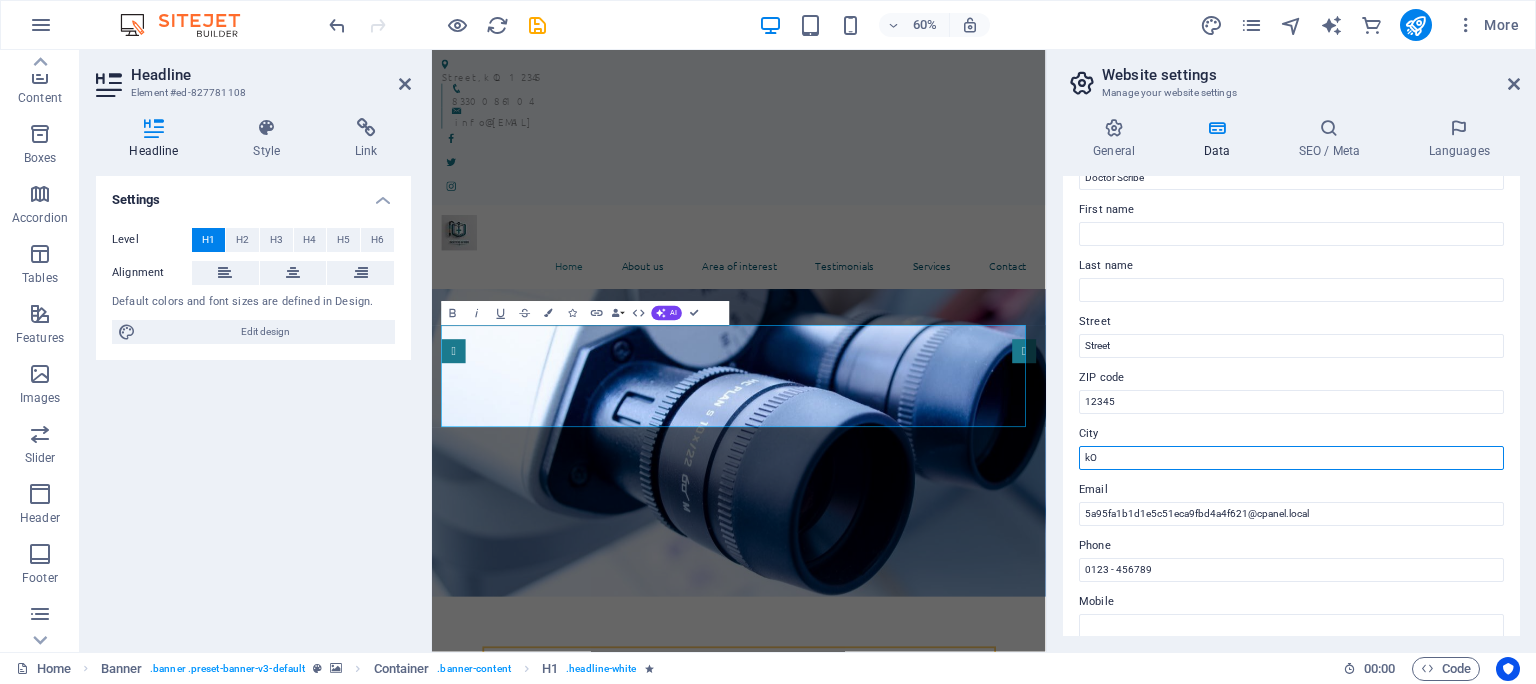 type on "k" 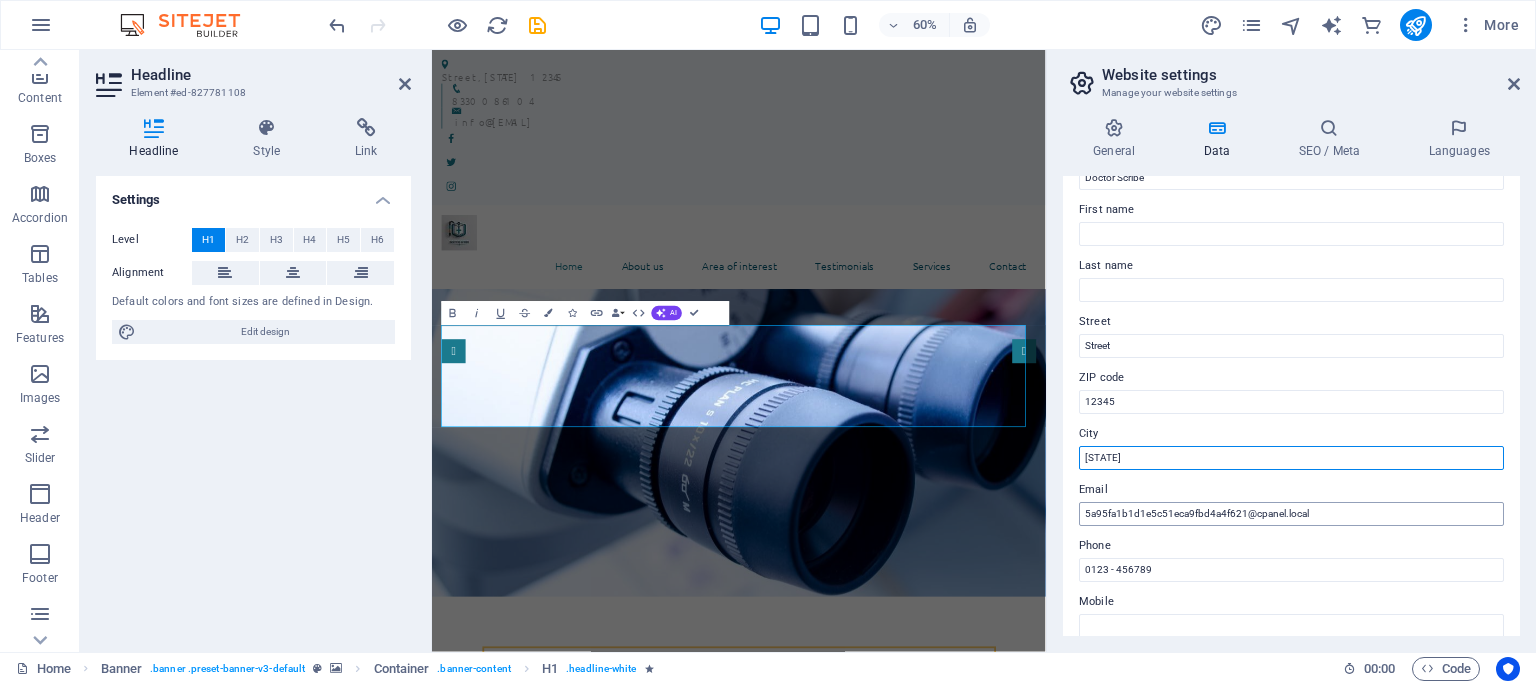 type on "[STATE]" 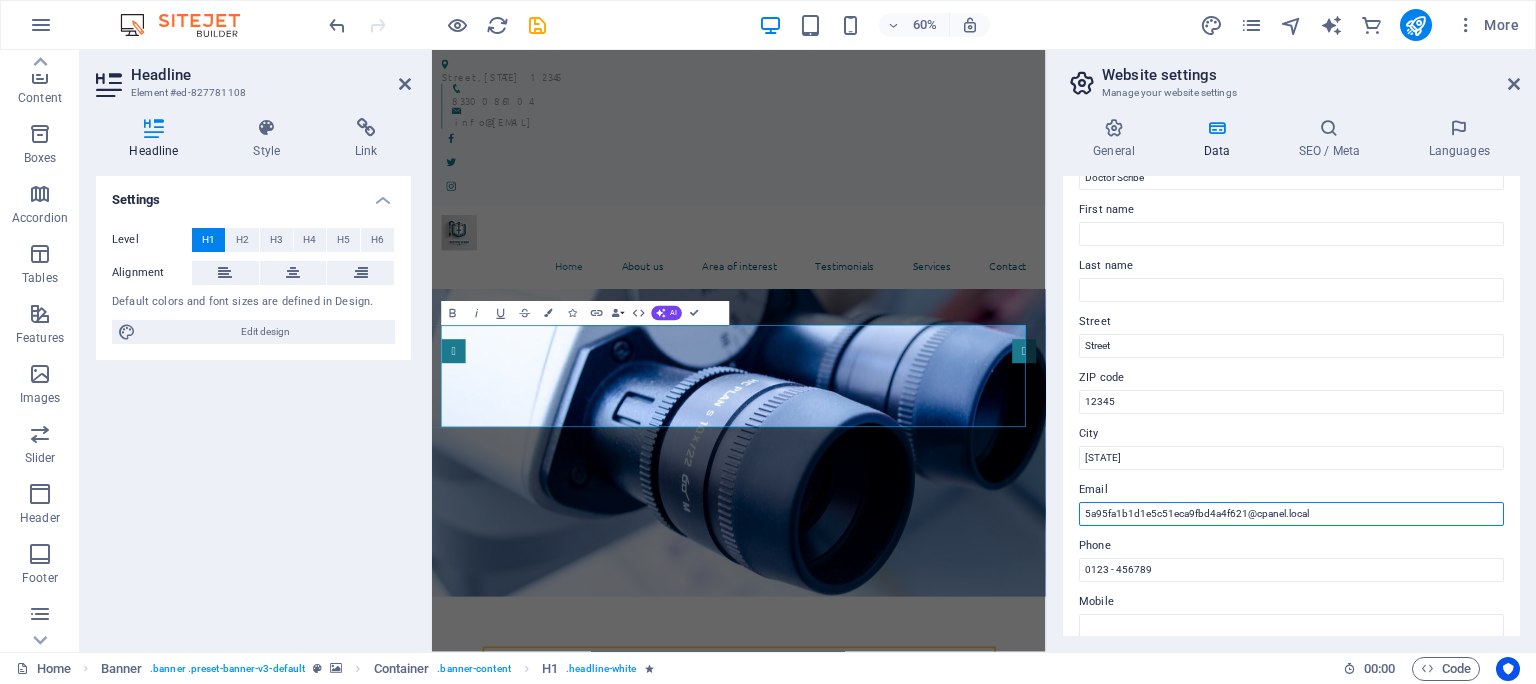 drag, startPoint x: 1351, startPoint y: 516, endPoint x: 654, endPoint y: 454, distance: 699.7521 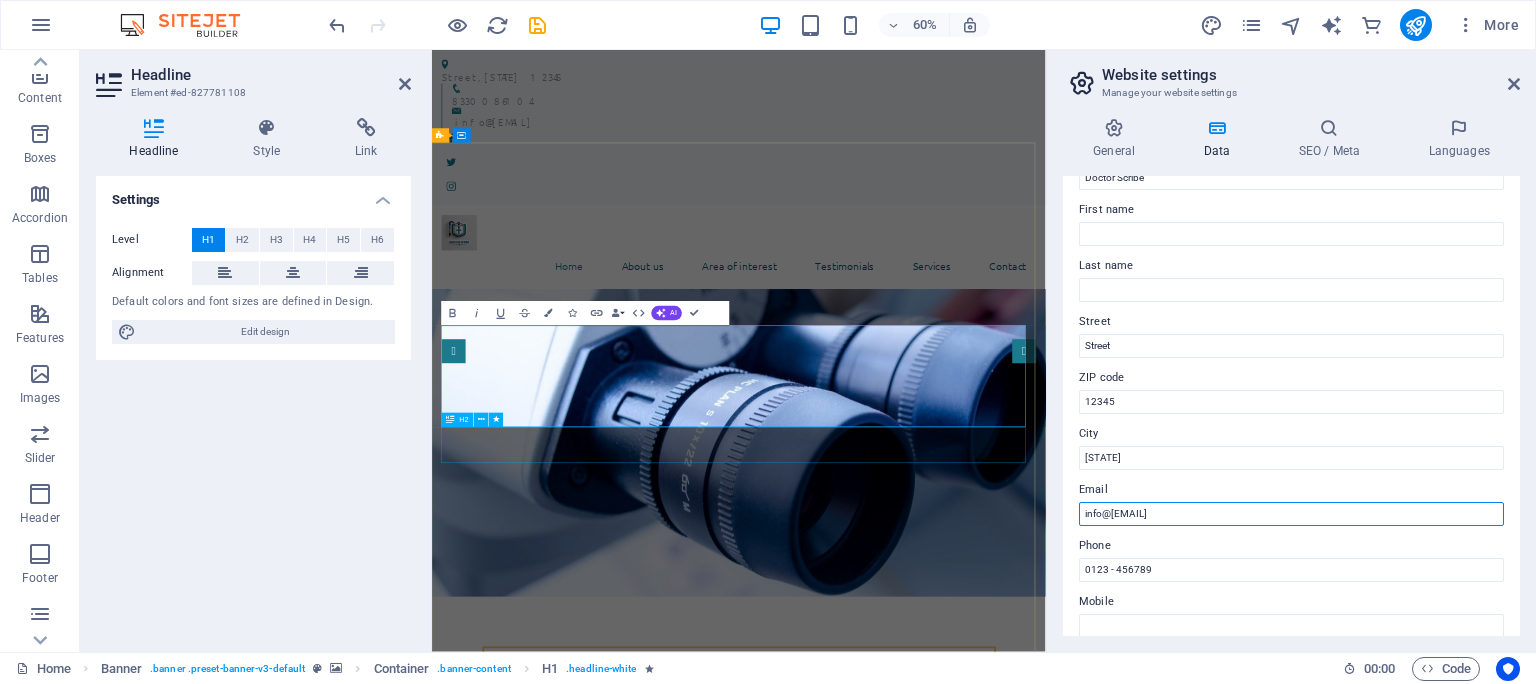 type on "info@[EMAIL]" 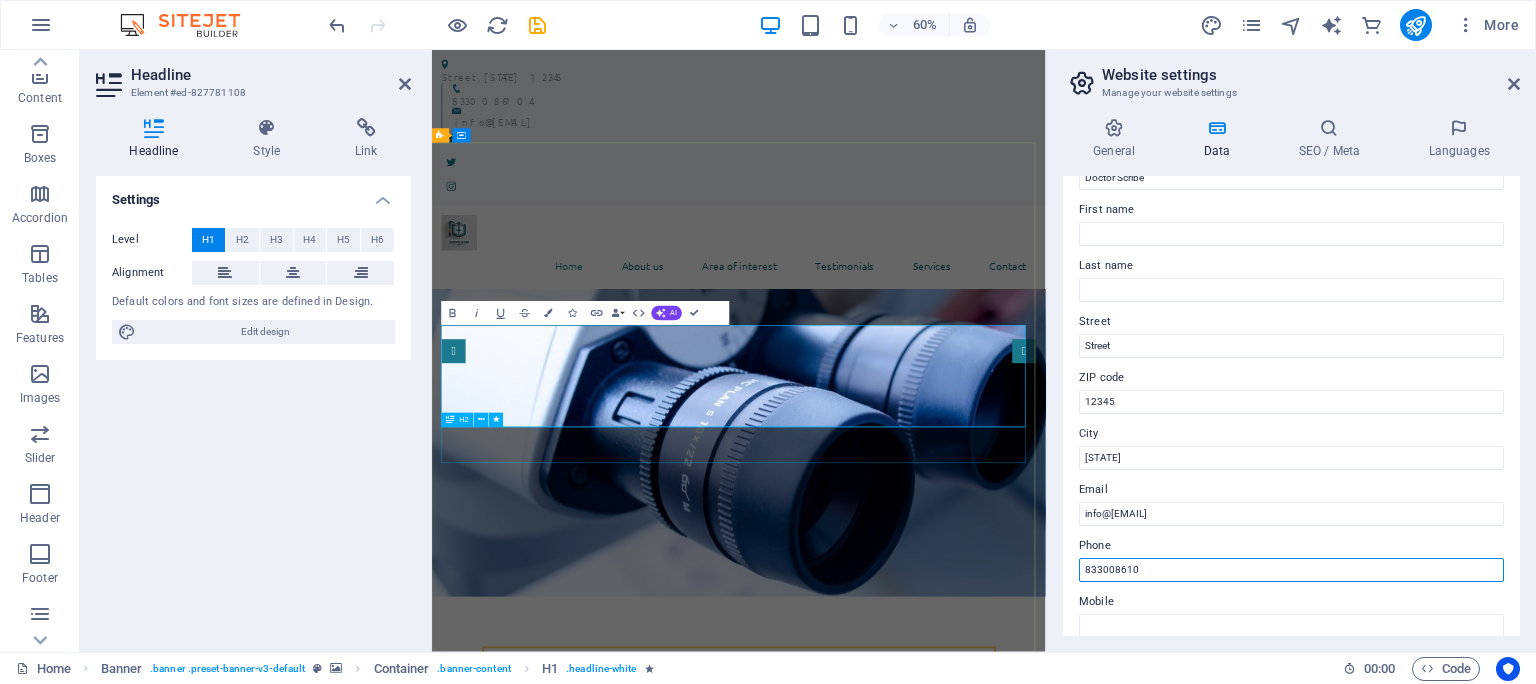 type on "8330086104" 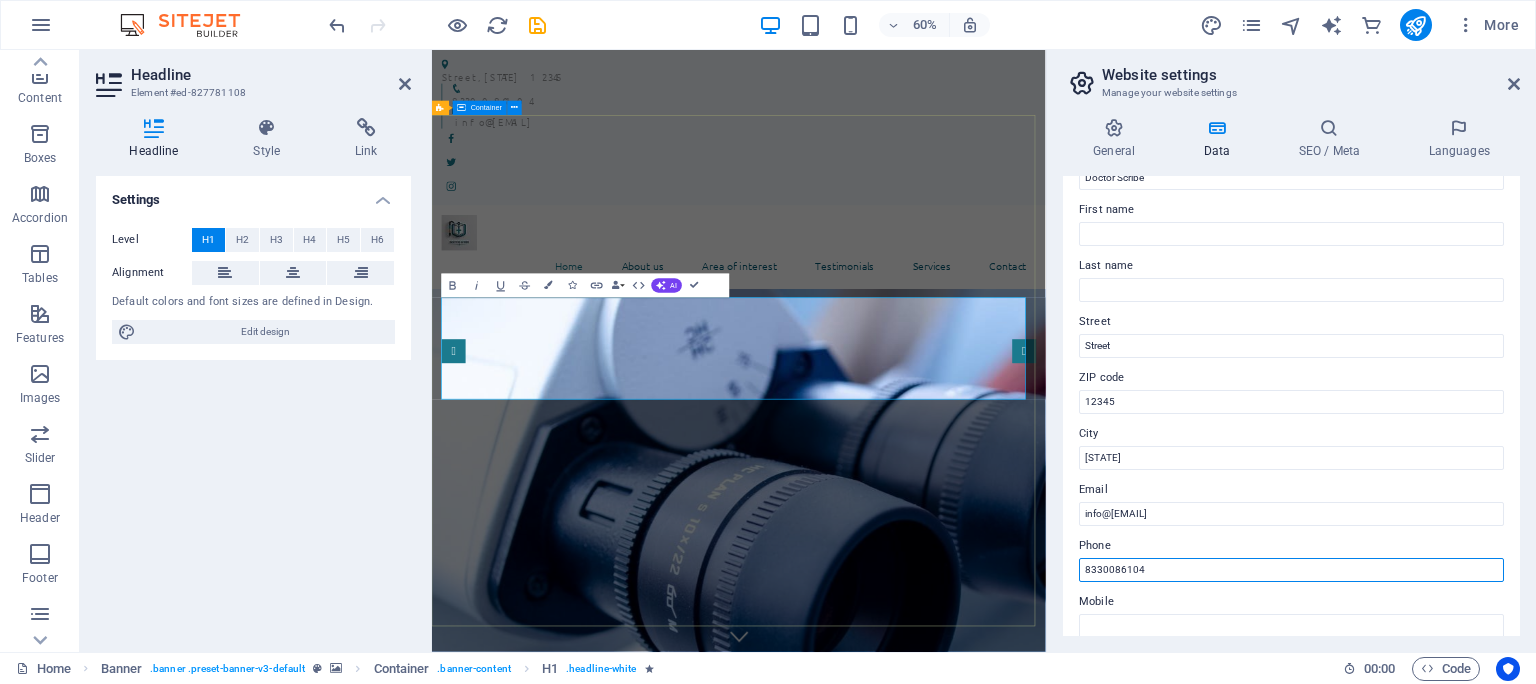scroll, scrollTop: 105, scrollLeft: 0, axis: vertical 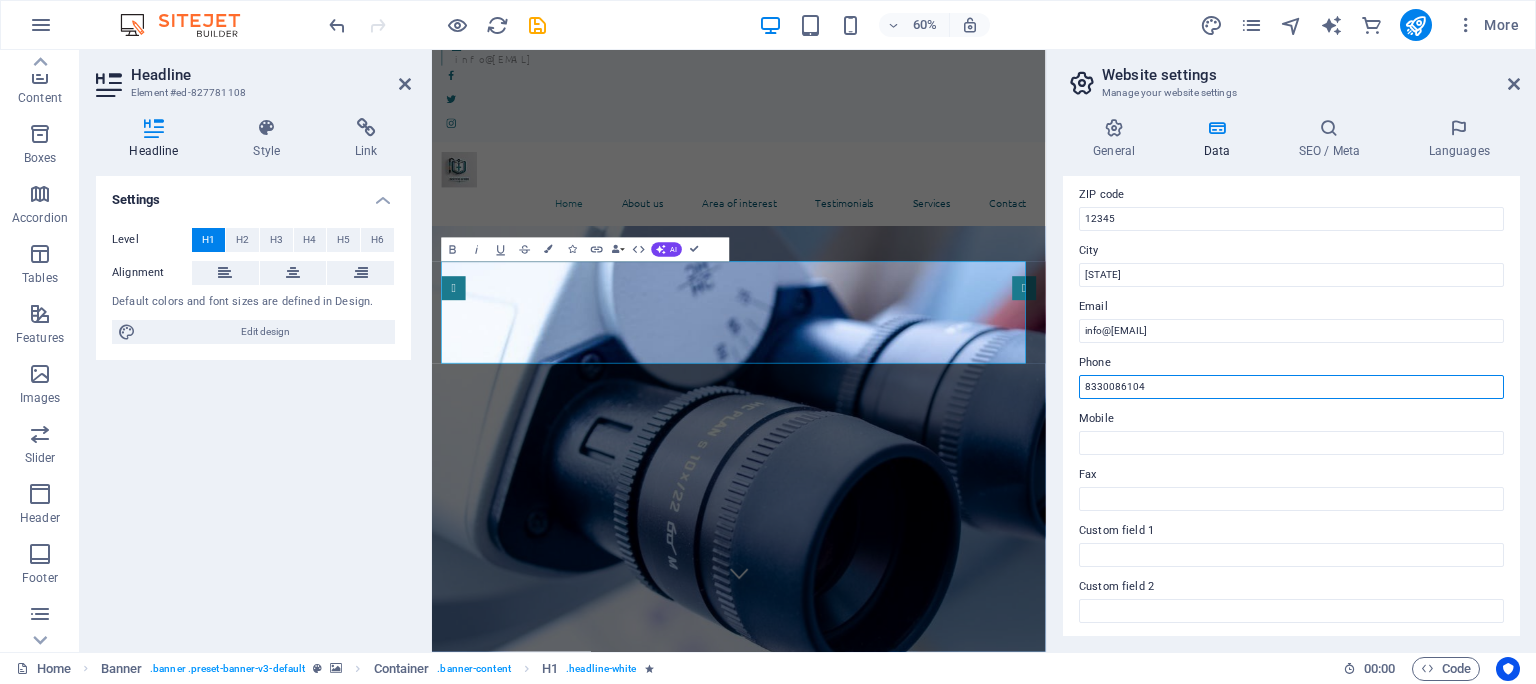 drag, startPoint x: 1166, startPoint y: 390, endPoint x: 968, endPoint y: 380, distance: 198.25237 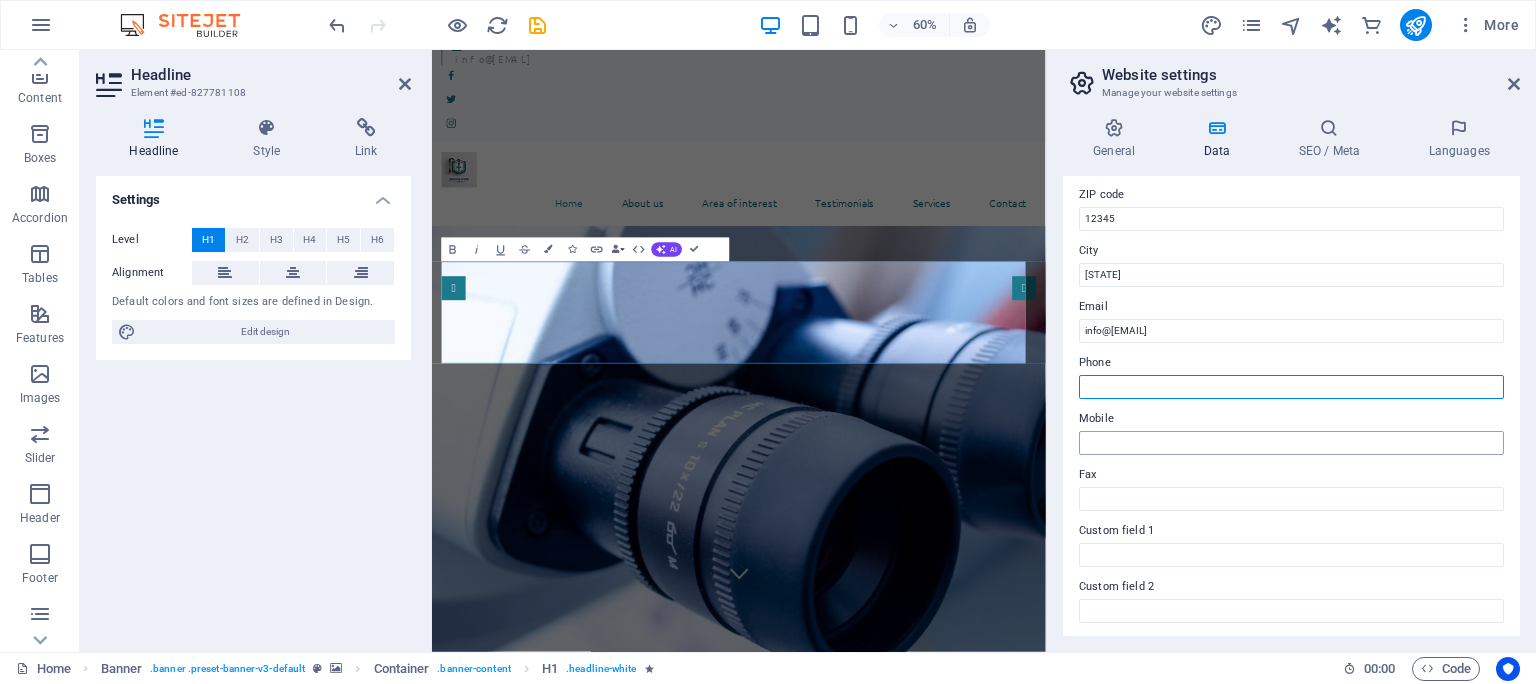 type 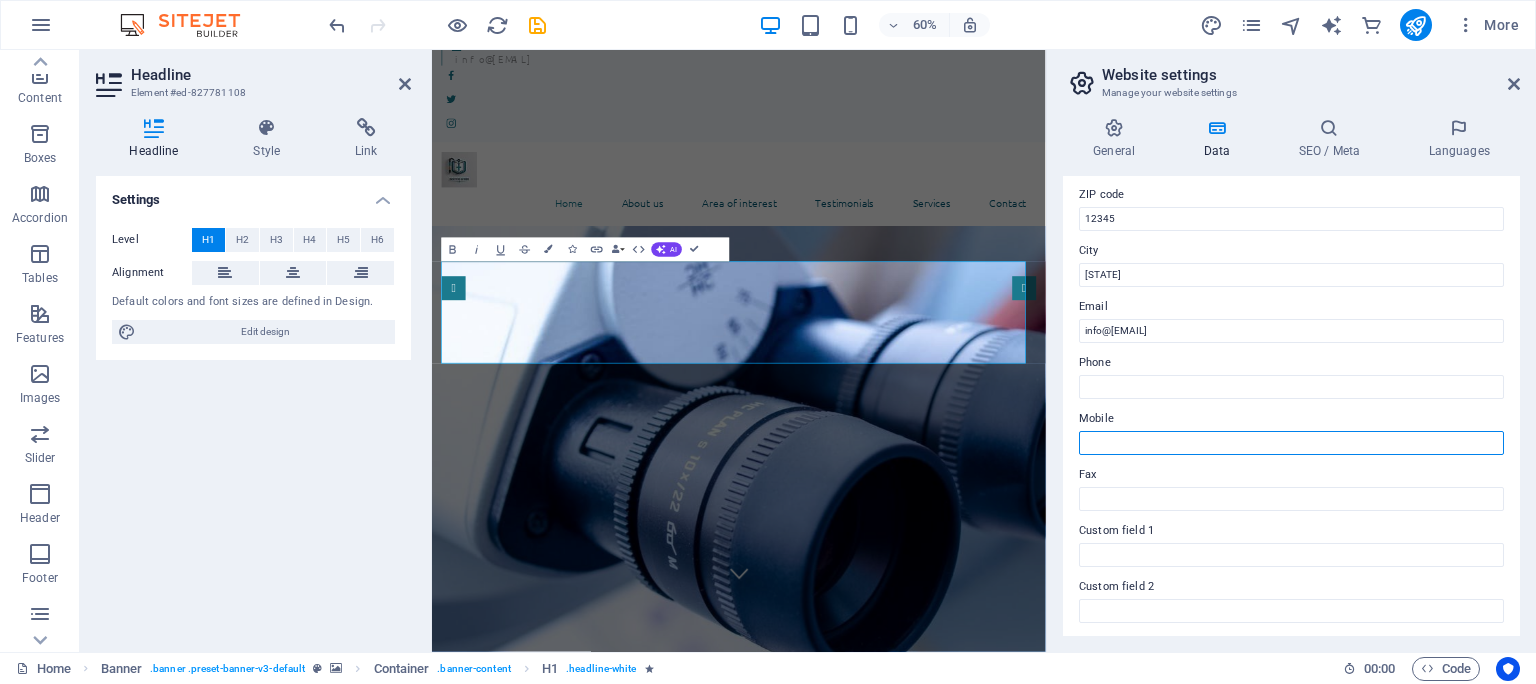 click on "Mobile" at bounding box center (1291, 443) 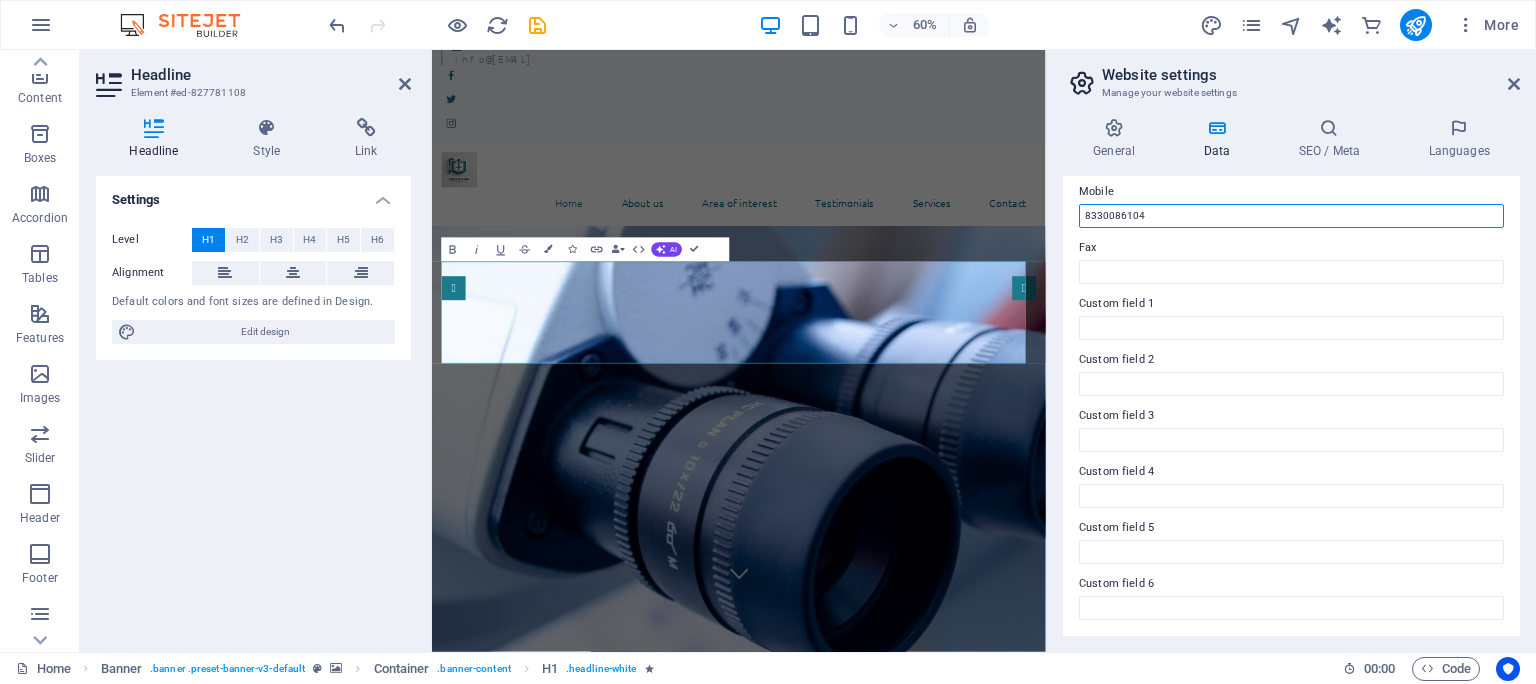 scroll, scrollTop: 0, scrollLeft: 0, axis: both 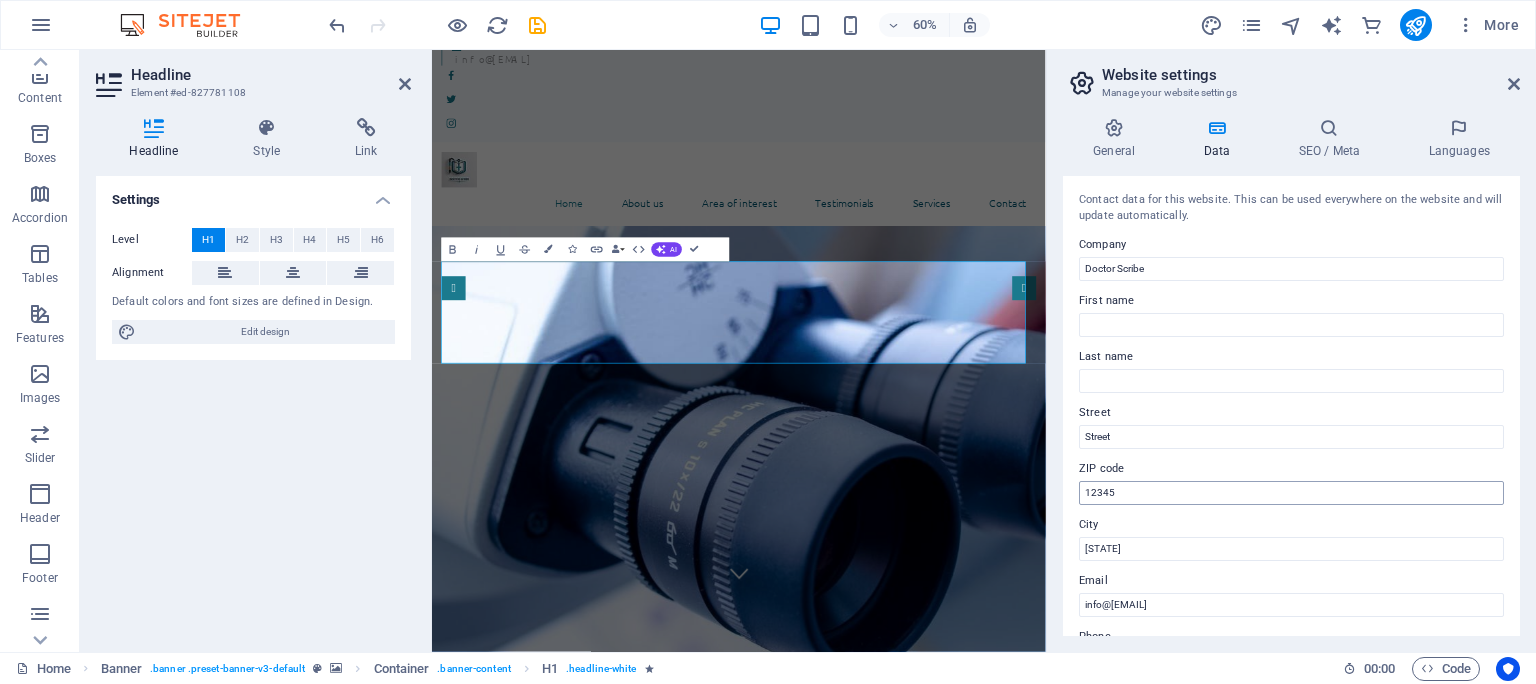 type on "8330086104" 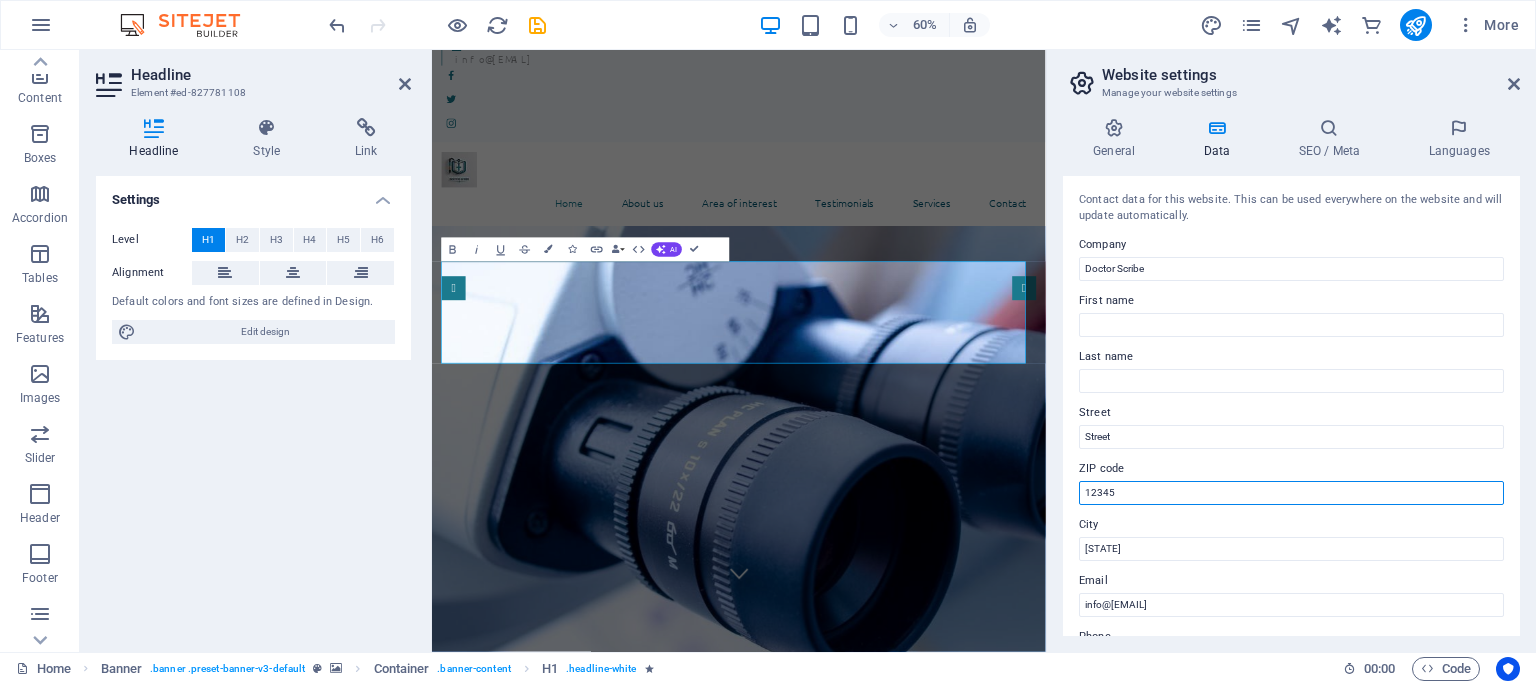 drag, startPoint x: 1154, startPoint y: 491, endPoint x: 854, endPoint y: 479, distance: 300.2399 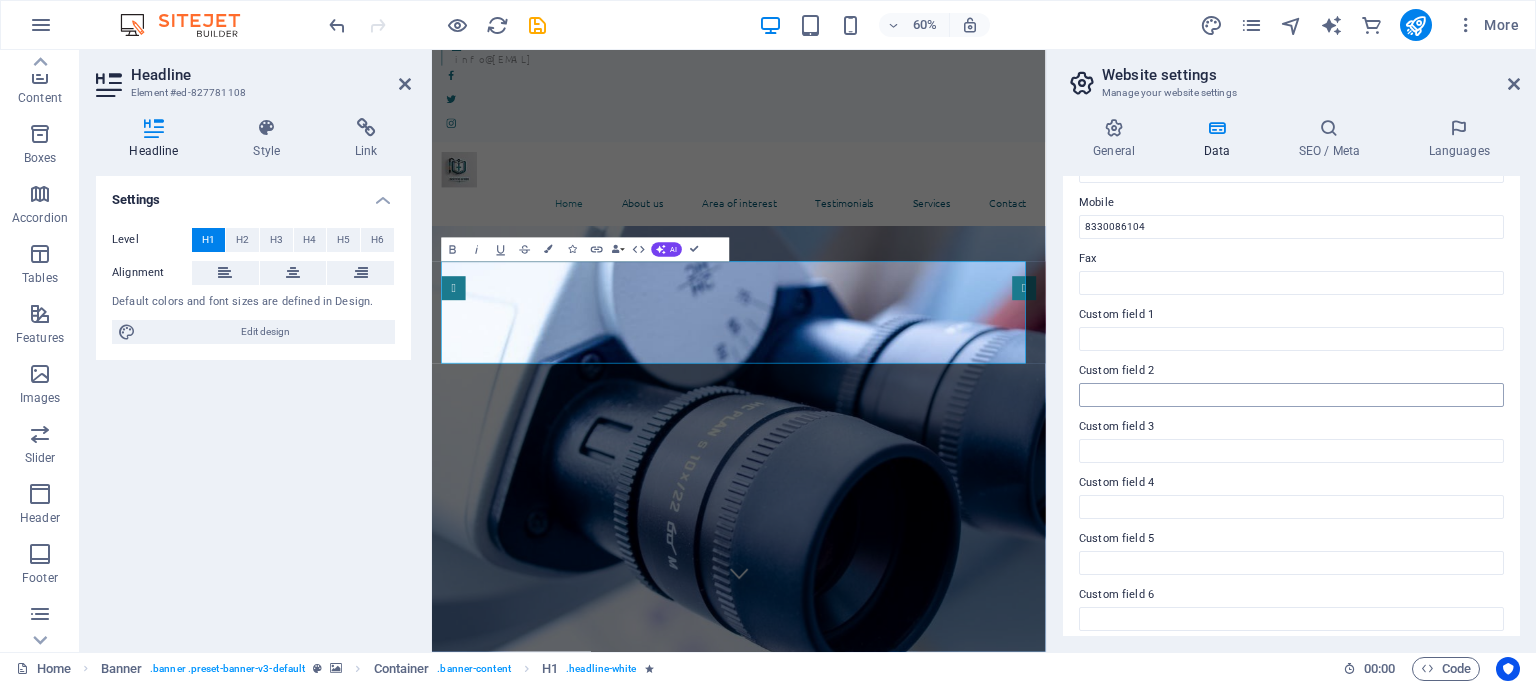 scroll, scrollTop: 501, scrollLeft: 0, axis: vertical 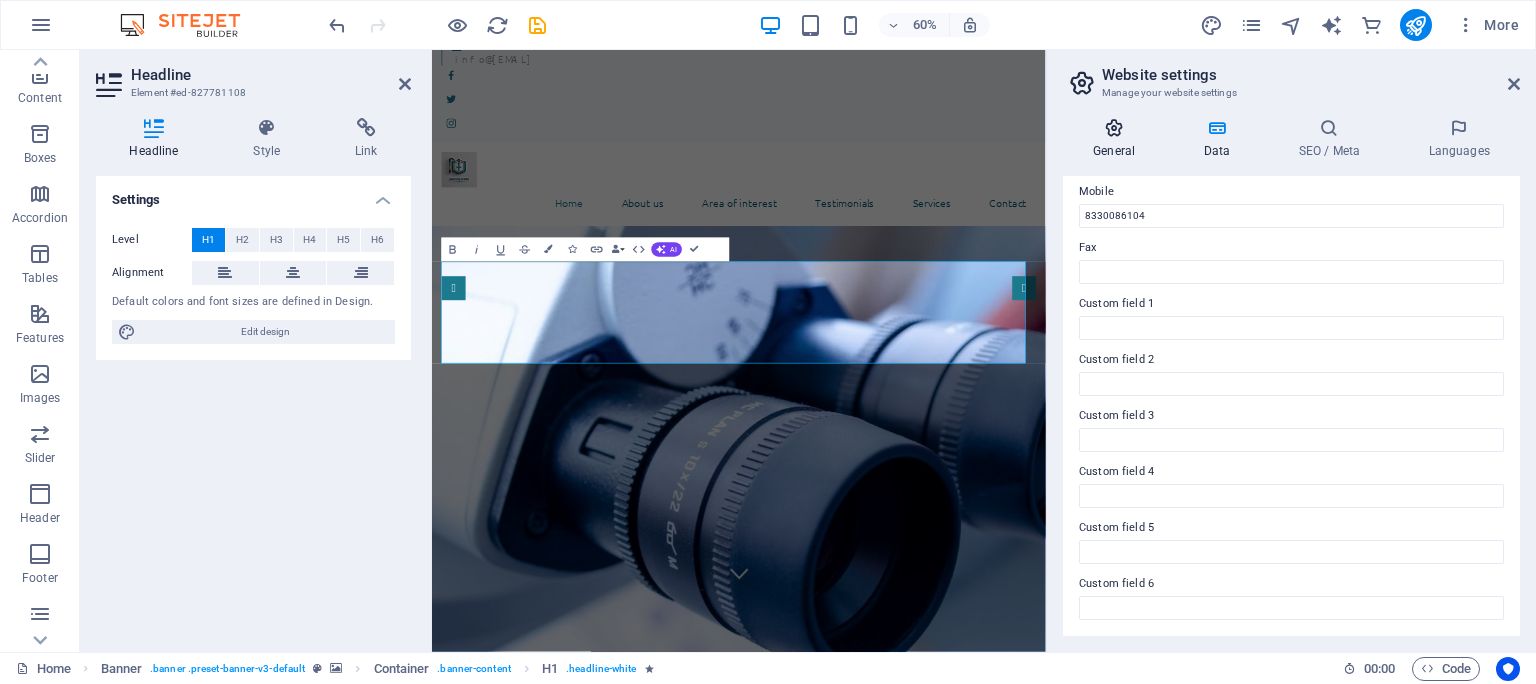 type on "691601" 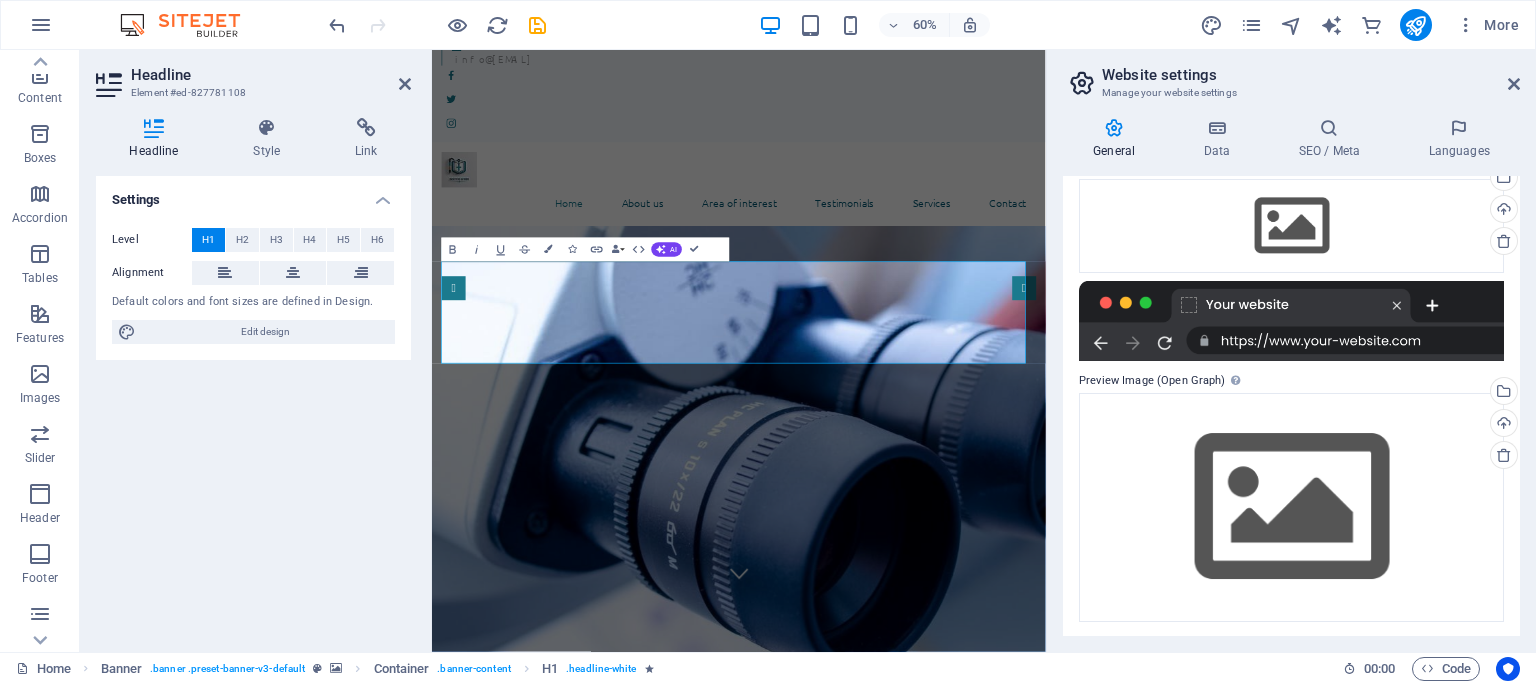 scroll, scrollTop: 287, scrollLeft: 0, axis: vertical 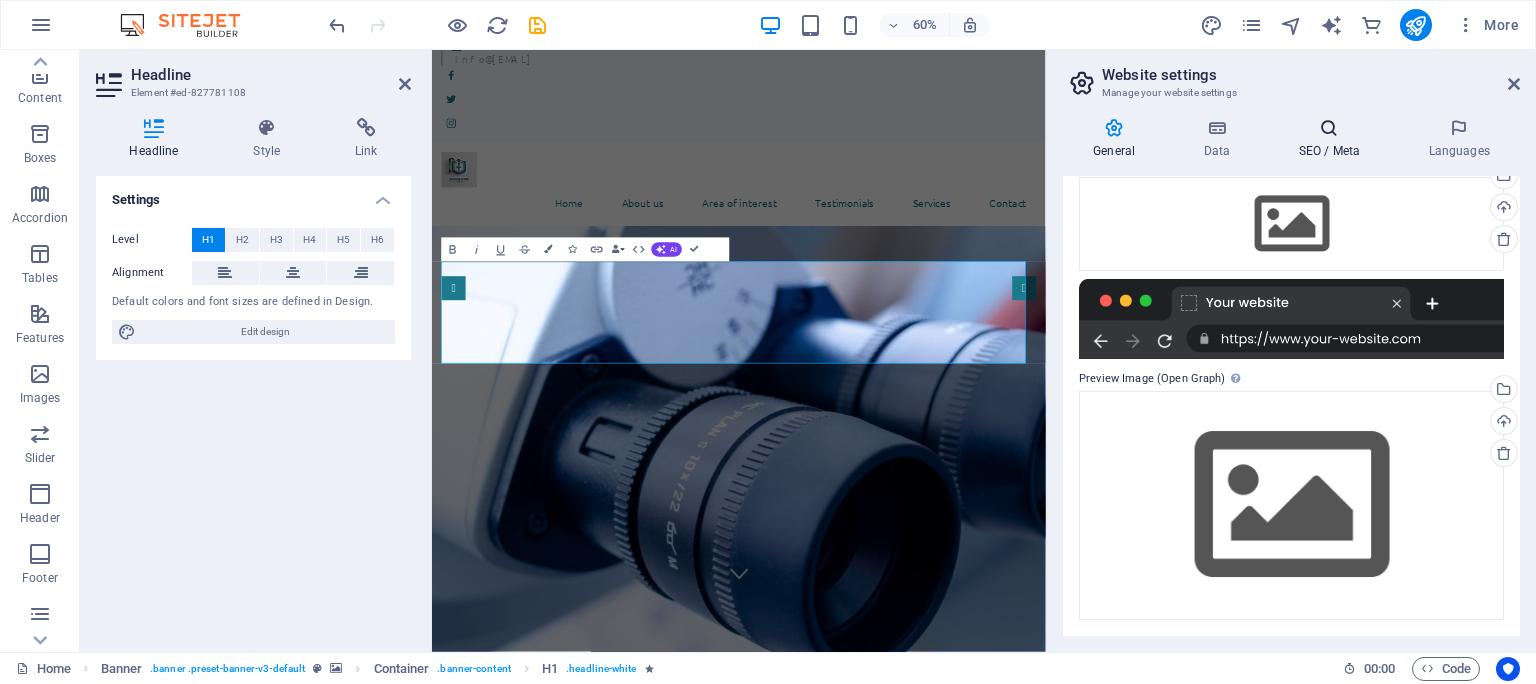 click at bounding box center (1329, 128) 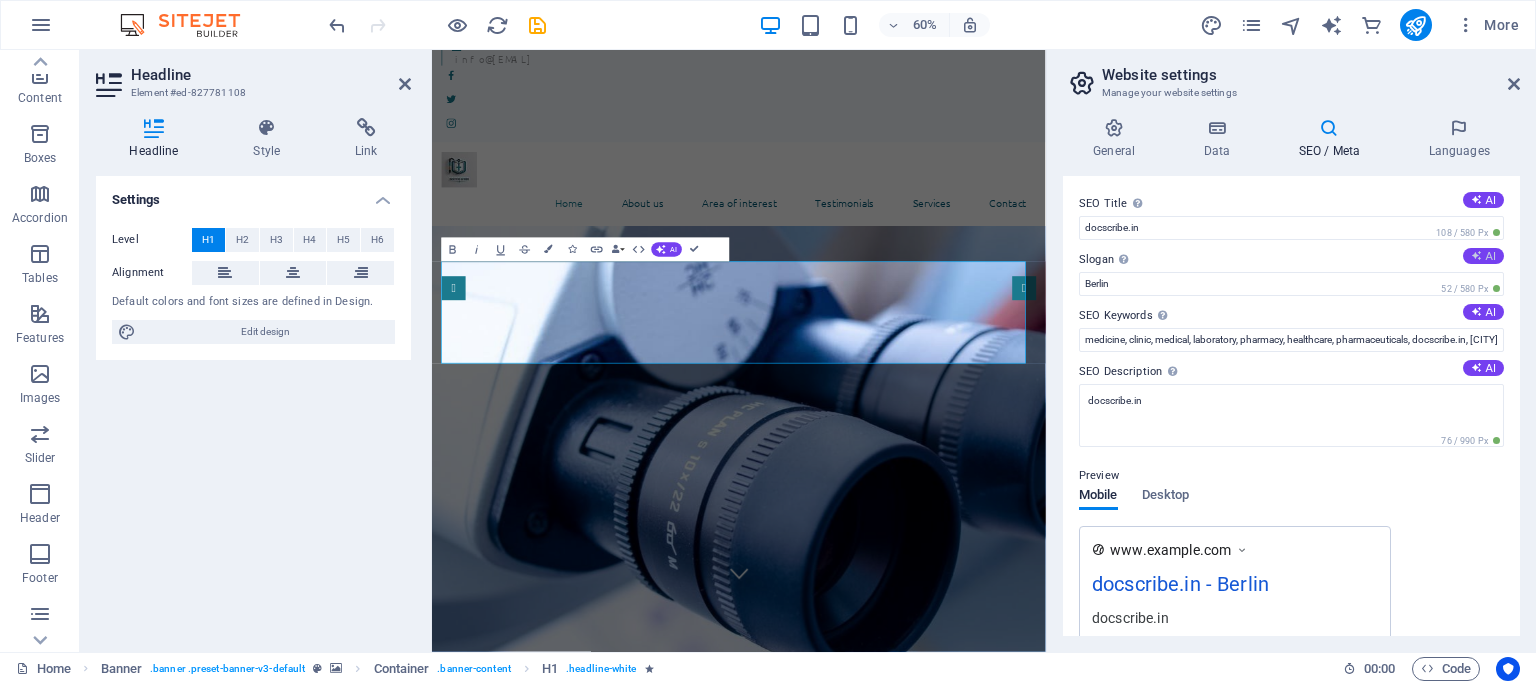 click on "AI" at bounding box center (1483, 256) 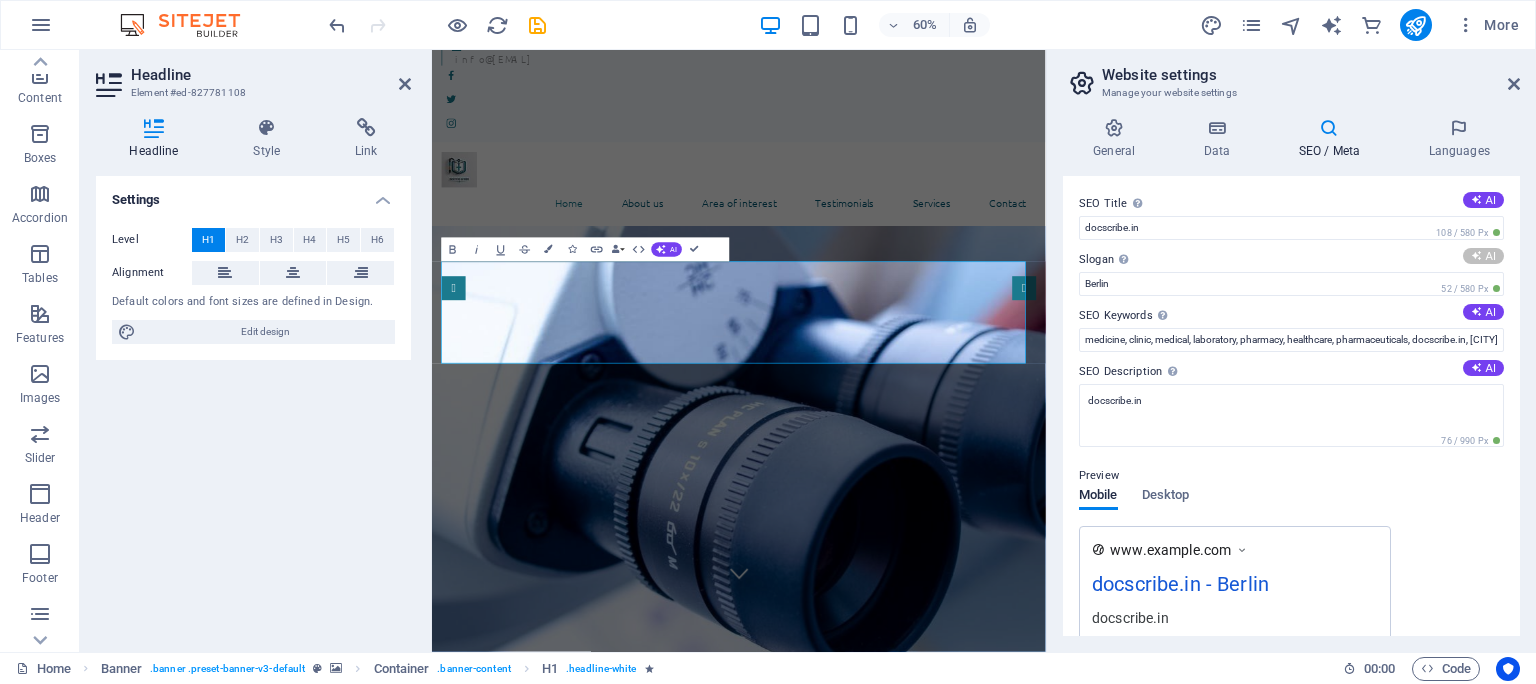 type on "Empowering Your Health Journey with Clarity" 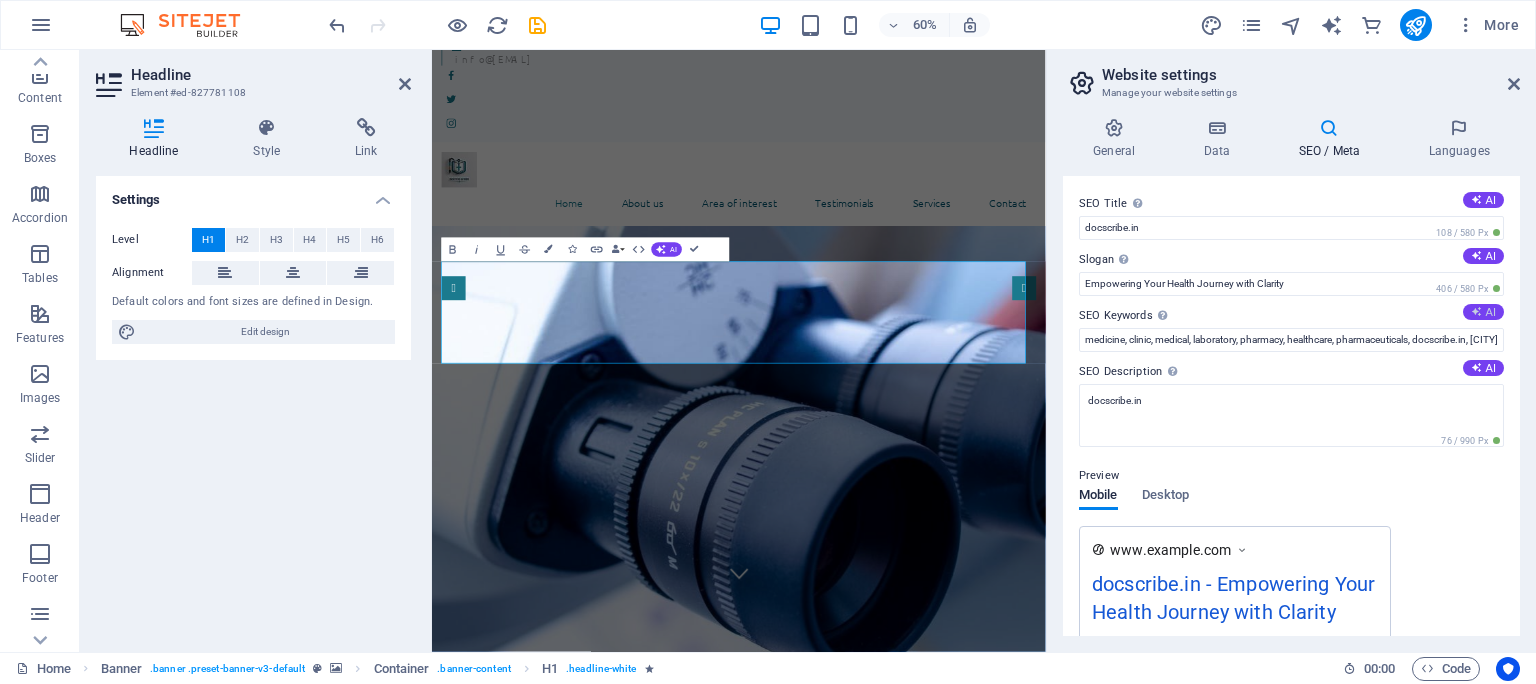 click on "AI" at bounding box center (1483, 312) 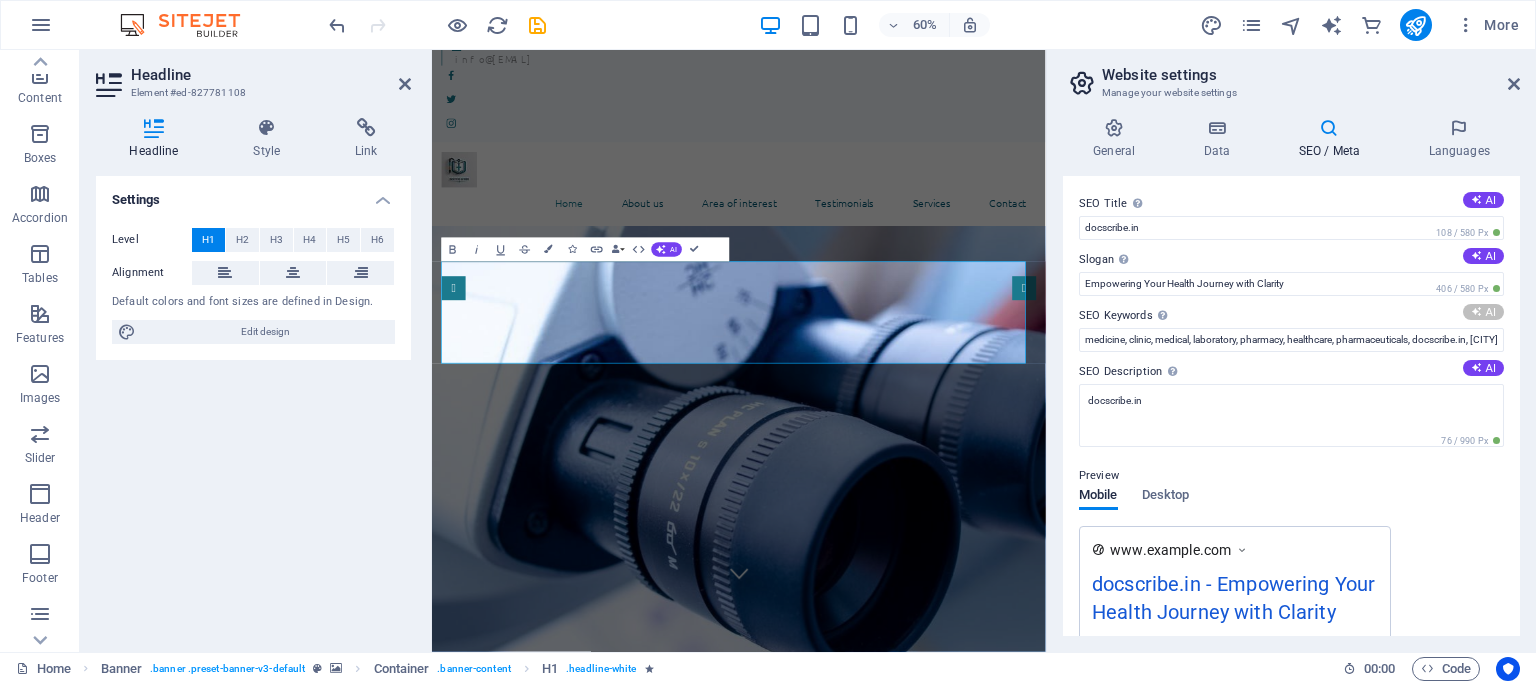 type on "Doctor Scribe, online medical consultations, simplified lab reports, digital healthcare, medication delivery, healthcare startup" 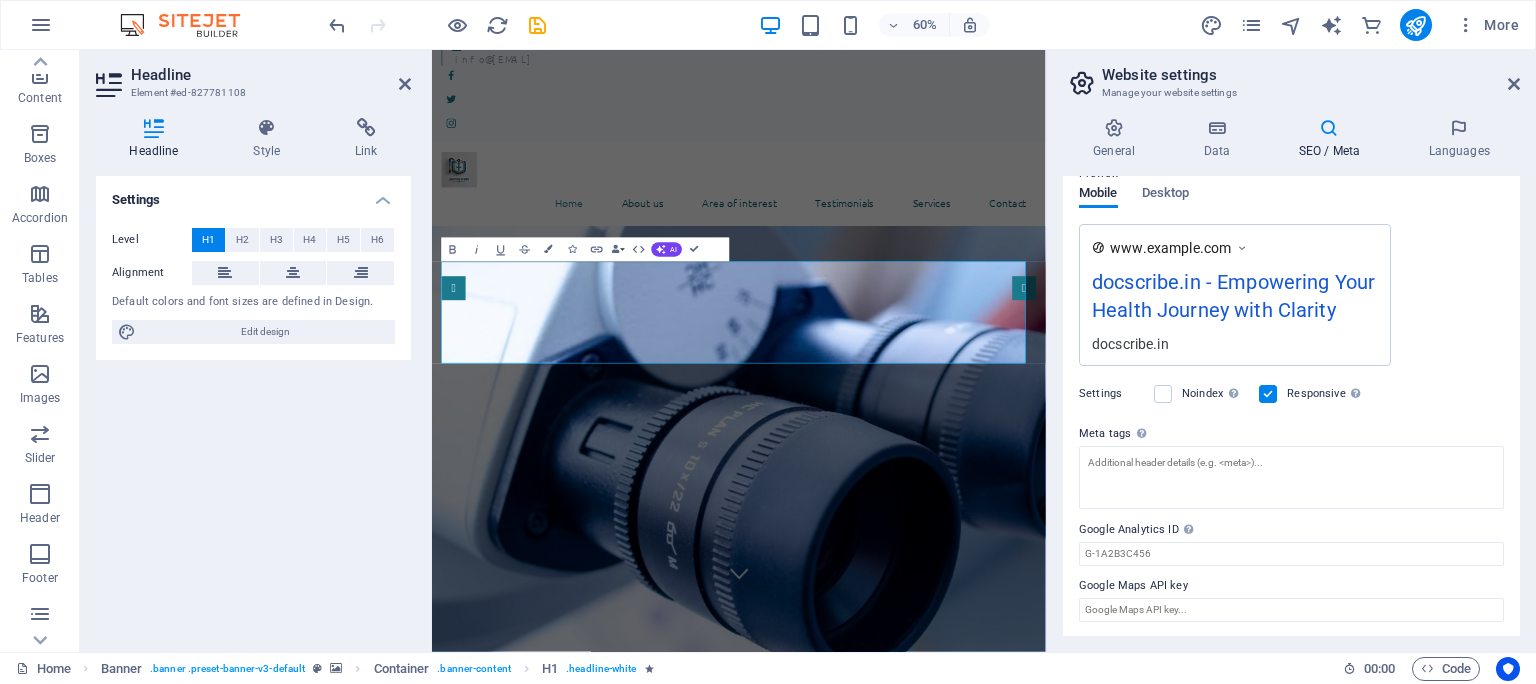 scroll, scrollTop: 0, scrollLeft: 0, axis: both 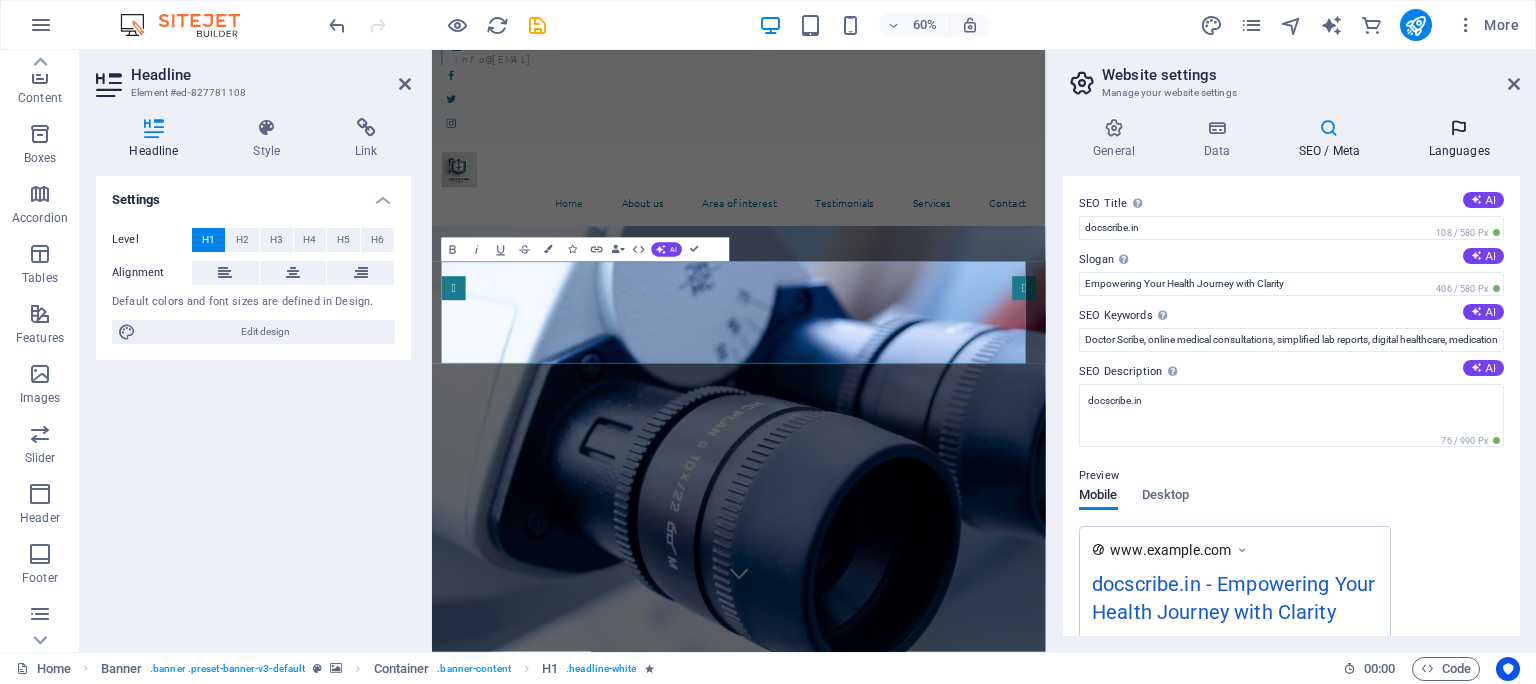 click at bounding box center [1459, 128] 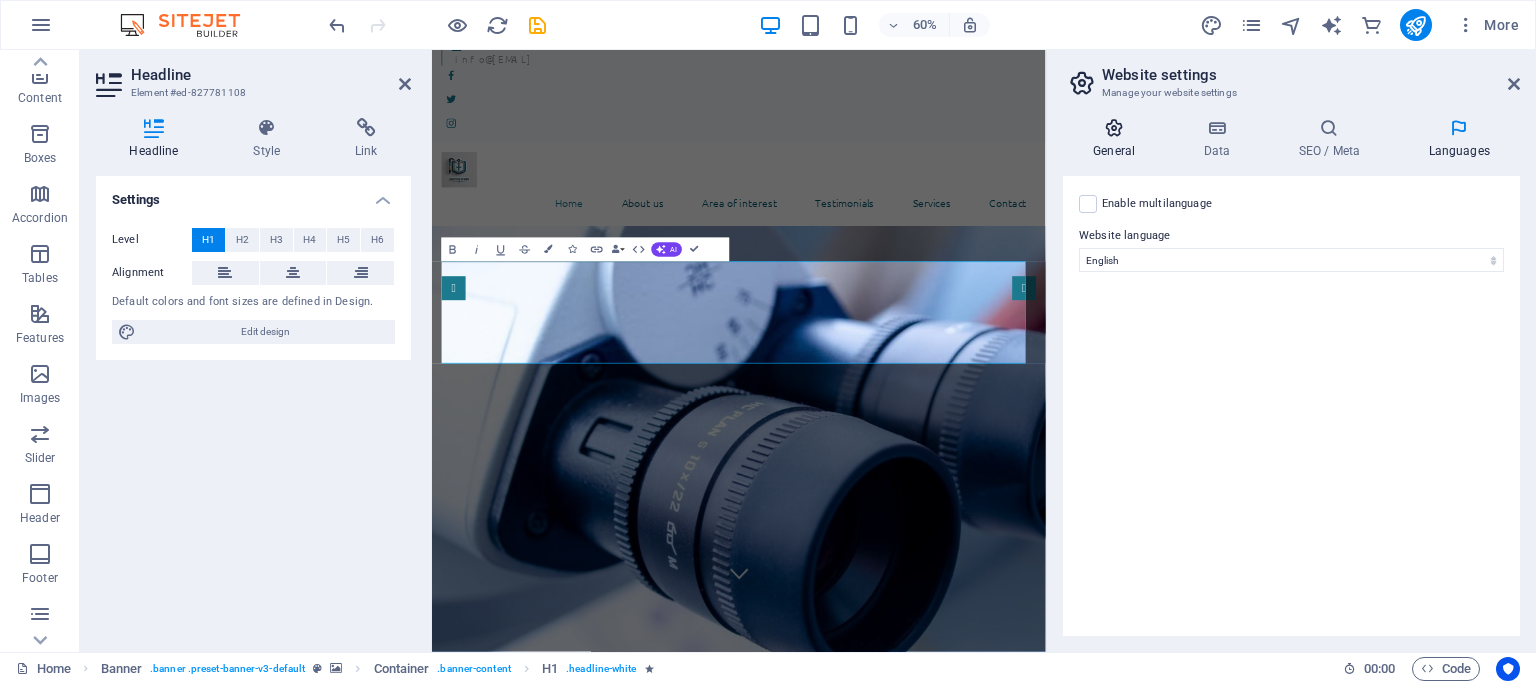 click at bounding box center [1114, 128] 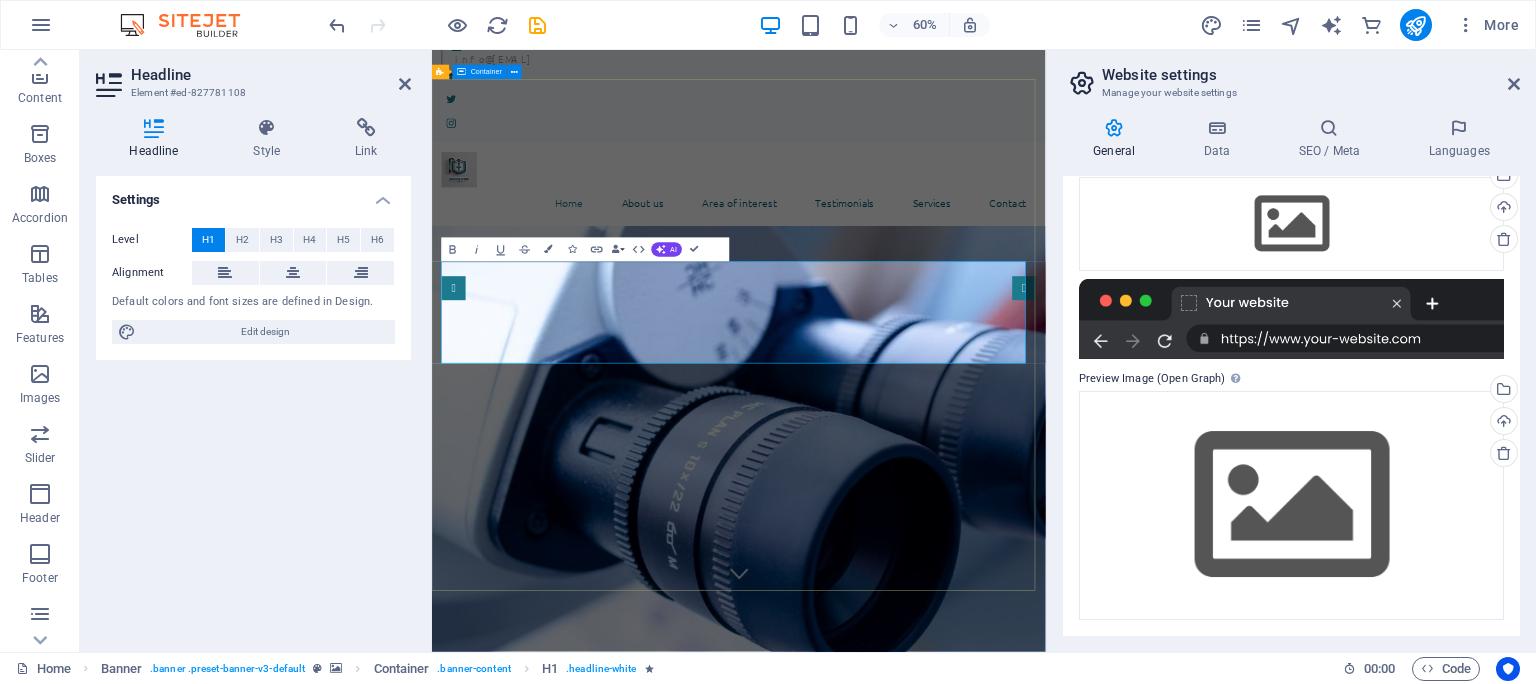 click on "Doctor Scribe We take  care  of you!" at bounding box center [943, 1400] 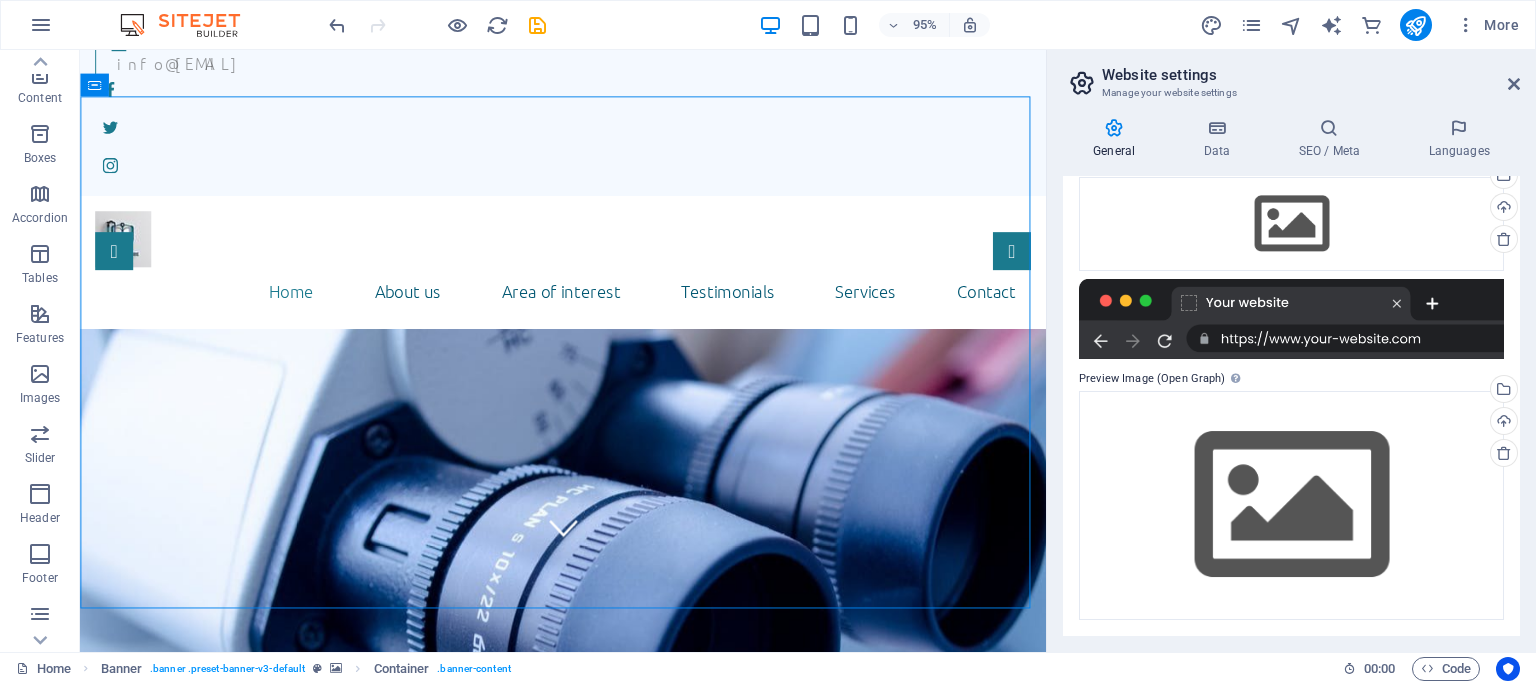 click on "Website settings Manage your website settings" at bounding box center [1293, 76] 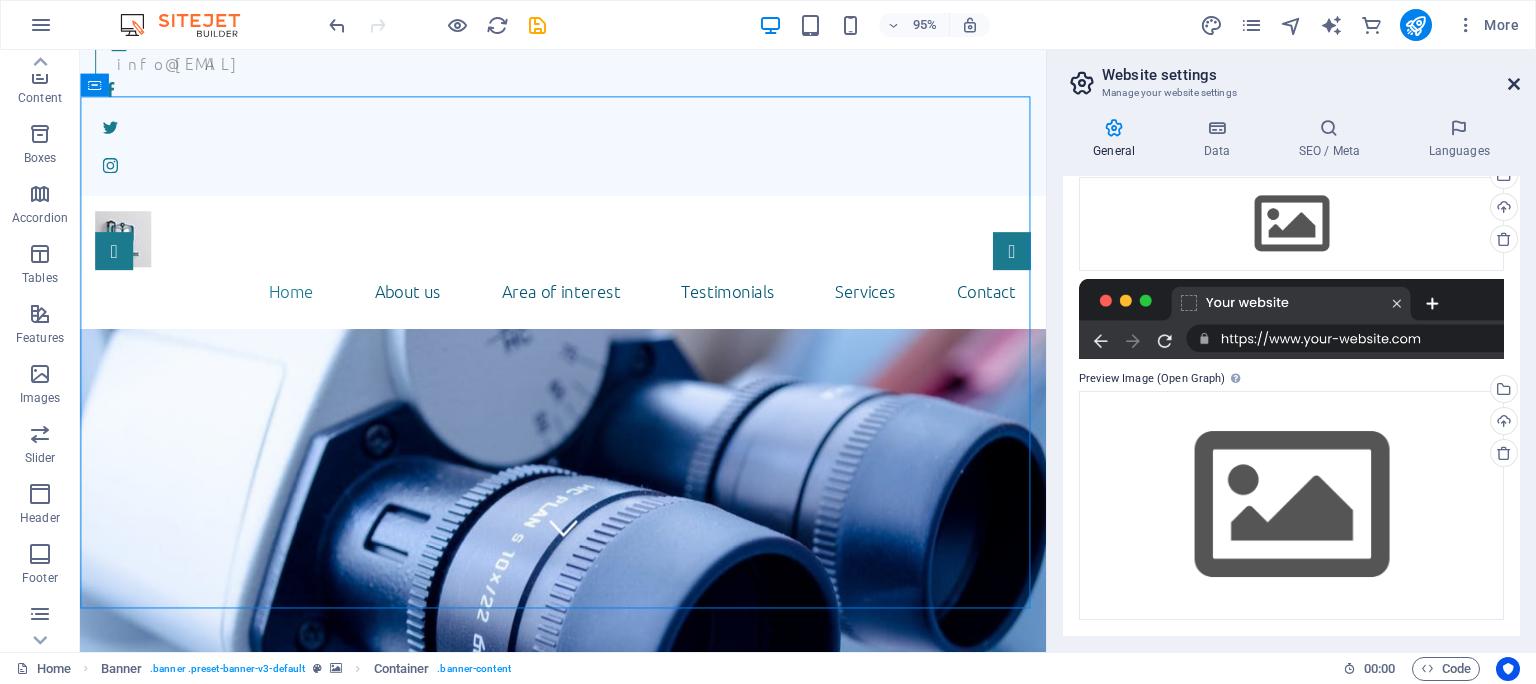 click at bounding box center (1514, 84) 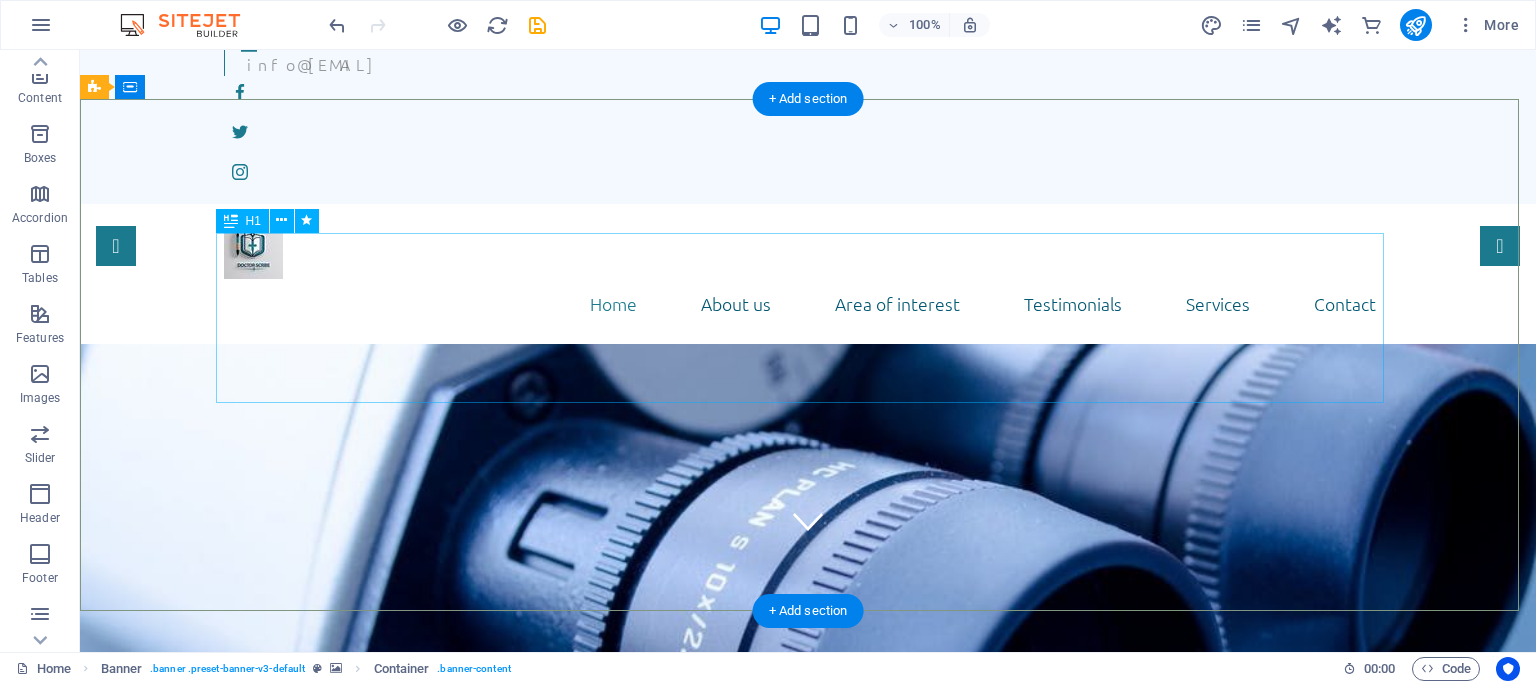 scroll, scrollTop: 0, scrollLeft: 0, axis: both 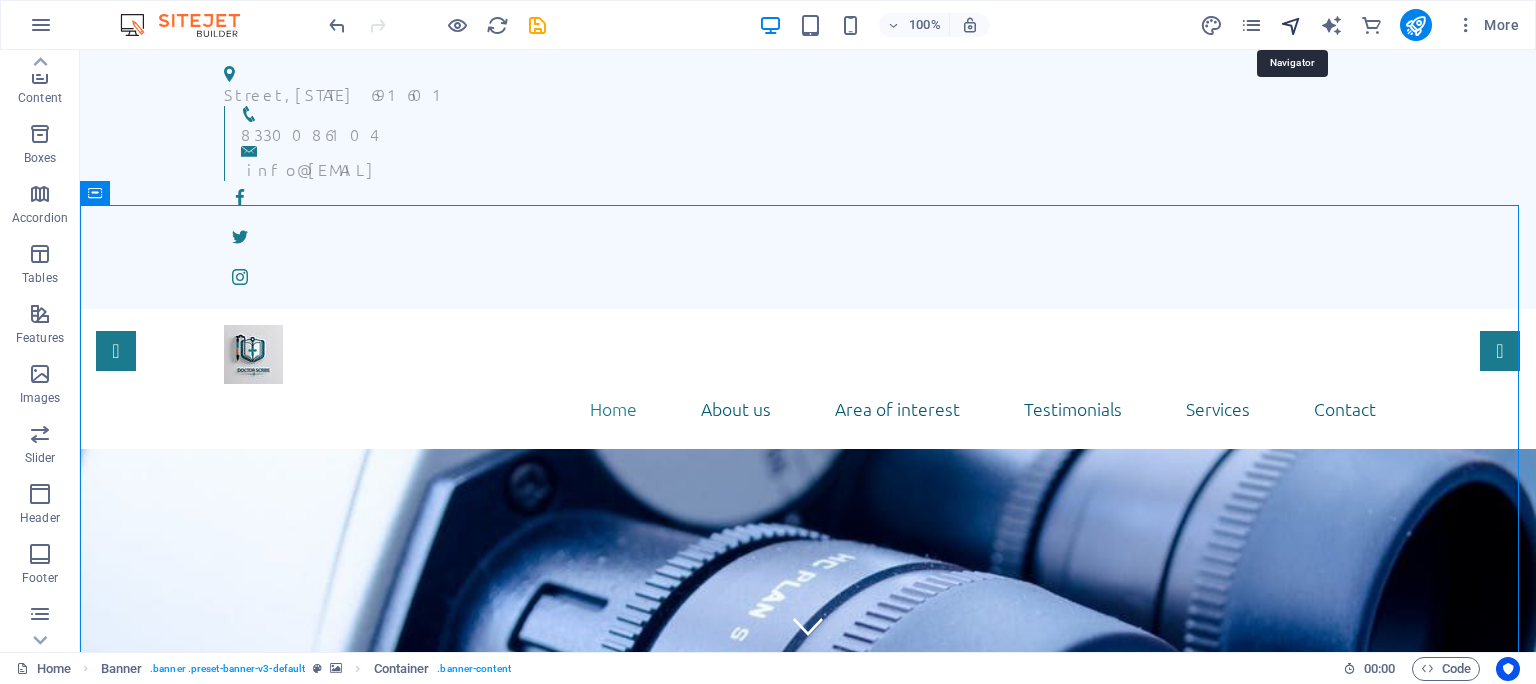 click at bounding box center [1291, 25] 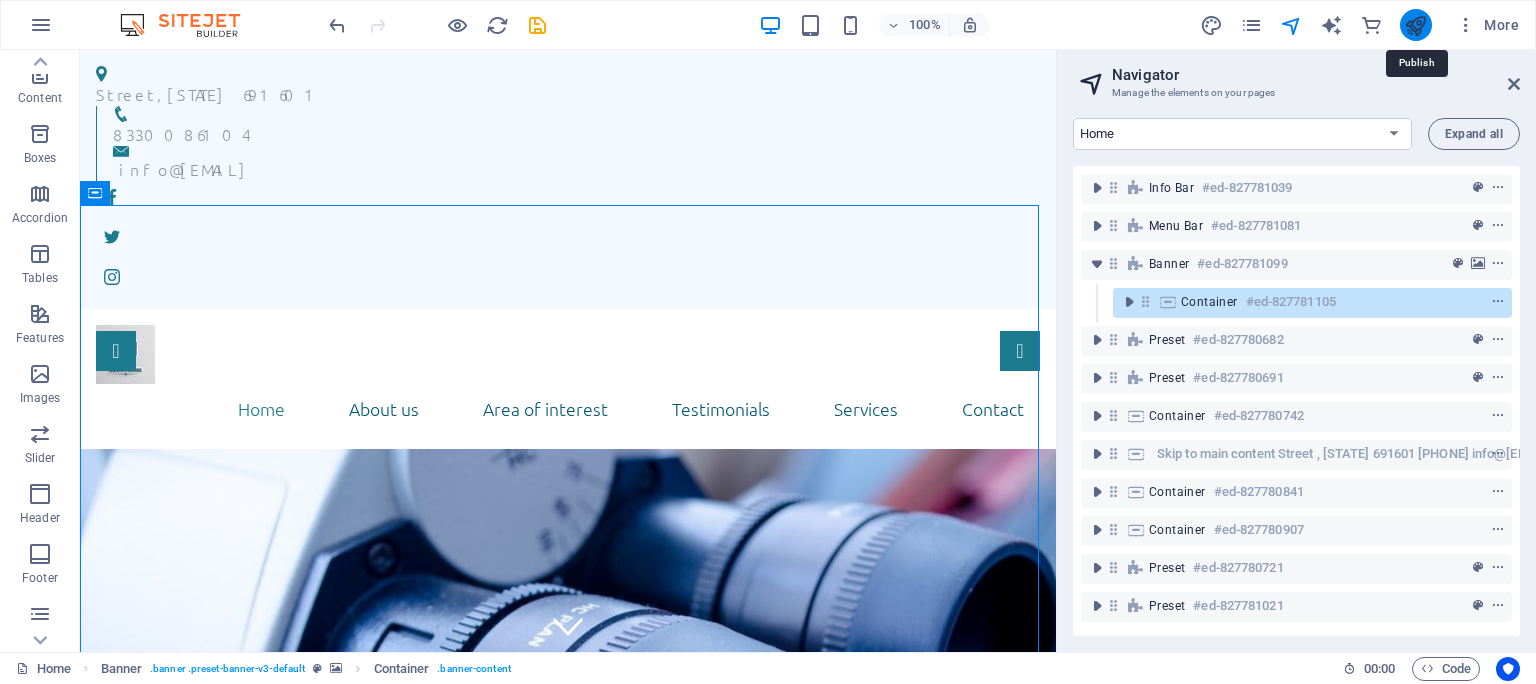 click at bounding box center [1415, 25] 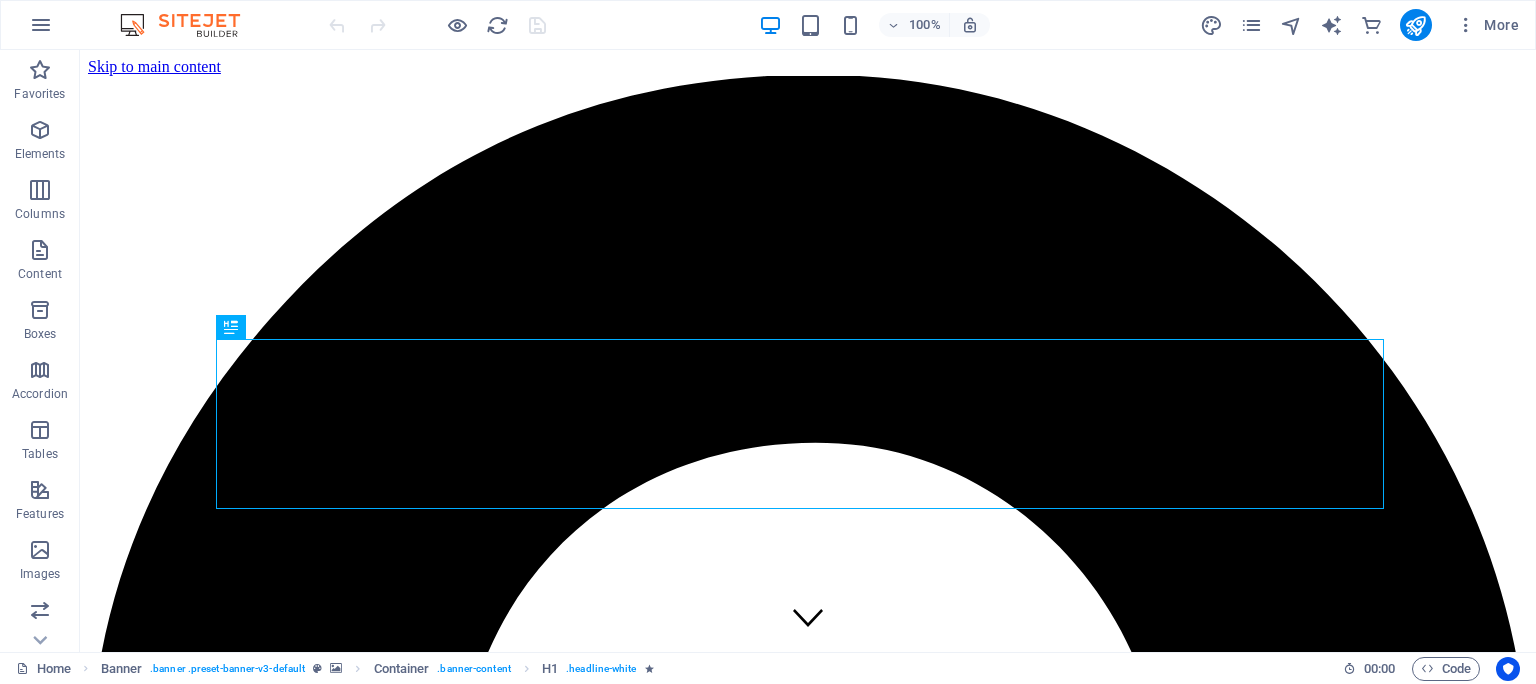 scroll, scrollTop: 0, scrollLeft: 0, axis: both 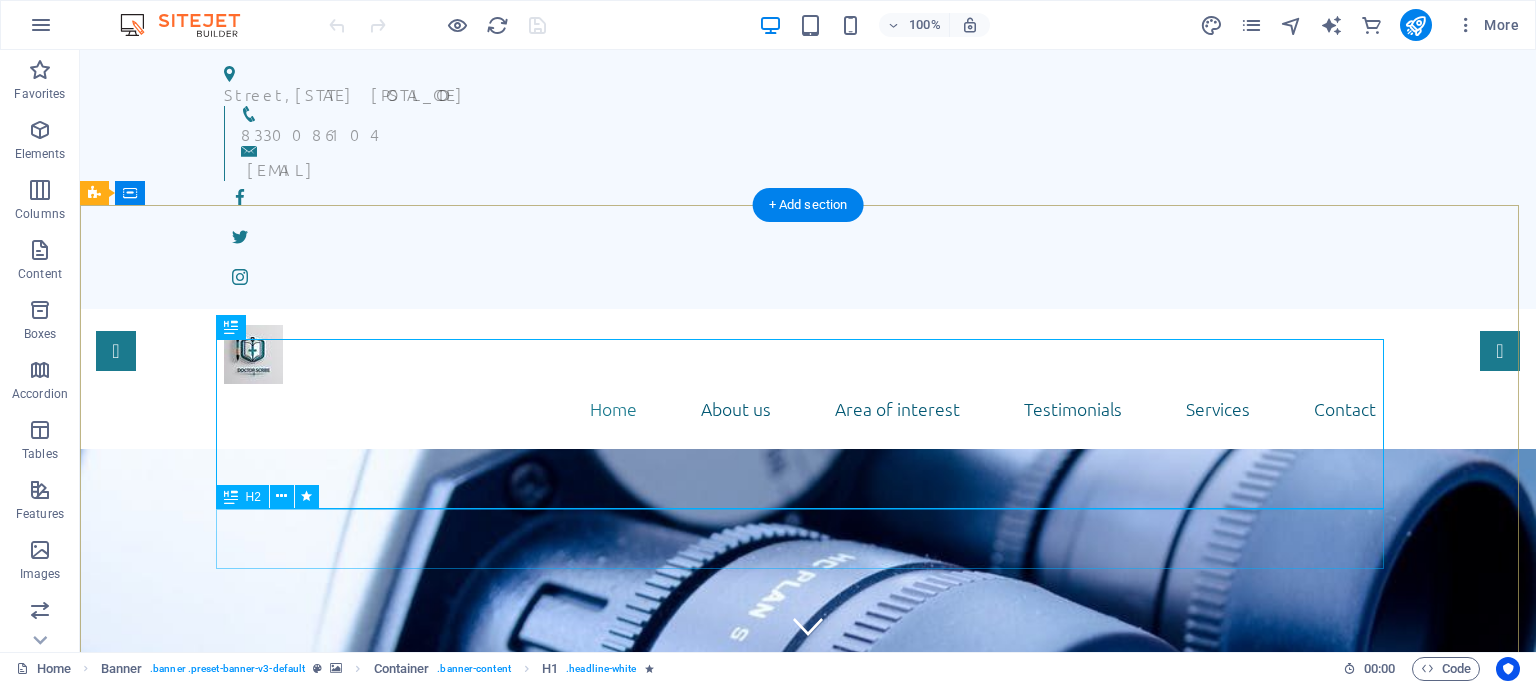 click on "We take  care  of you!" at bounding box center [808, 1241] 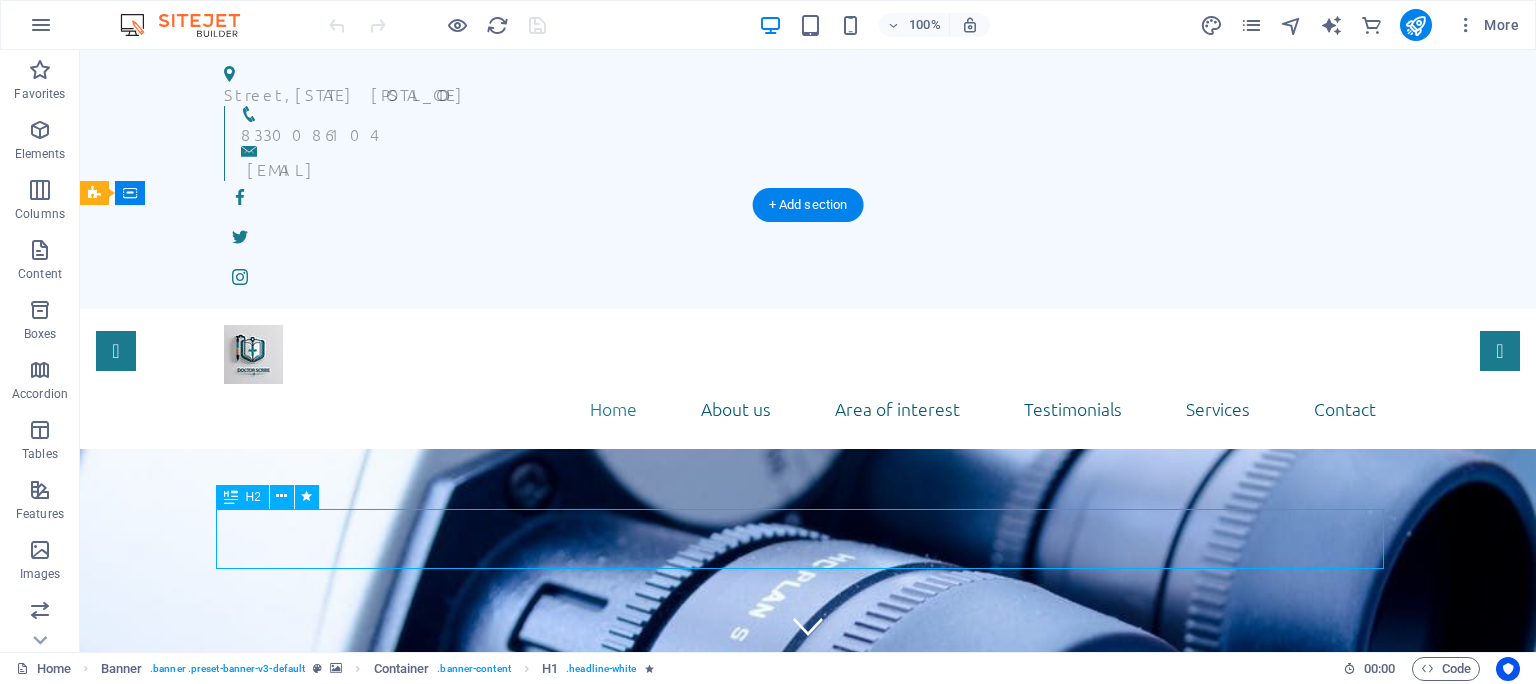 click on "We take  care  of you!" at bounding box center (808, 1241) 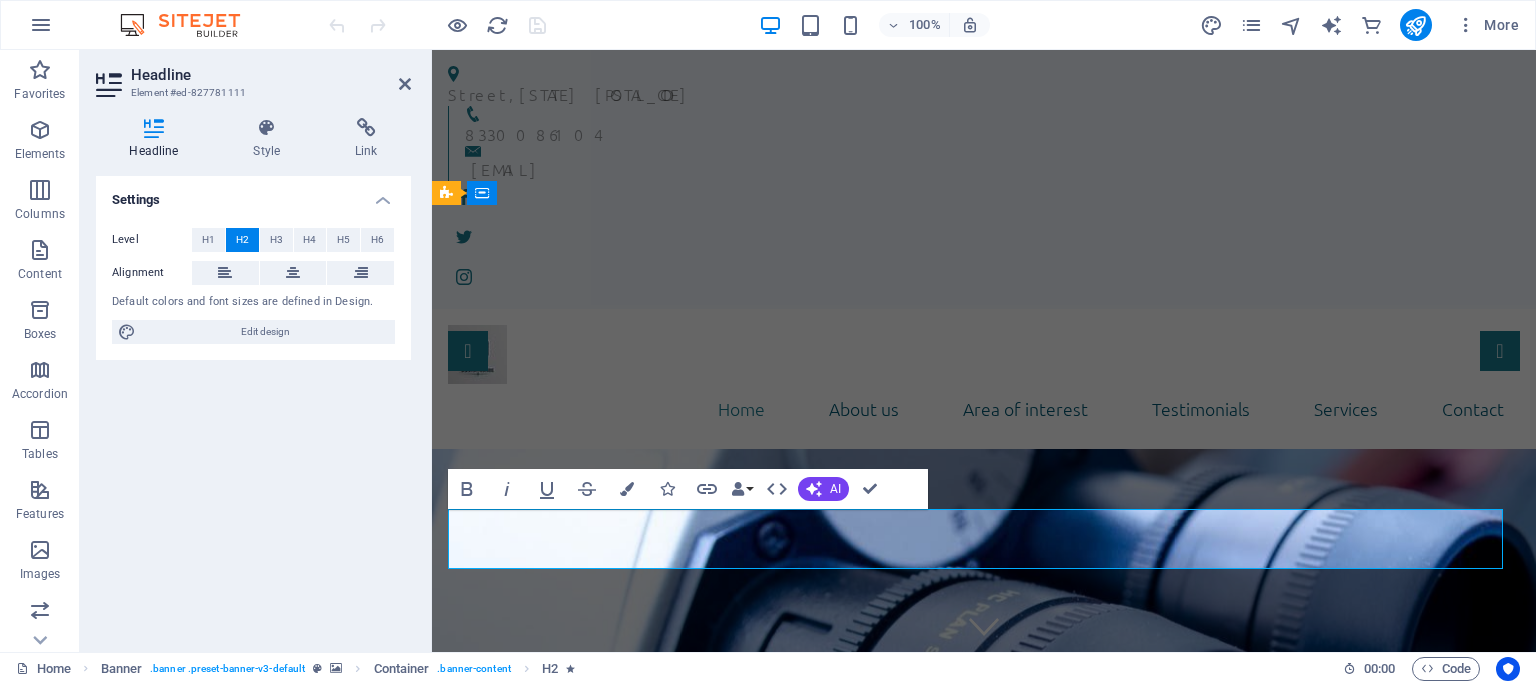 type 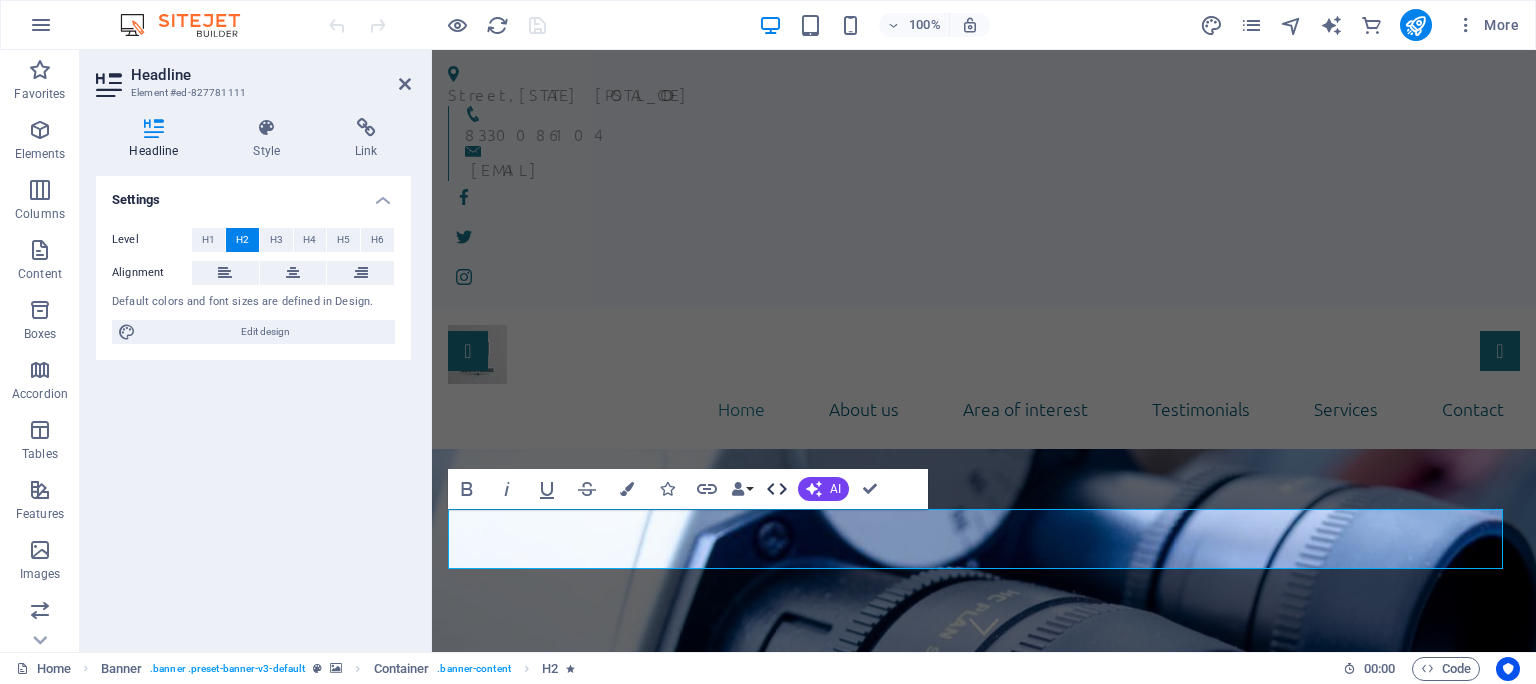 click on "HTML" at bounding box center (777, 489) 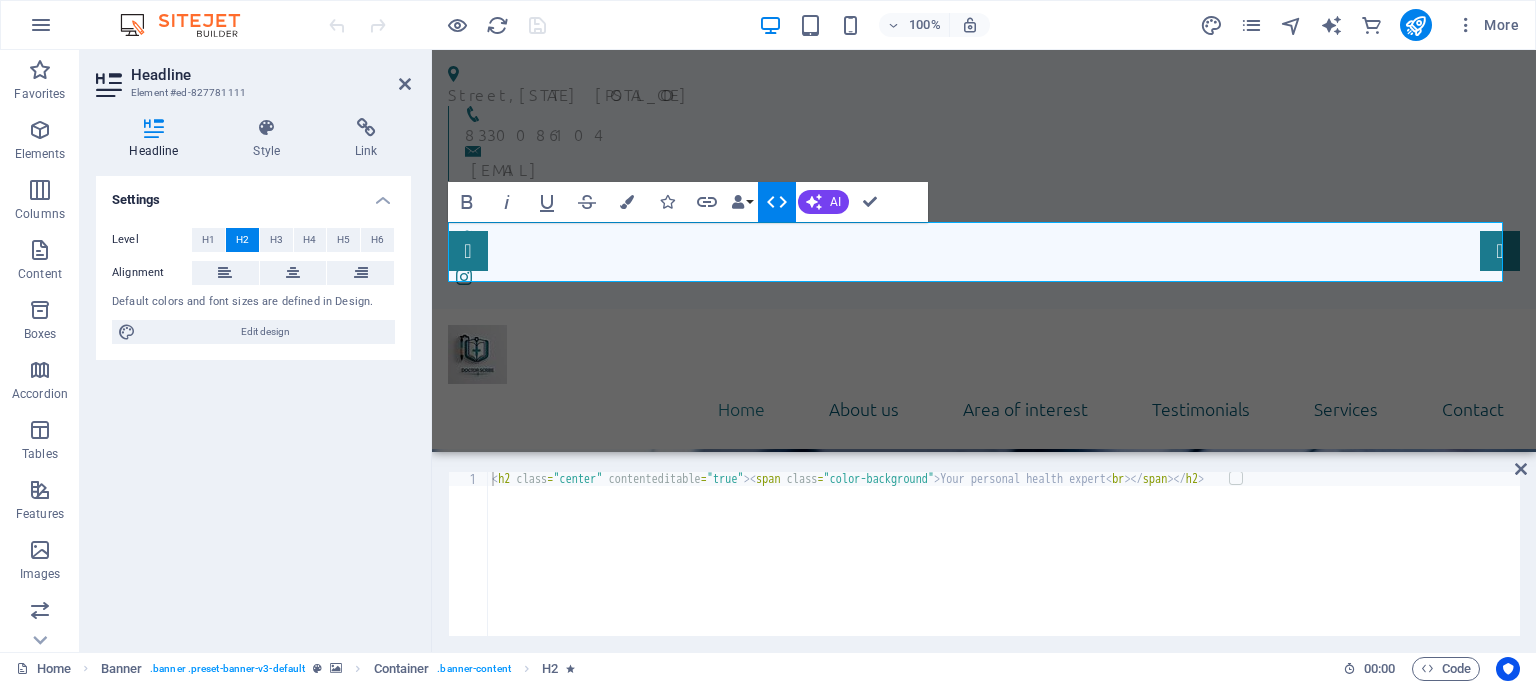 scroll, scrollTop: 232, scrollLeft: 0, axis: vertical 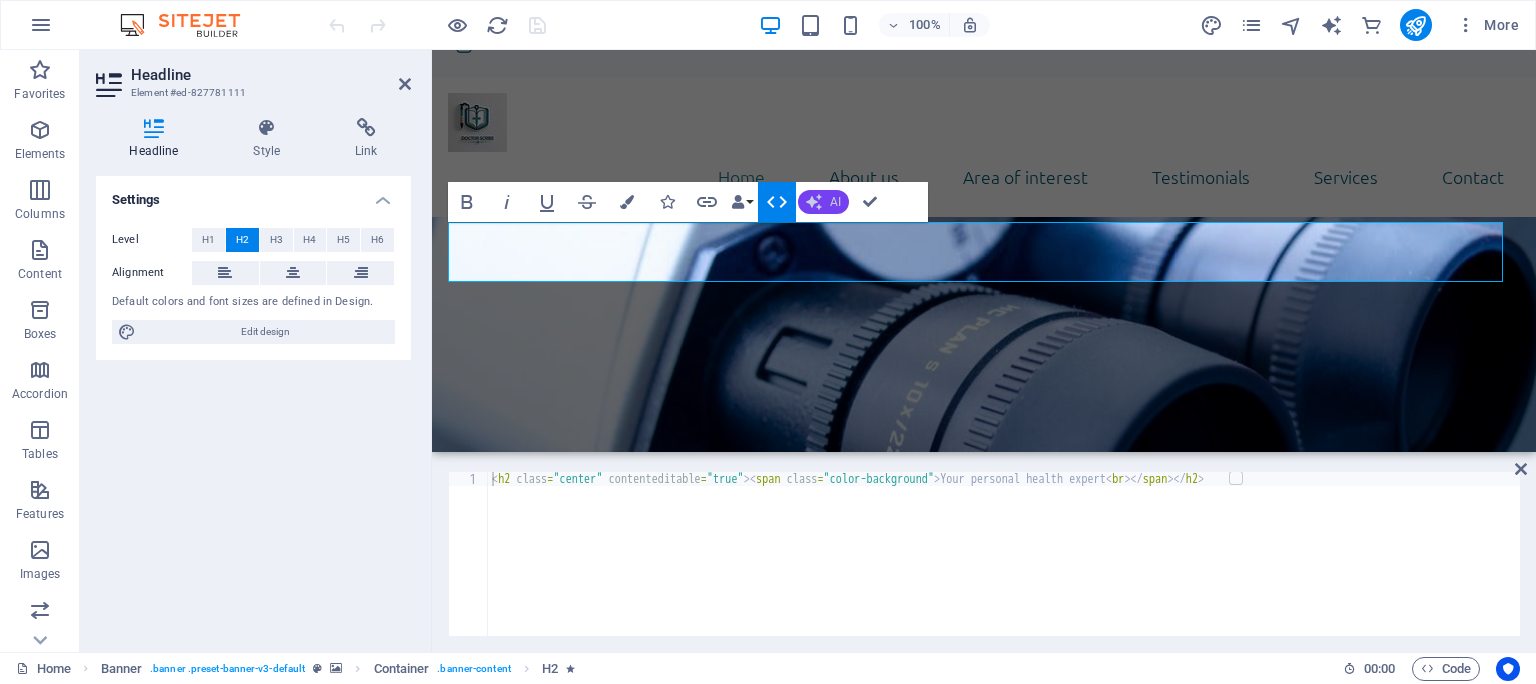 click on "AI" at bounding box center [823, 202] 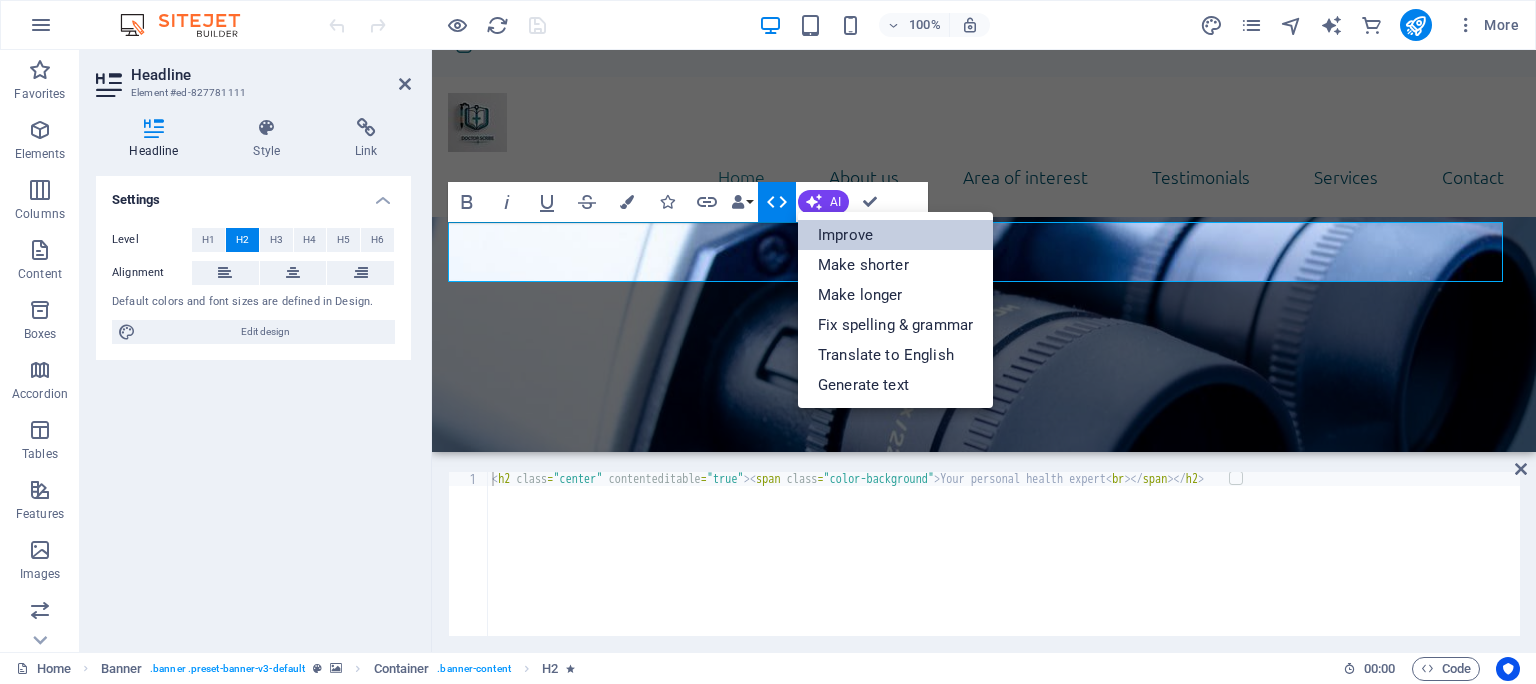 click on "Improve" at bounding box center (895, 235) 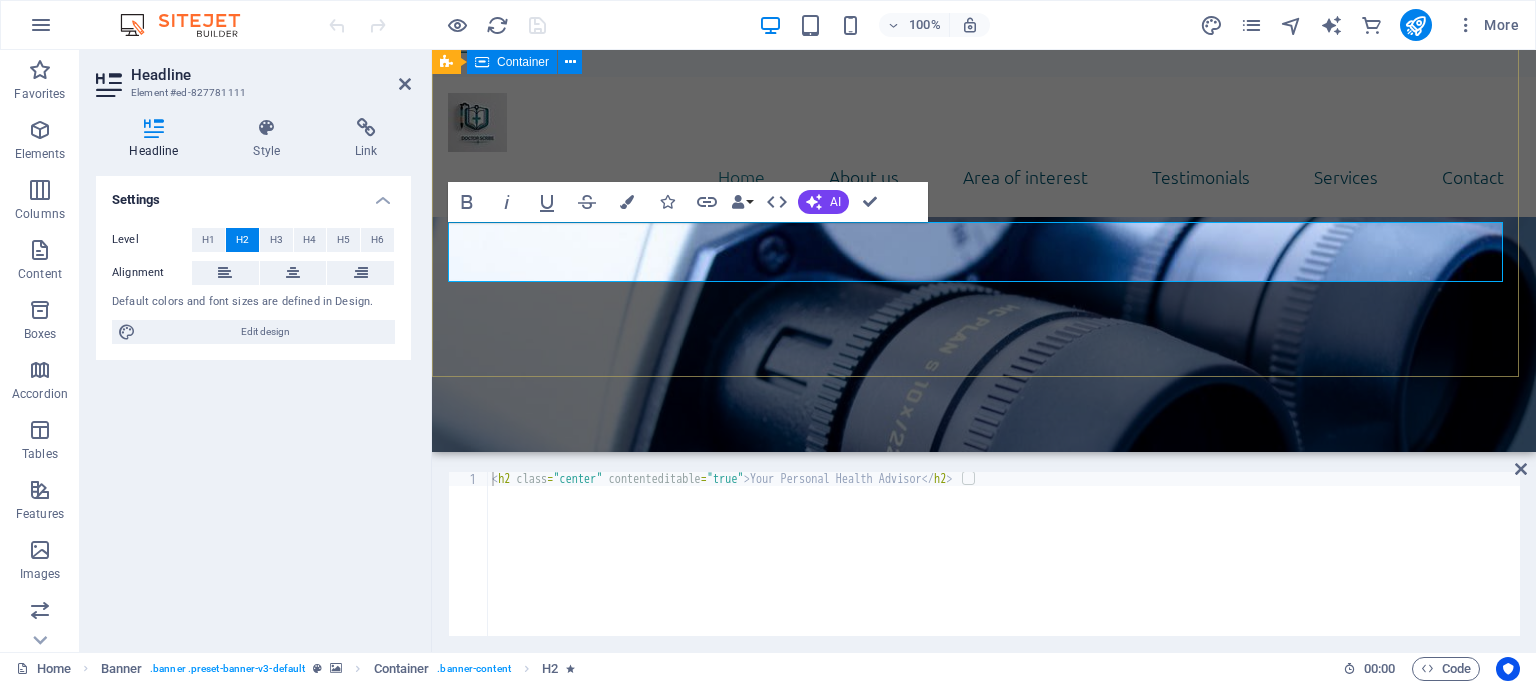 click on "Doctor Scribe Your Personal Health Advisor" at bounding box center [984, 824] 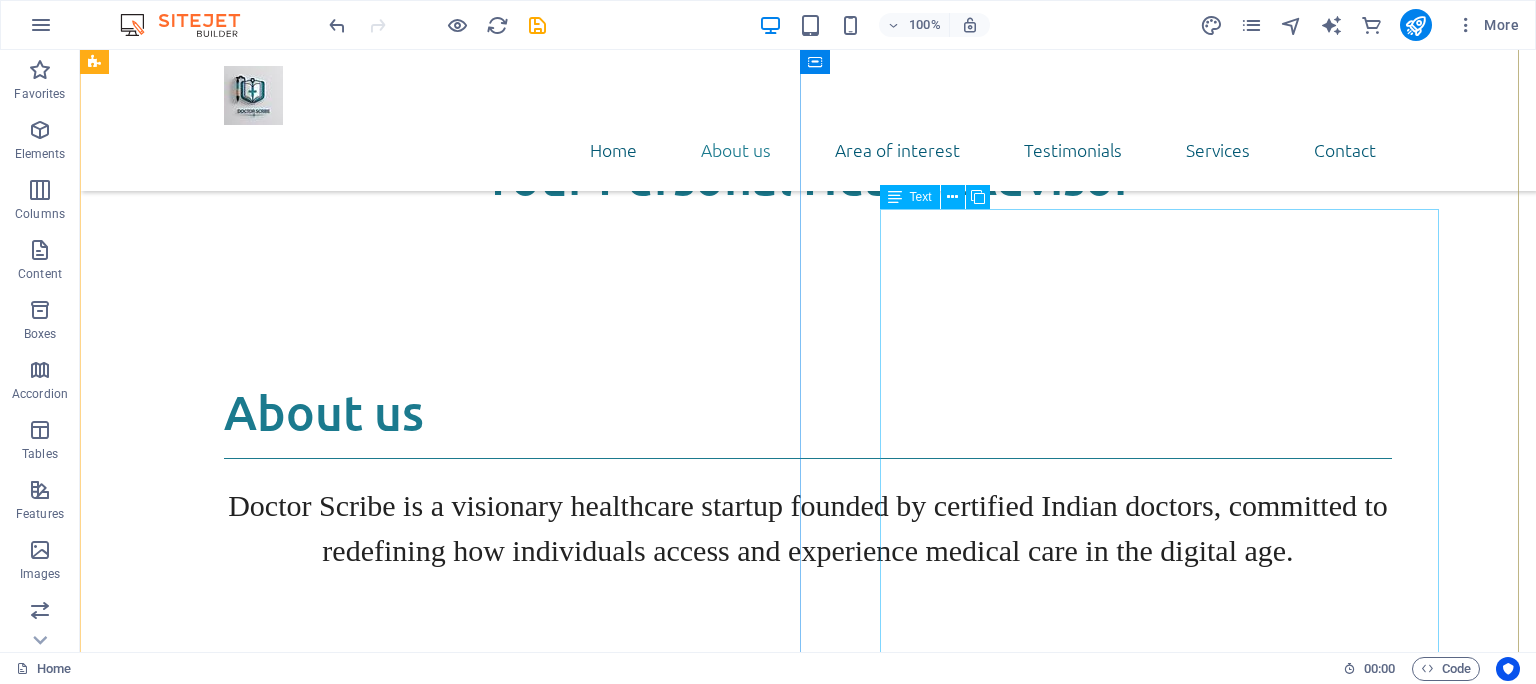 scroll, scrollTop: 972, scrollLeft: 0, axis: vertical 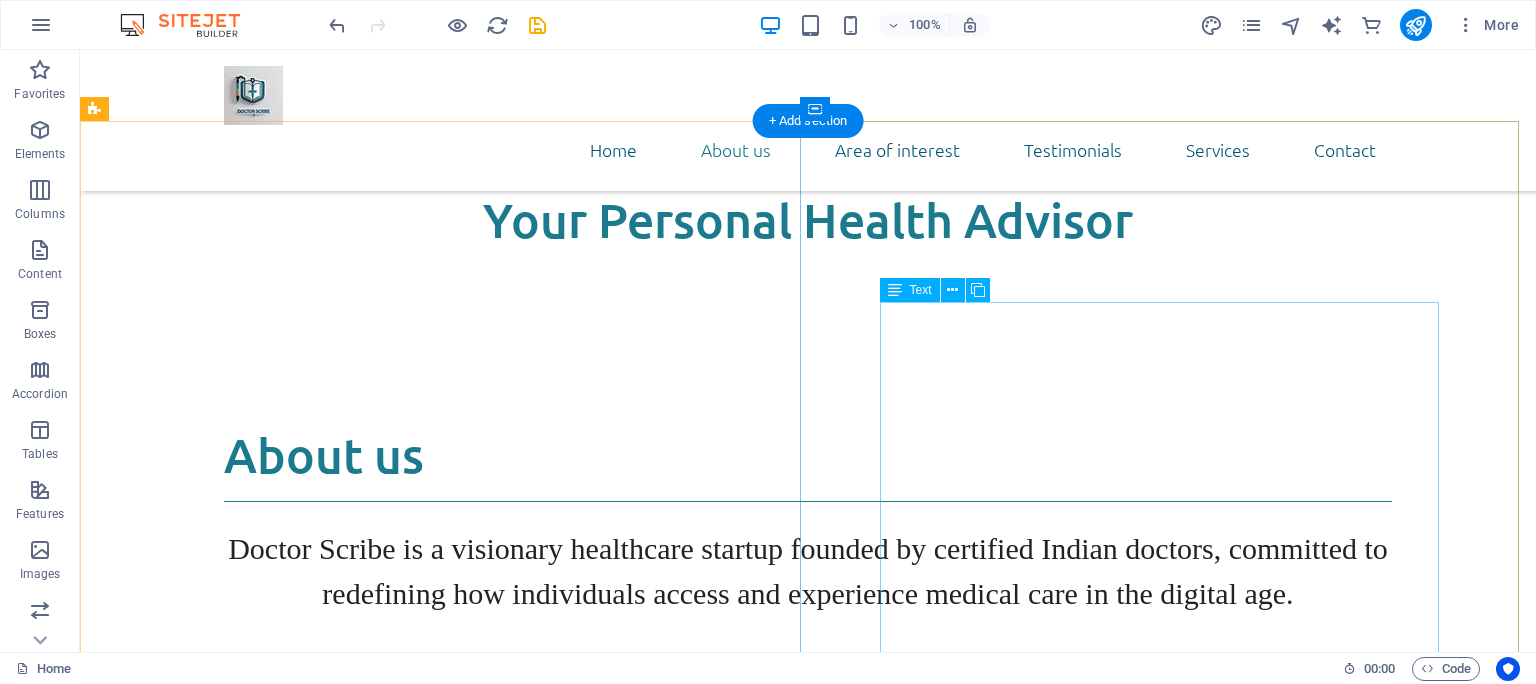 click on "Doctor Scribe is a doctor-led health startup dedicated to making medical information easy to understand and access. Founded by certified Indian doctors, our mission is to instill trust, clarity, and professionalism in the digital healthcare arena. We empower individuals to navigate their health through simplified lab reports, clear medical content, and meticulously crafted tools. Every aspect of our service is grounded in real clinical experience, catering to both patients and professionals. As Doctor Scribe evolves, we are expanding into a comprehensive healthcare platform, with plans to offer online consultations, medicine delivery, academic resources for doctors, and much more." at bounding box center [808, 2085] 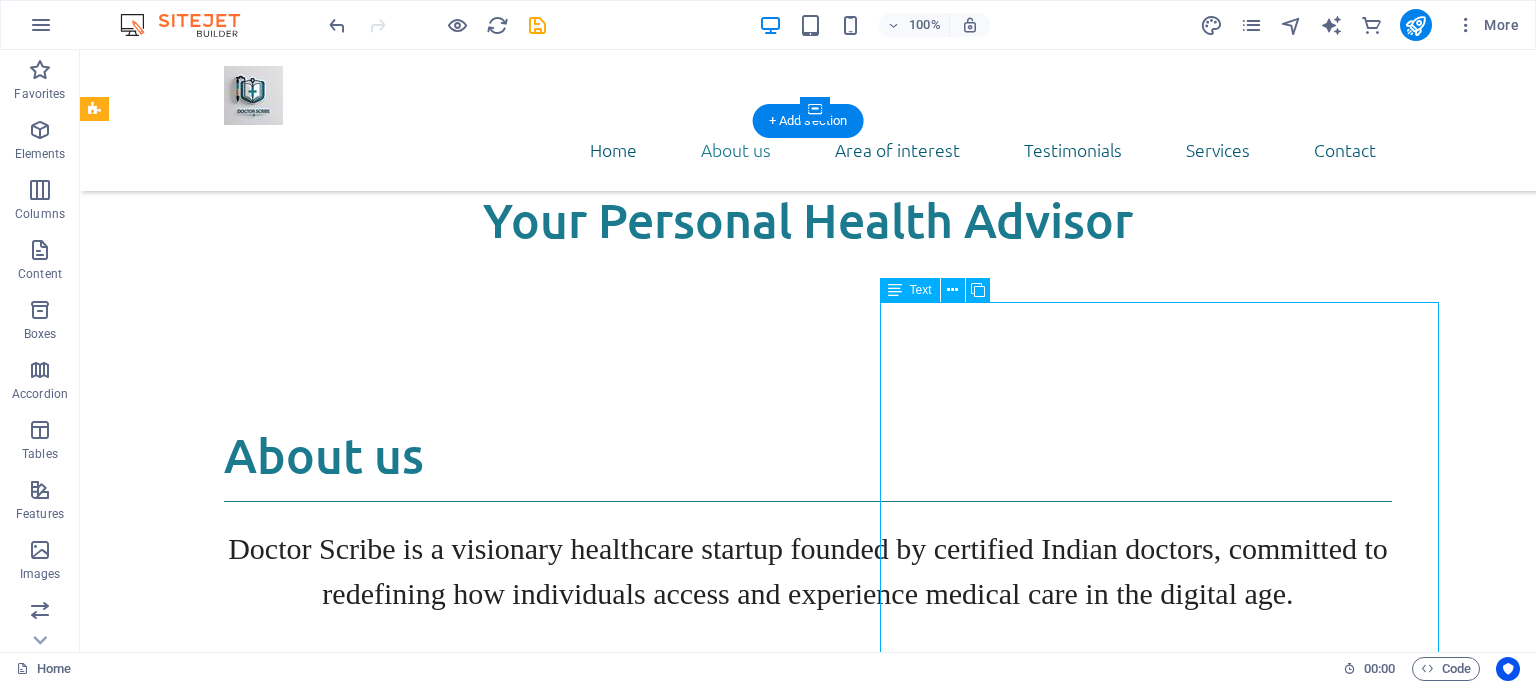 click on "Doctor Scribe is a doctor-led health startup dedicated to making medical information easy to understand and access. Founded by certified Indian doctors, our mission is to instill trust, clarity, and professionalism in the digital healthcare arena. We empower individuals to navigate their health through simplified lab reports, clear medical content, and meticulously crafted tools. Every aspect of our service is grounded in real clinical experience, catering to both patients and professionals. As Doctor Scribe evolves, we are expanding into a comprehensive healthcare platform, with plans to offer online consultations, medicine delivery, academic resources for doctors, and much more." at bounding box center [808, 2085] 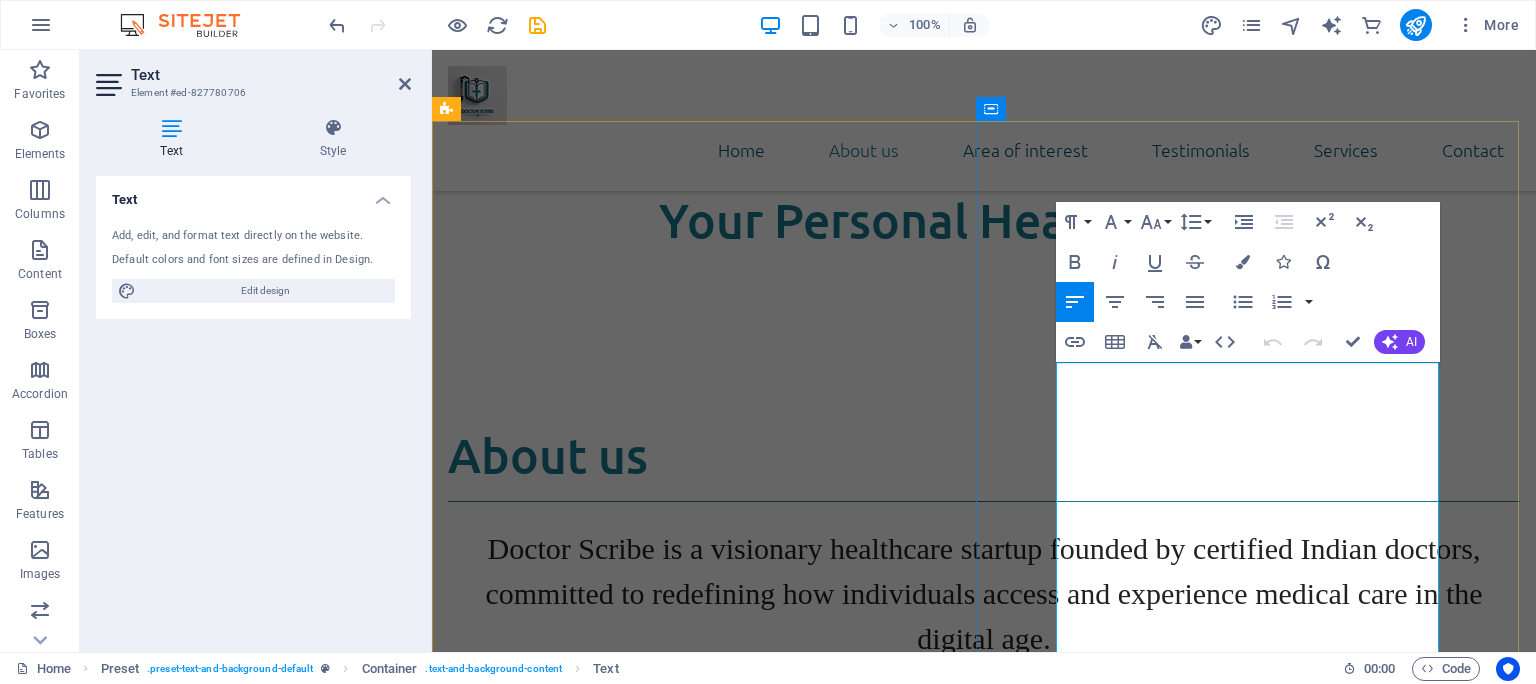 click on "Doctor Scribe is a doctor-led health startup dedicated to making medical information easy to understand and access. Founded by certified Indian doctors, our mission is to instill trust, clarity, and professionalism in the digital healthcare arena. We empower individuals to navigate their health through simplified lab reports, clear medical content, and meticulously crafted tools. Every aspect of our service is grounded in real clinical experience, catering to both patients and professionals. As Doctor Scribe evolves, we are expanding into a comprehensive healthcare platform, with plans to offer online consultations, medicine delivery, academic resources for doctors, and much more." at bounding box center [978, 2147] 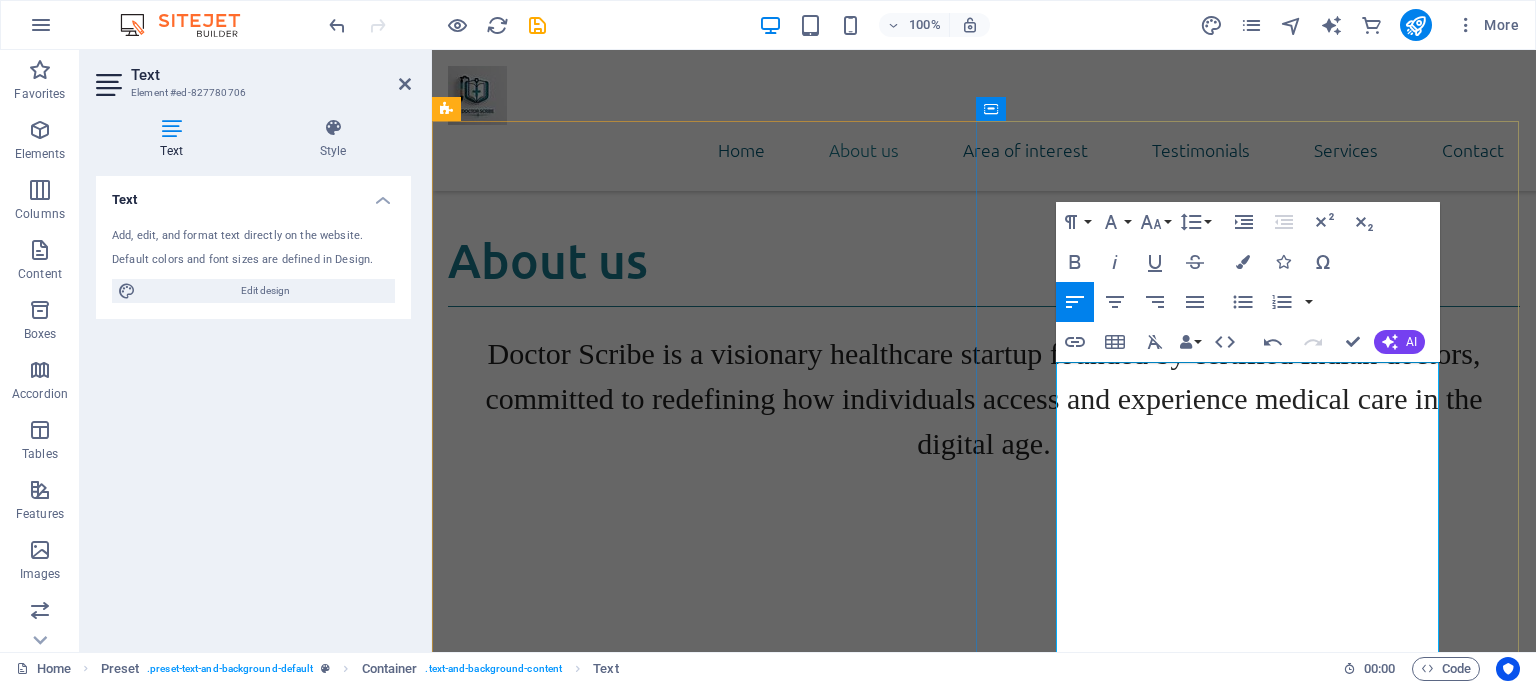 scroll, scrollTop: 1183, scrollLeft: 0, axis: vertical 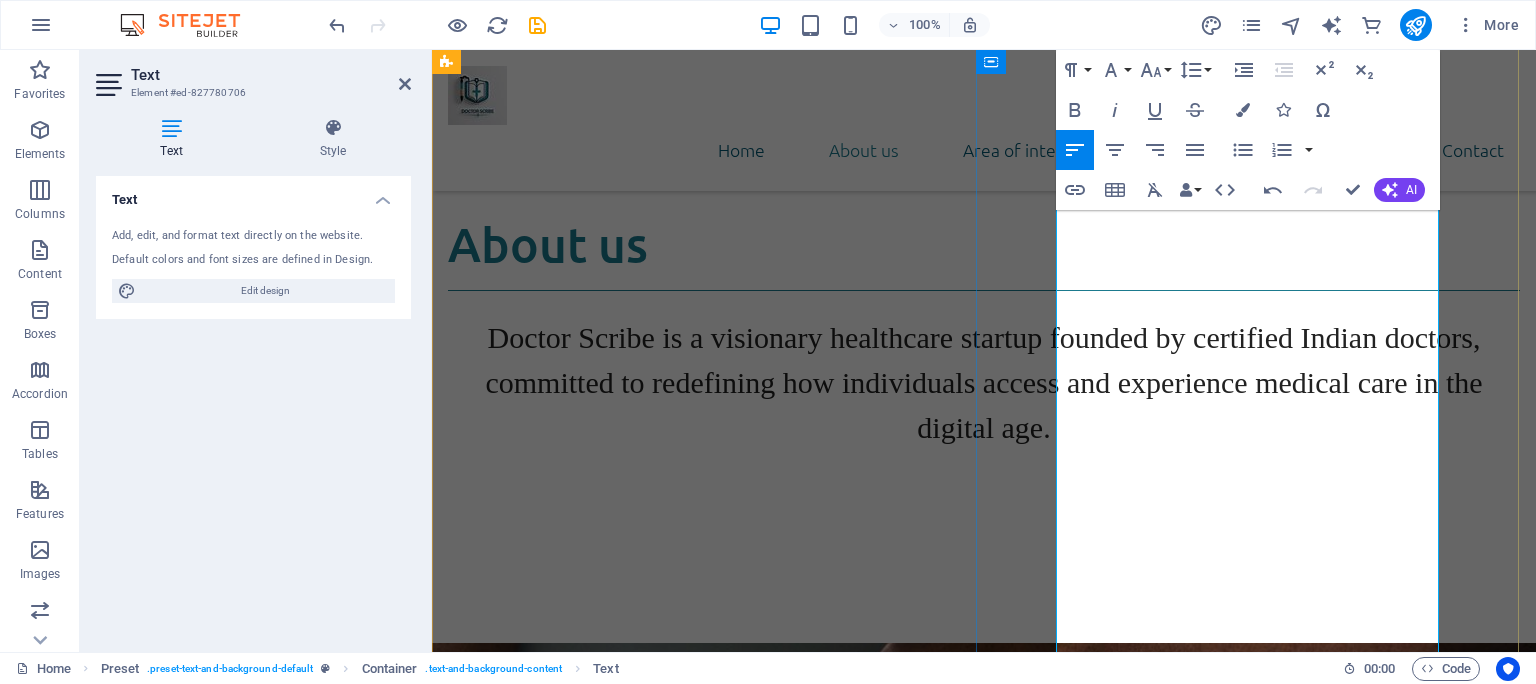 click on "Doctor Scribe is a doctor led health startup dedicated to making medical information easy to understand and access. Founded by certified Indian doctors, our mission is to instill trust, clarity, and professionalism in the digital healthcare arena. We empower individuals to navigate their health through simplified lab reports, clear medical content, and meticulously crafted tools. Every aspect of our service is grounded in real clinical experience, catering to both patients and professionals. As Doctor Scribe evolves, we are expanding into a comprehensive healthcare platform, with plans to offer online consultations, medicine delivery, academic resources for doctors, and much more." at bounding box center (978, 2222) 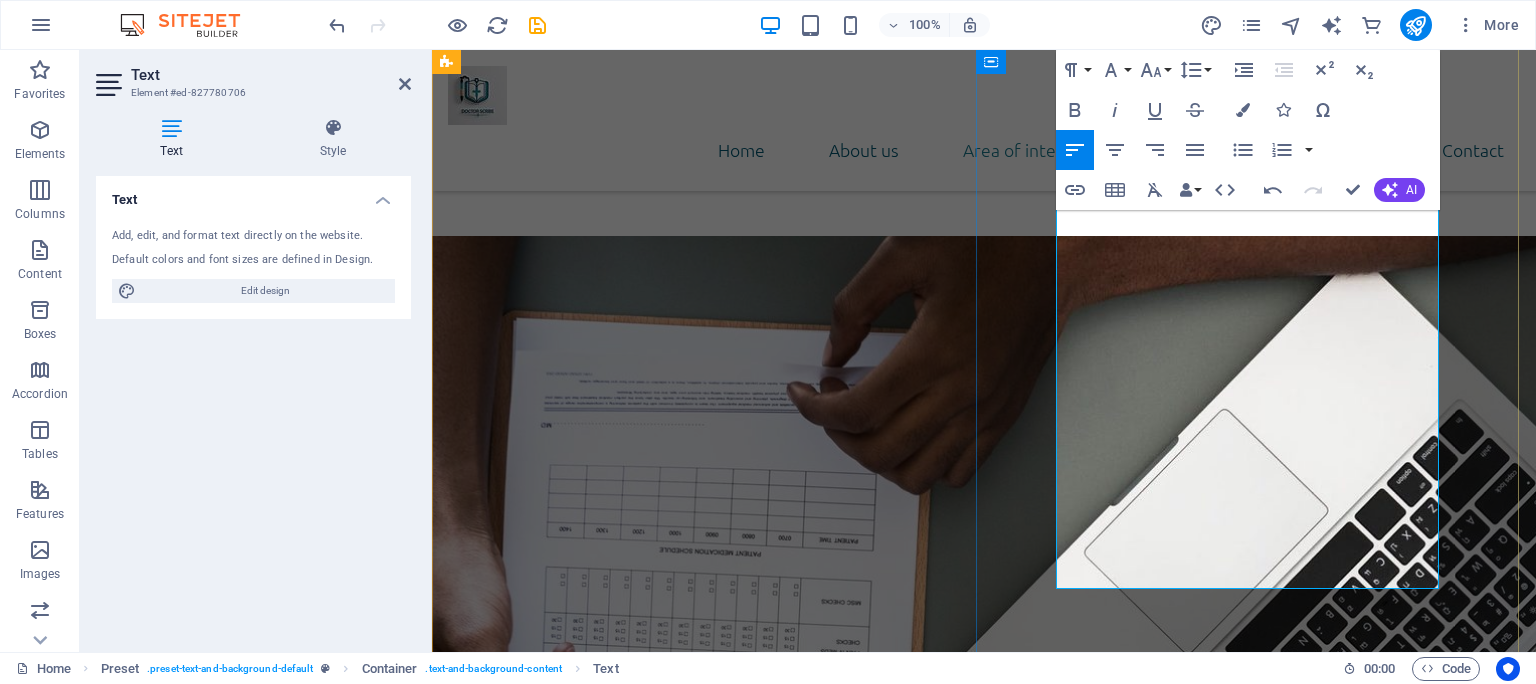 scroll, scrollTop: 1816, scrollLeft: 0, axis: vertical 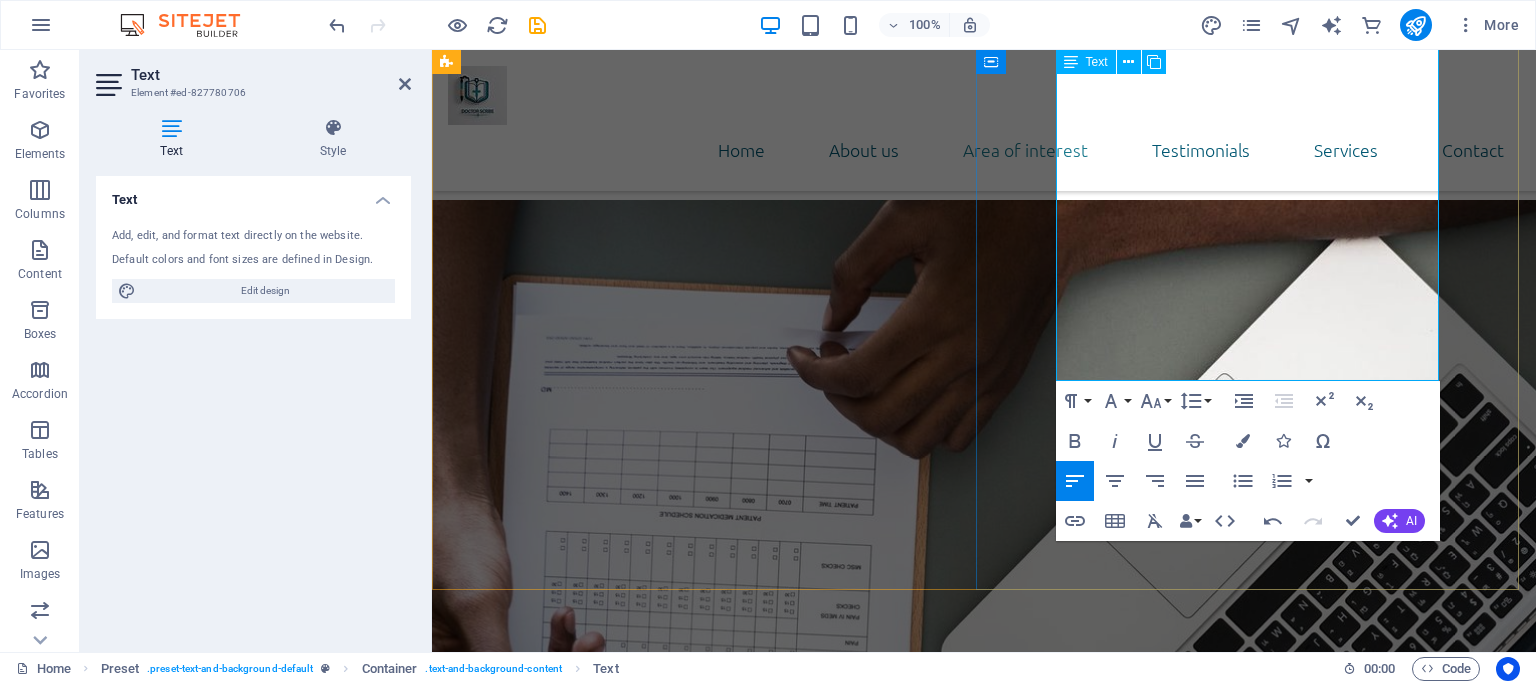 click on "Doctor Scribe is a doctor led health startup dedicated to making medical information easy to understand and access. Founded by certified Indian doctor; our mission is to instill trust, clarity and professionalism in the digital healthcare arena. We empower individuals to navigate their health through simplified lab reports, clear medical content, and meticulously crafted tools. Every aspect of our service is grounded in real clinical experience, catering to both patients and professionals. As Doctor Scribe evolves, we are expanding into a comprehensive healthcare platform, with plans to offer online consultations, medicine delivery, academic resources for doctors, and much more." at bounding box center [978, 1589] 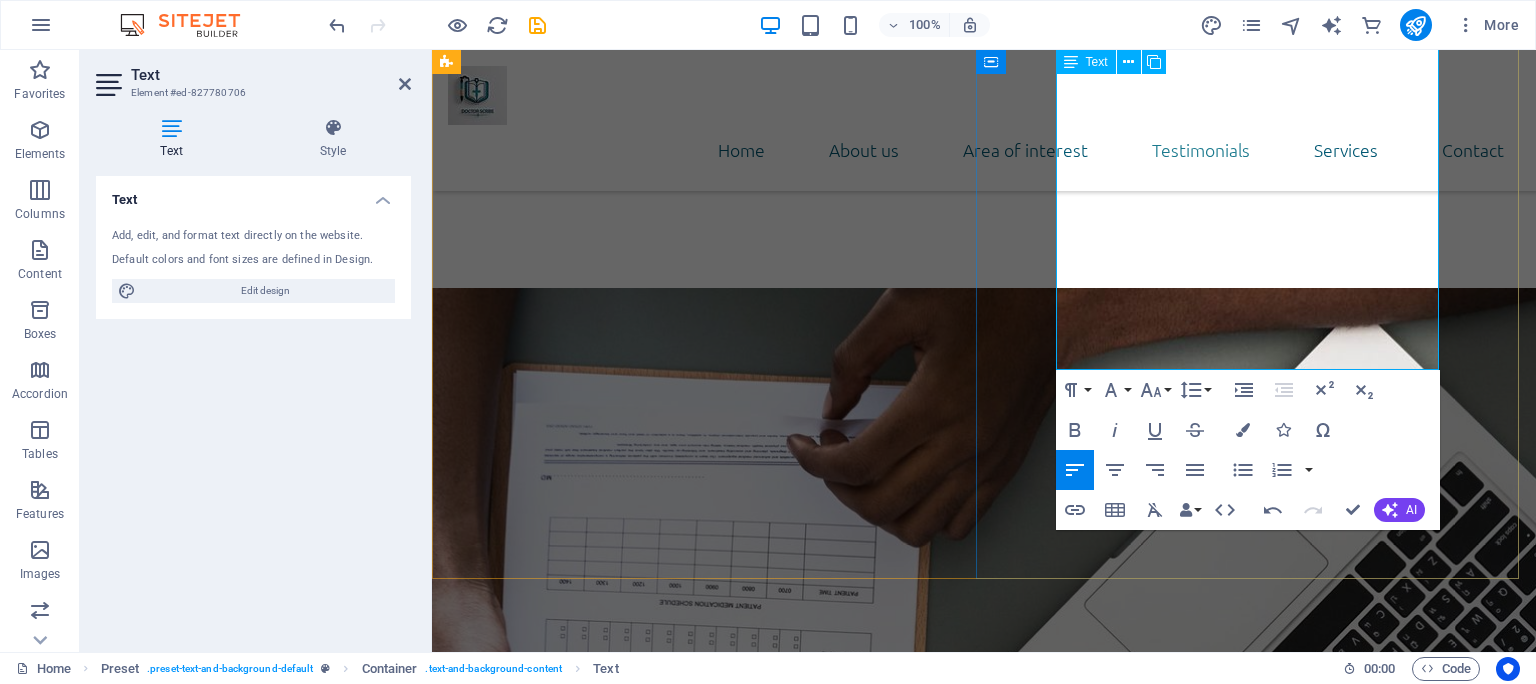 scroll, scrollTop: 2133, scrollLeft: 0, axis: vertical 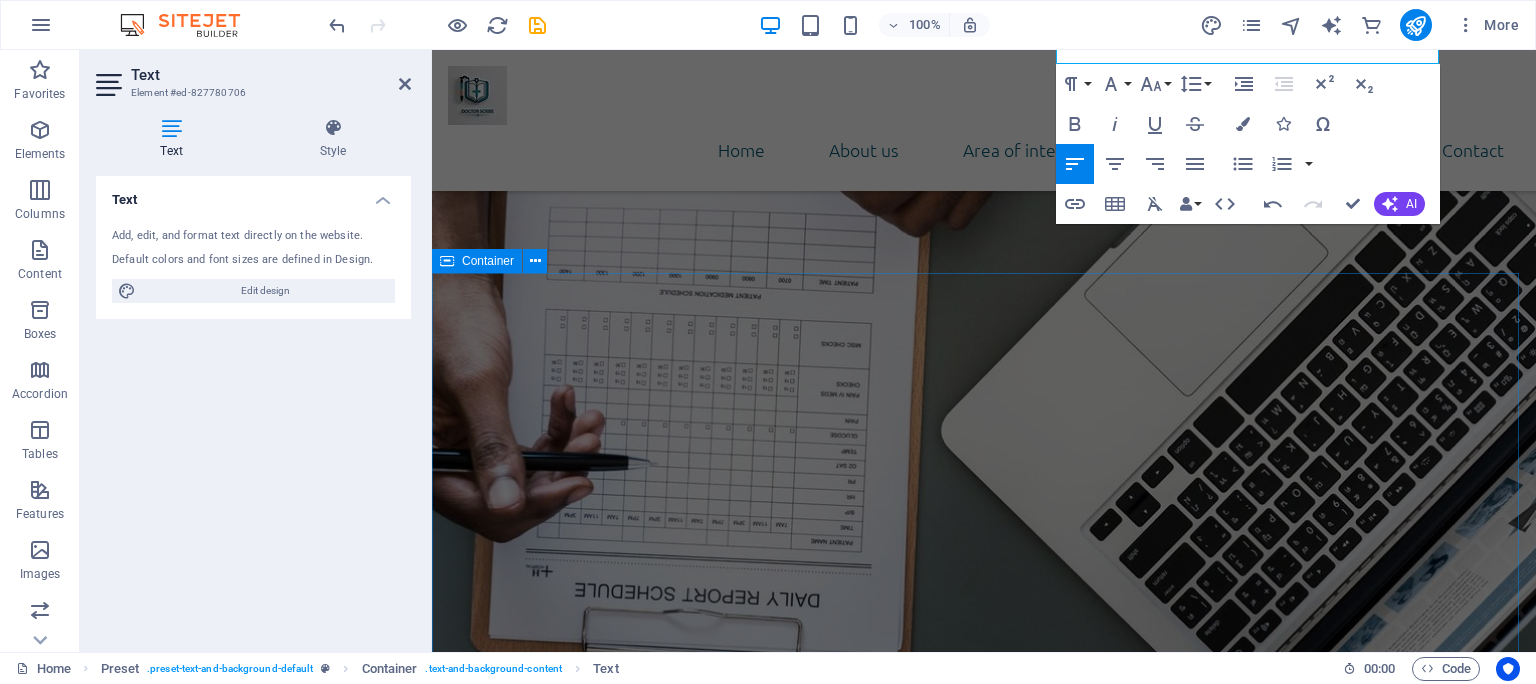 click on "Area of Interest Online Consultation Connect with certified doctors with anytime, anywhere for trusted medical advice  Simplified Lab Reports We decode complex medical terms into clear, easy to understand summaries, helping you make sense of your health with confidence Blood pressure screening Lorem ipsum dolor sit amet, consectetur adipisicing elit. Veritatis, dolorem! Order Medicines Send as your prescription via WhatsApp and we will deliver your medications at your door step Diabetic Training Lorem ipsum dolor sit amet, consectetur adipisicing elit. Veritatis, dolorem! Custom pill packages Lorem ipsum dolor sit amet, consectetur adipisicing elit. Veritatis, dolorem!" at bounding box center (984, 2430) 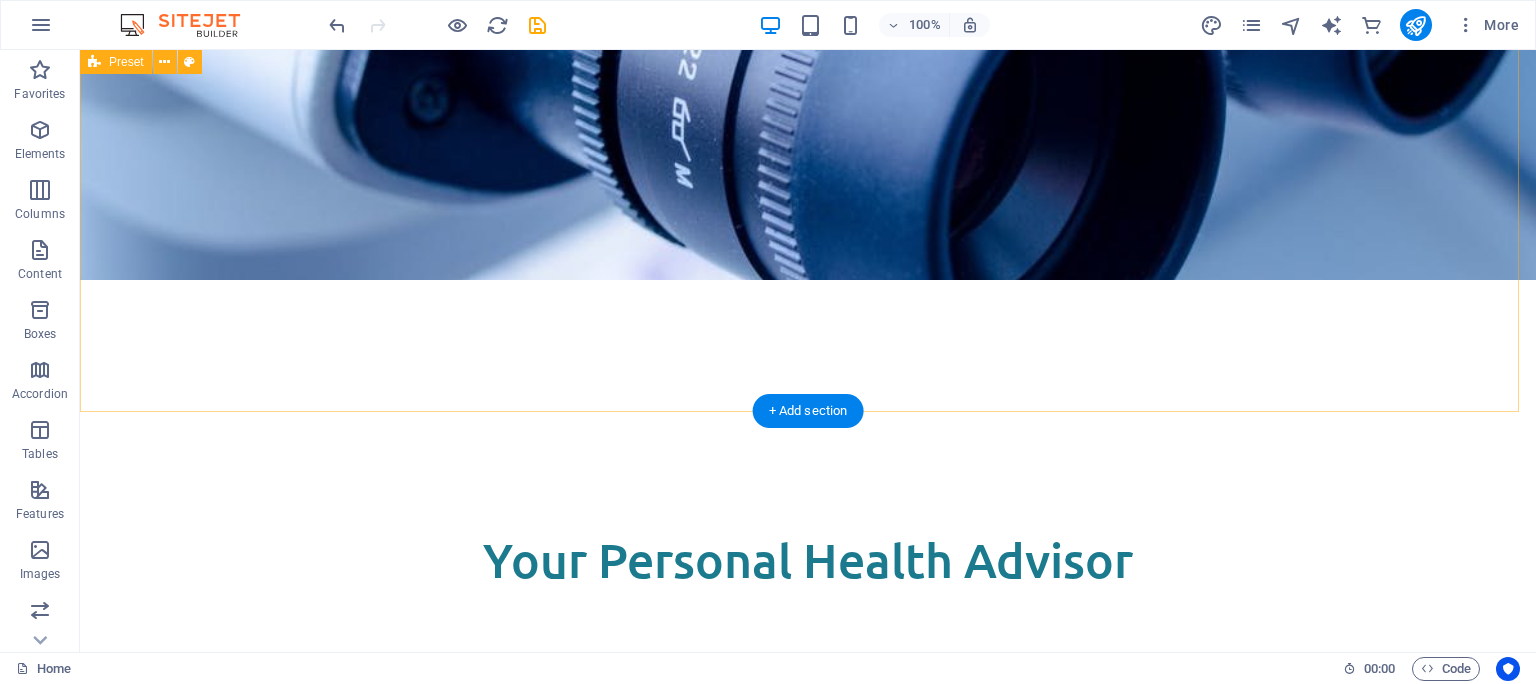 scroll, scrollTop: 0, scrollLeft: 0, axis: both 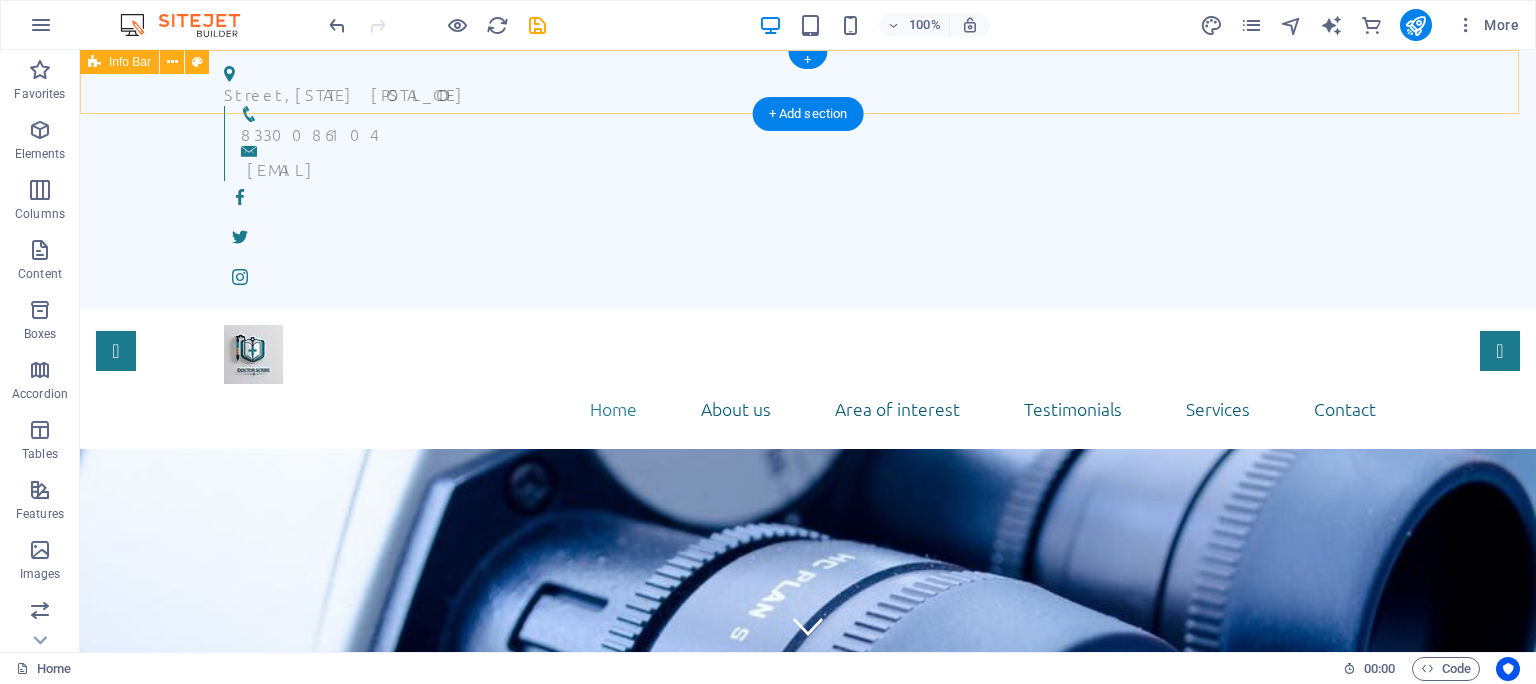 click on "Street ,  Kerala   691601 8330086104 info@docscribe.in" at bounding box center (808, 179) 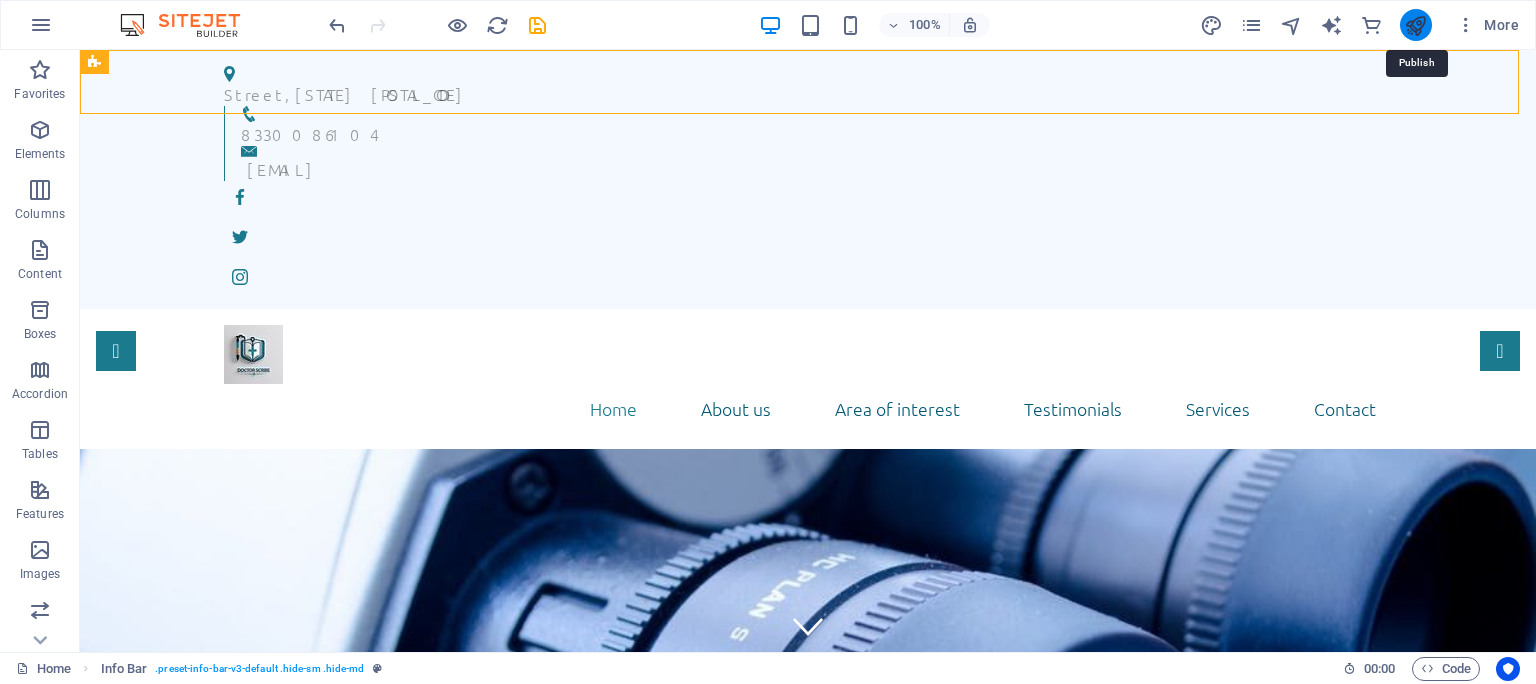 click at bounding box center (1415, 25) 